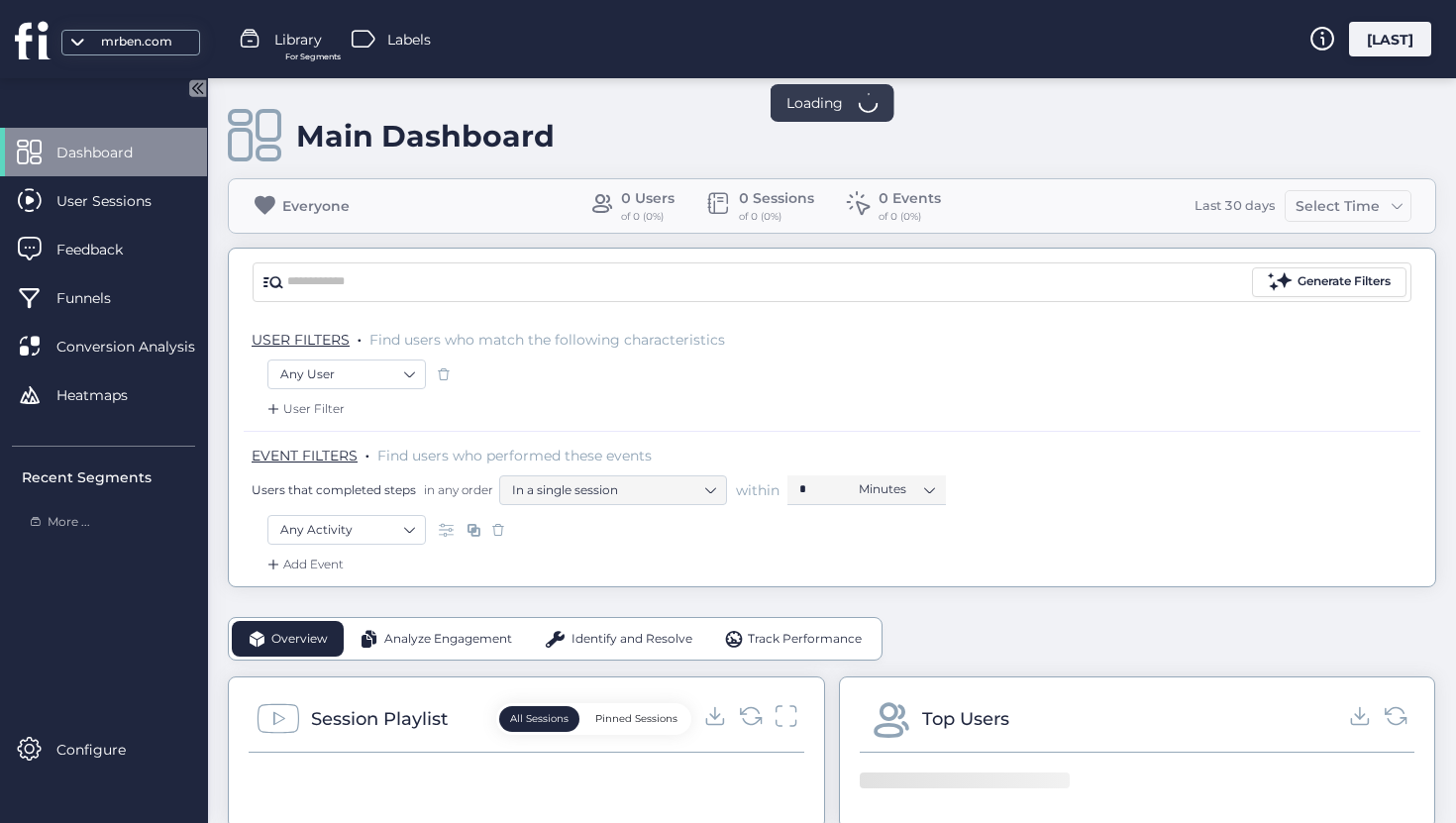scroll, scrollTop: 0, scrollLeft: 0, axis: both 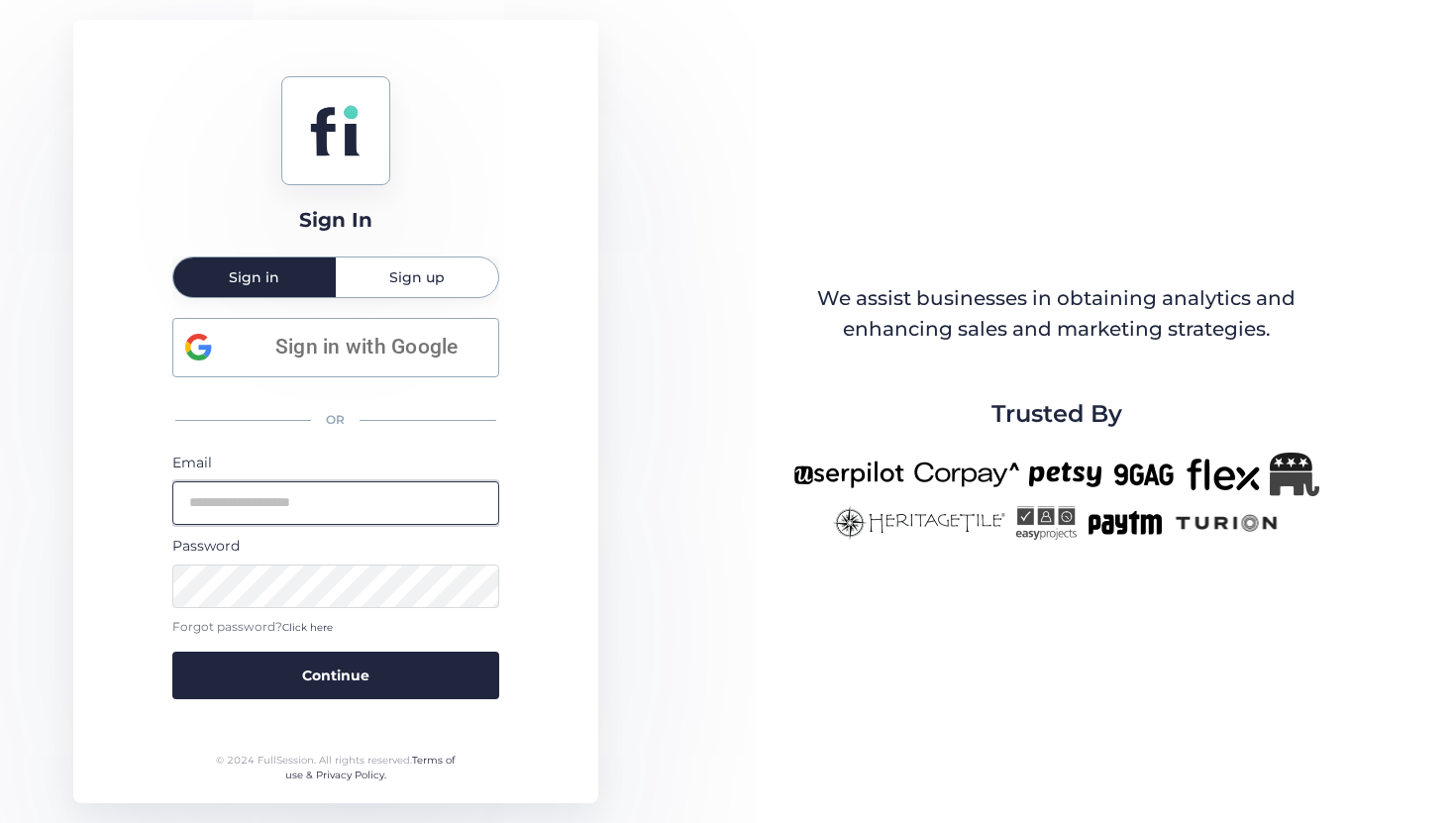 click at bounding box center (336, 503) 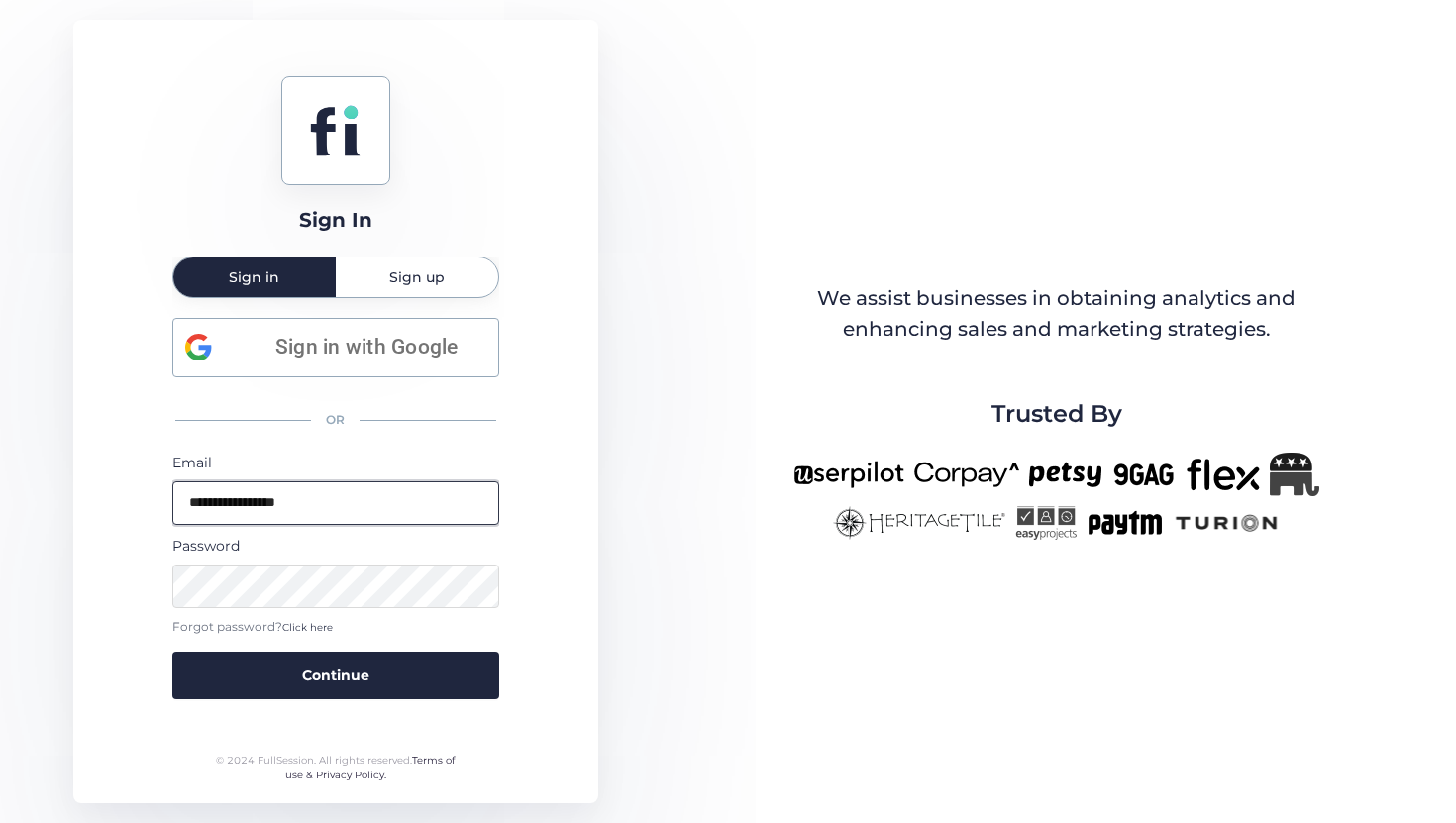 type on "**********" 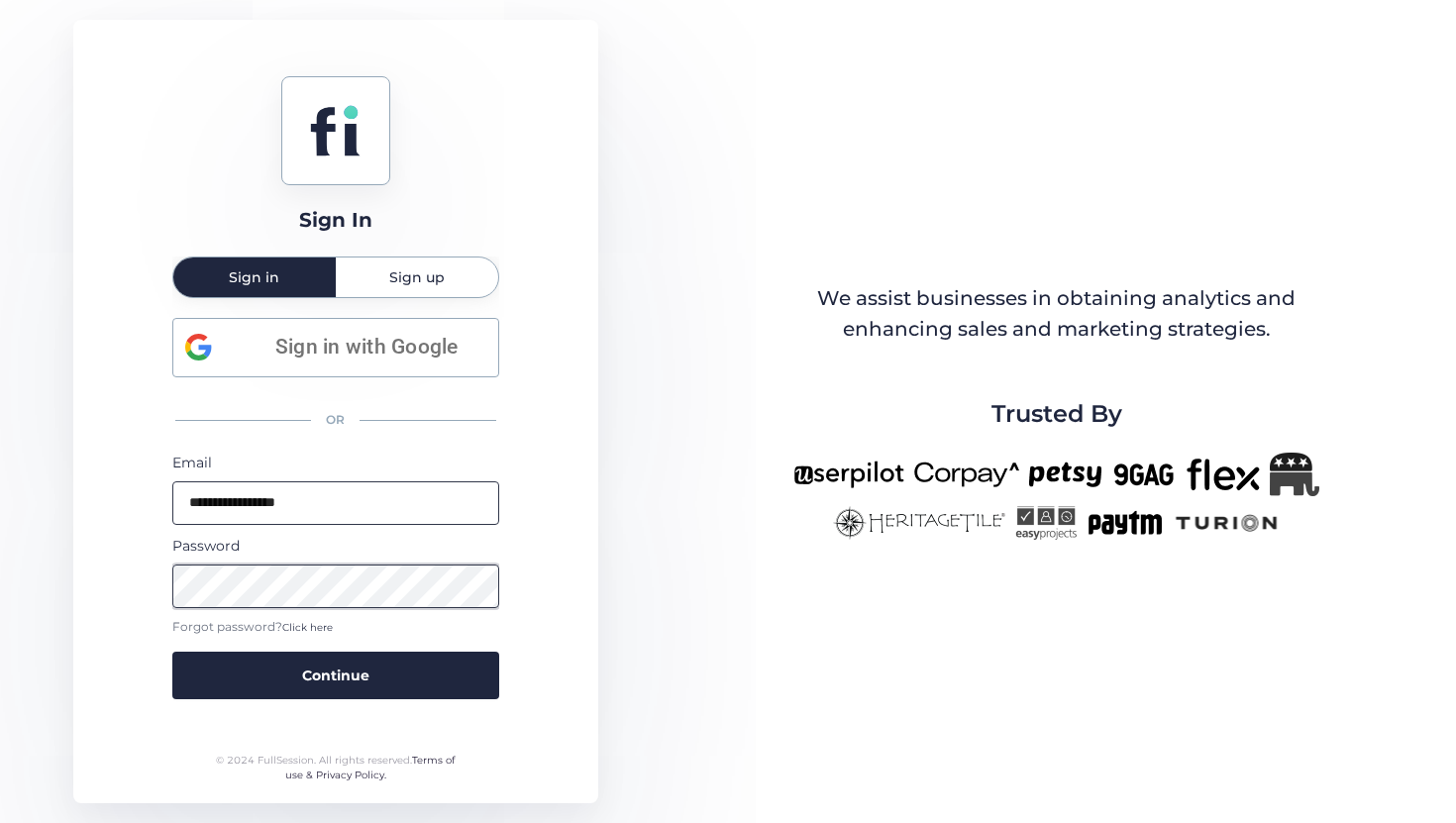 click on "Continue" at bounding box center [336, 675] 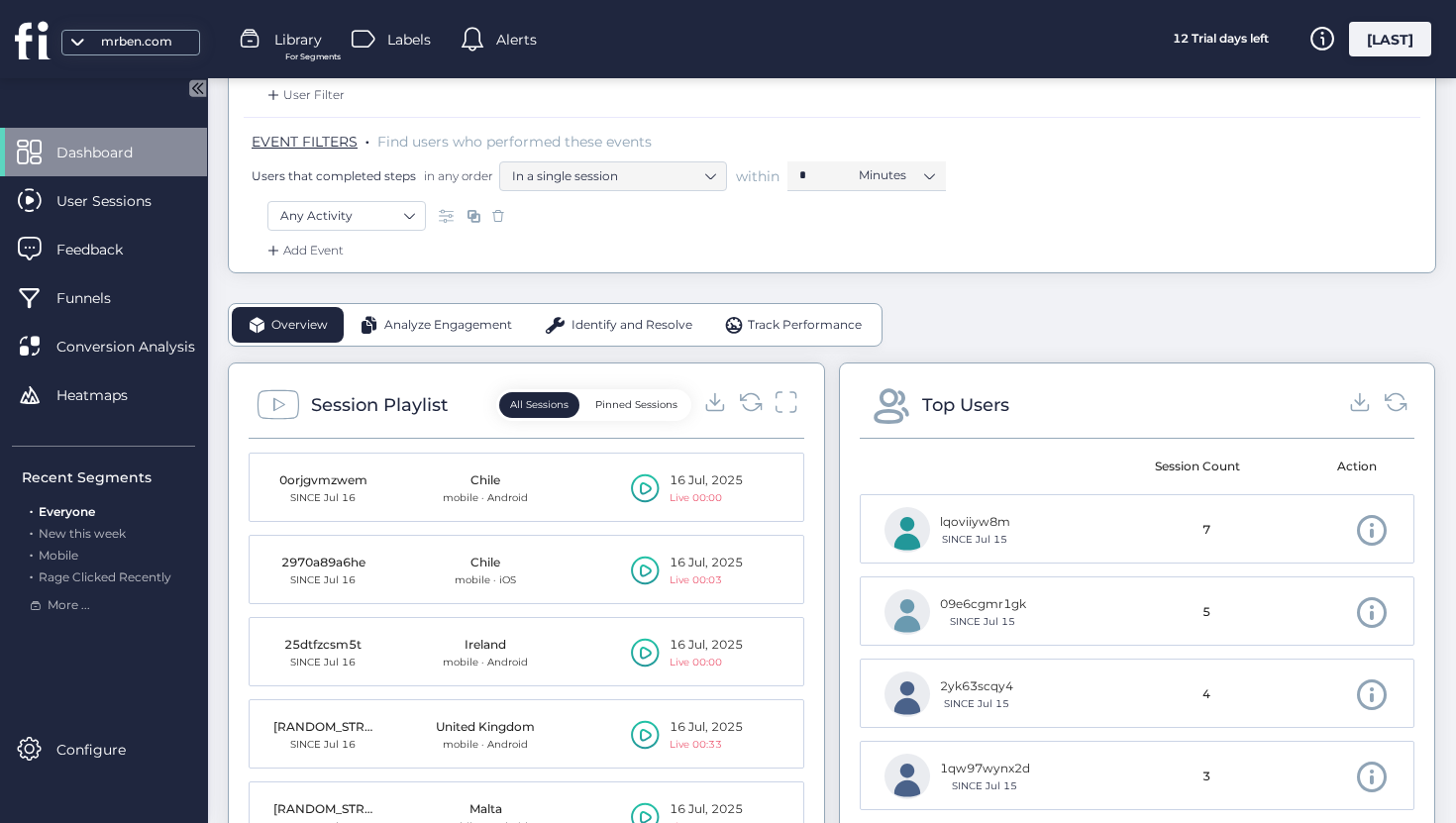 scroll, scrollTop: 598, scrollLeft: 0, axis: vertical 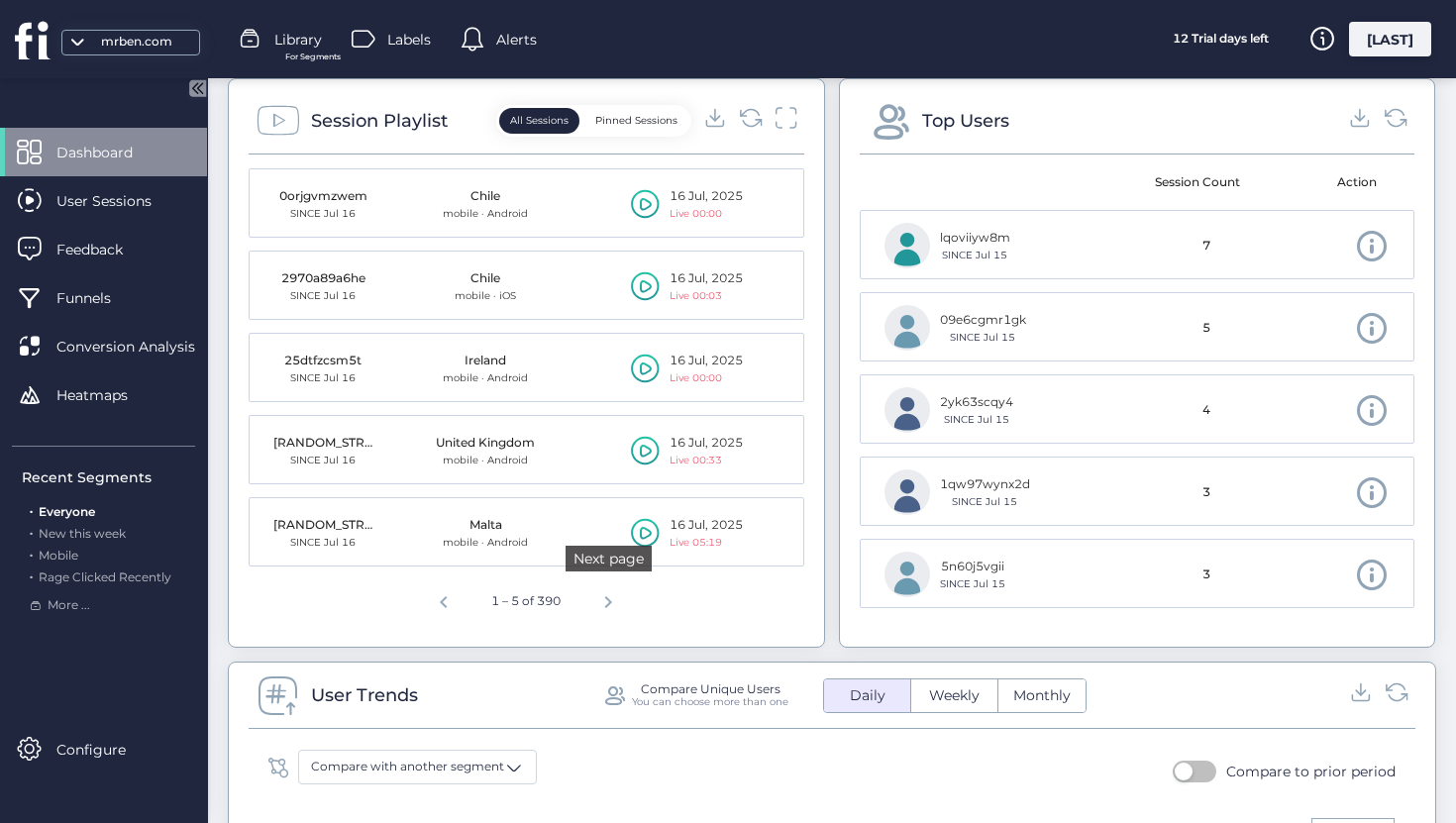 click 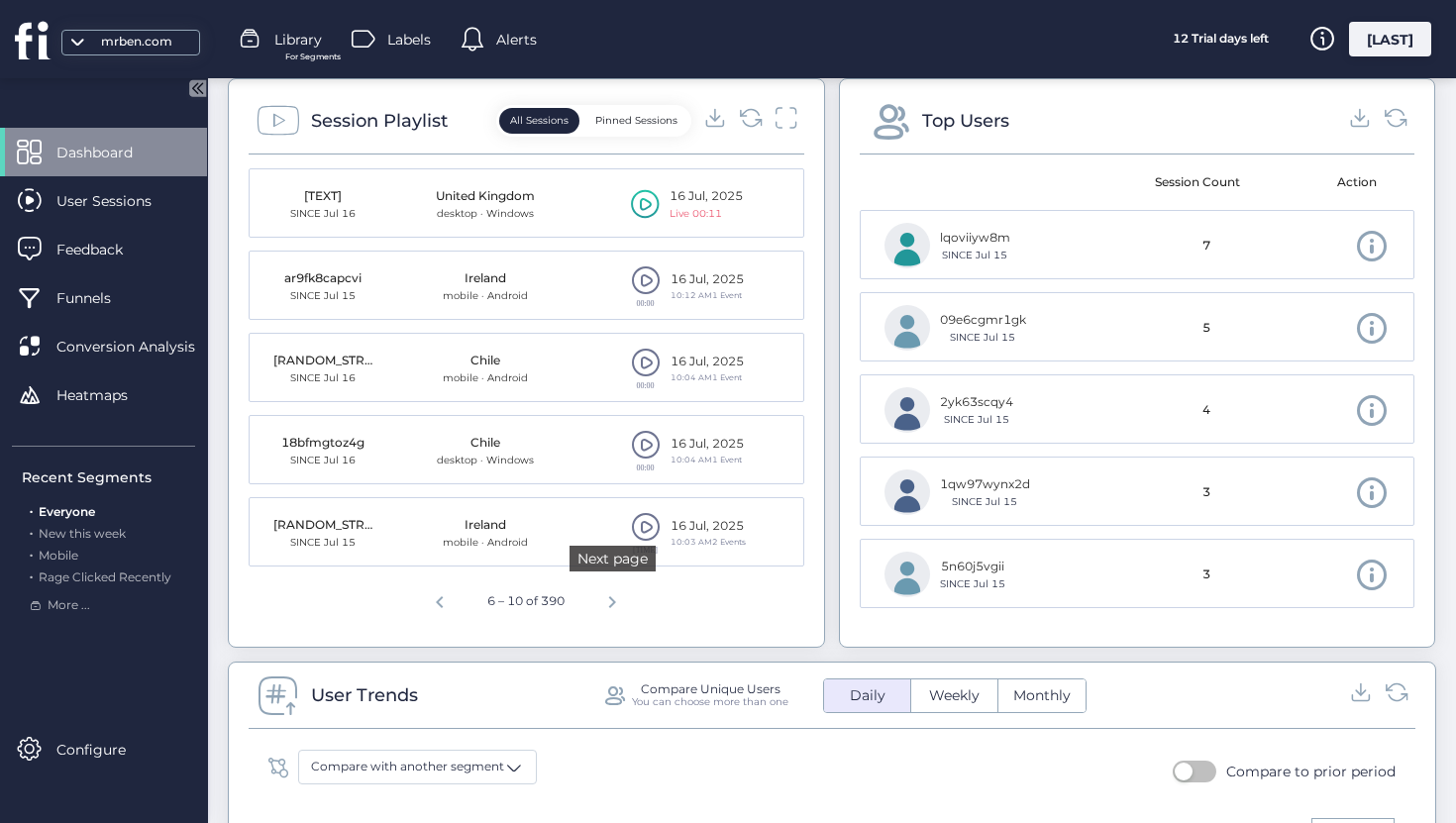 click 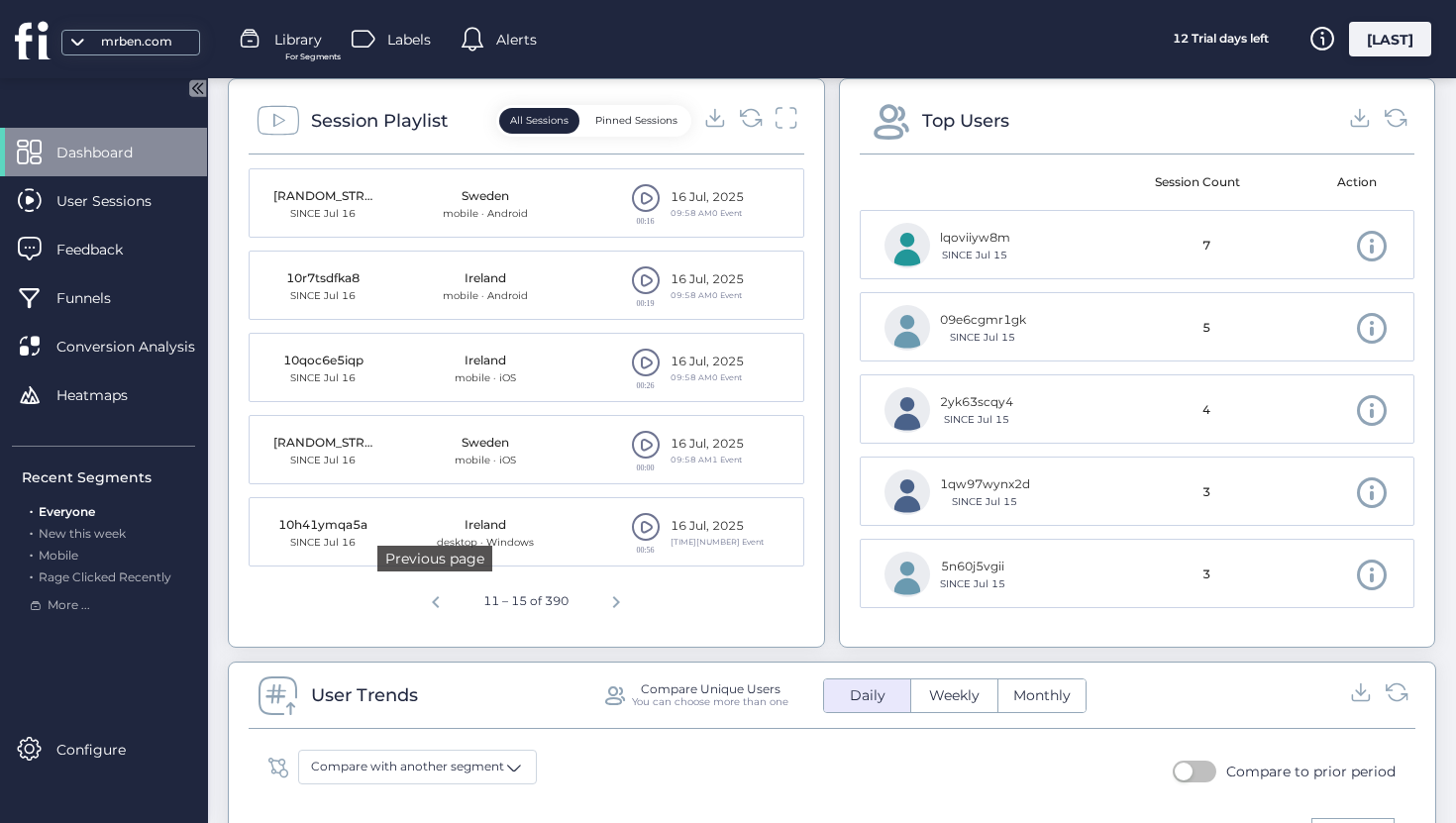 click 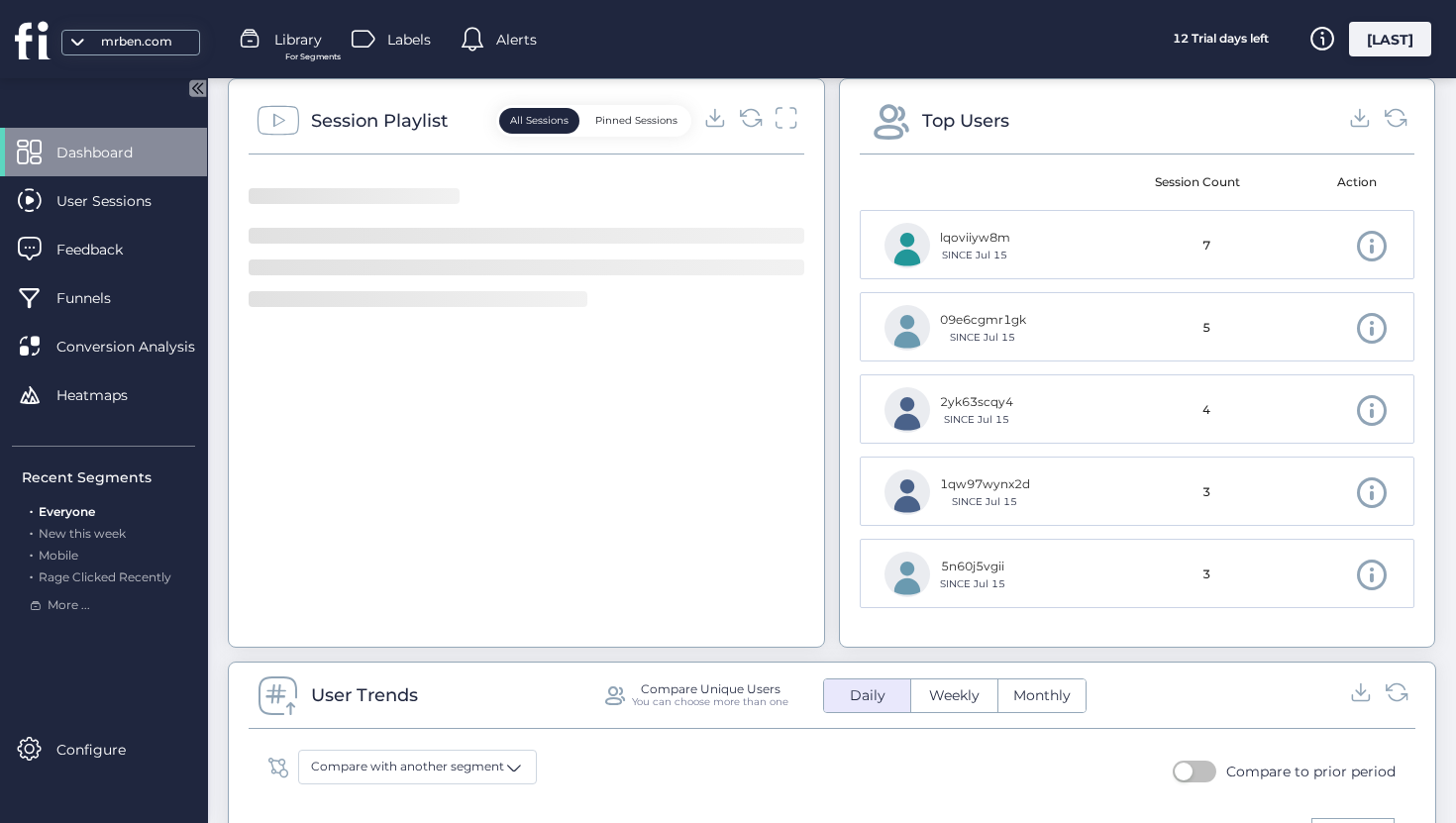 click 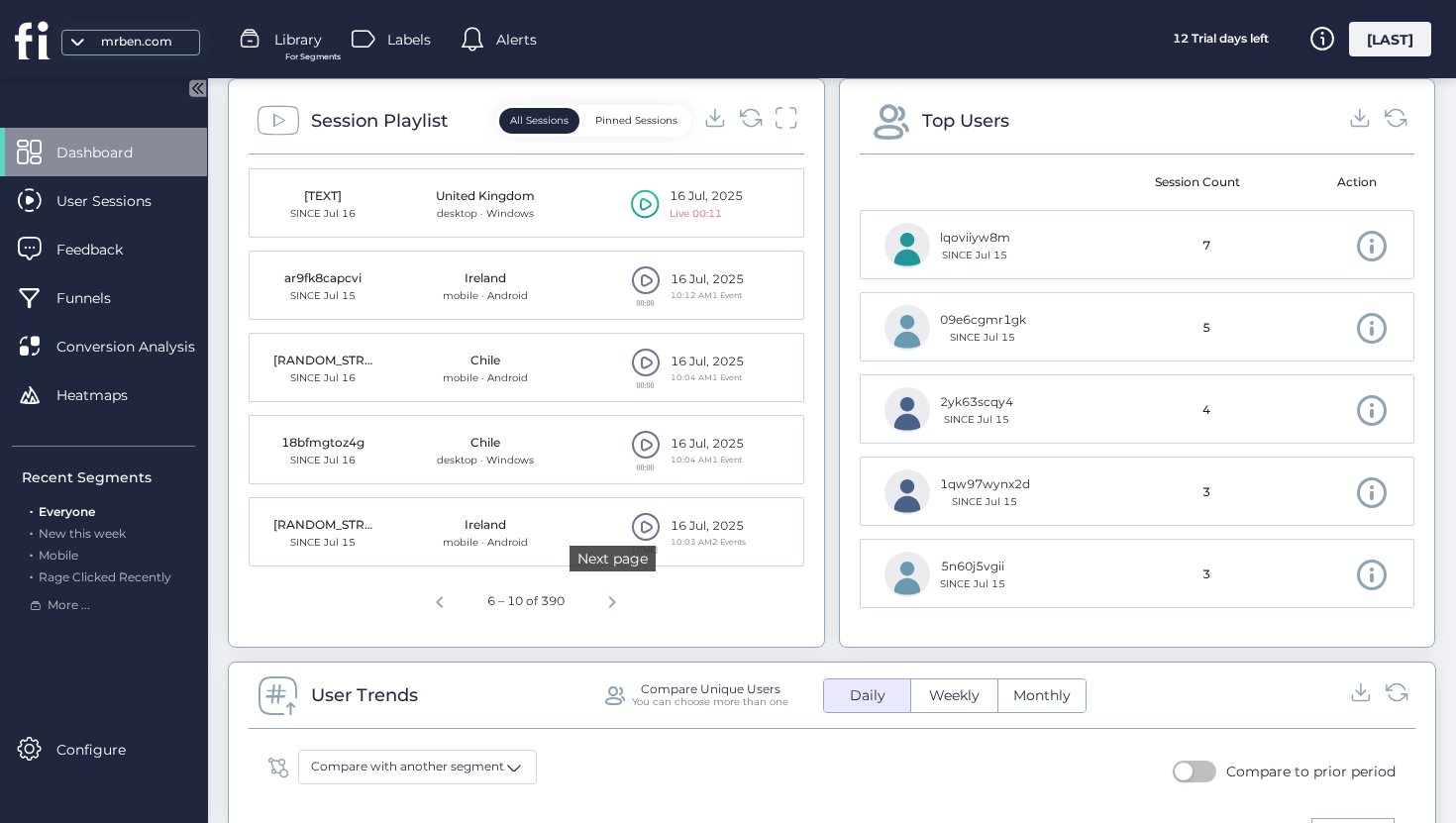 click 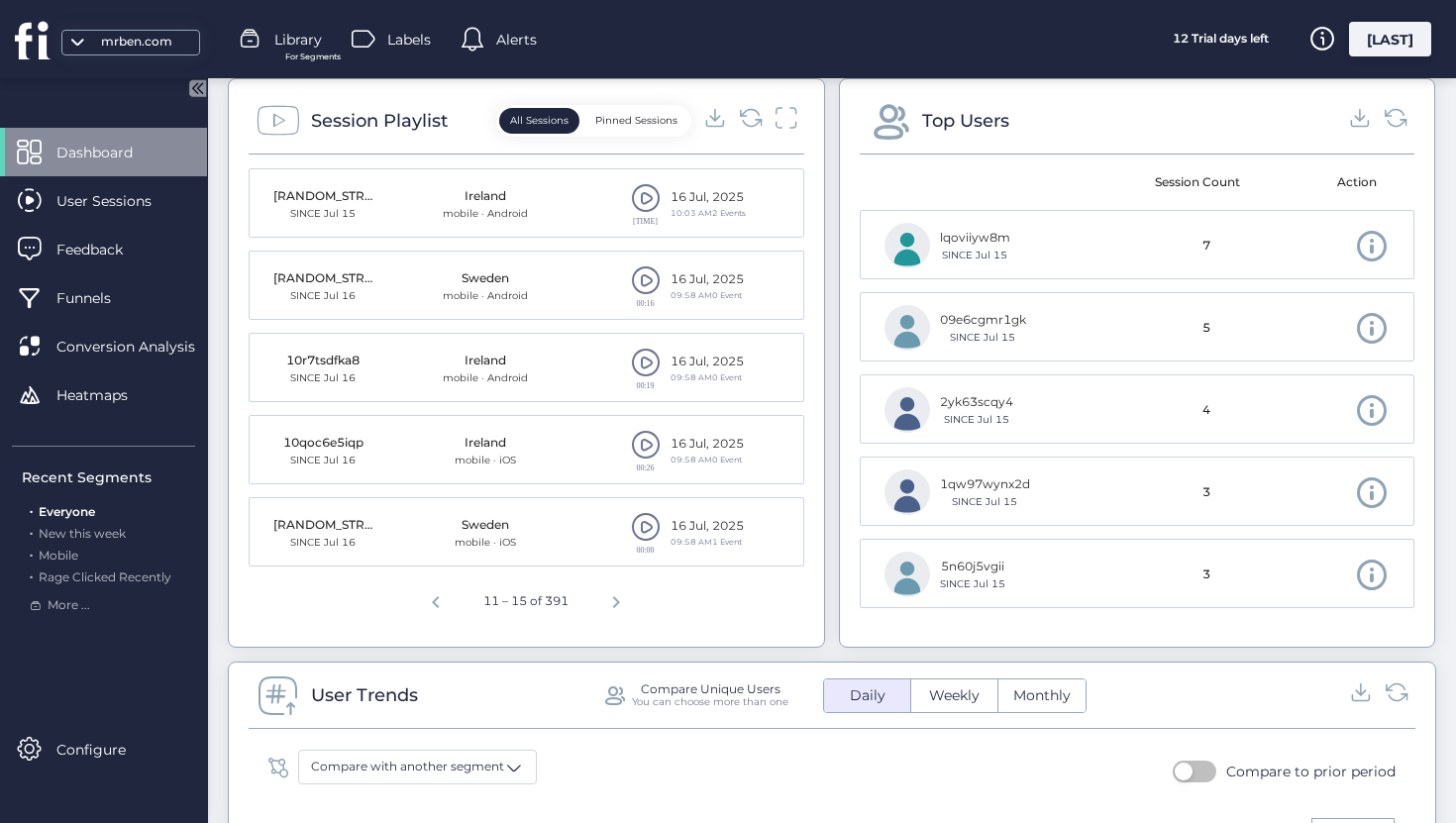 click 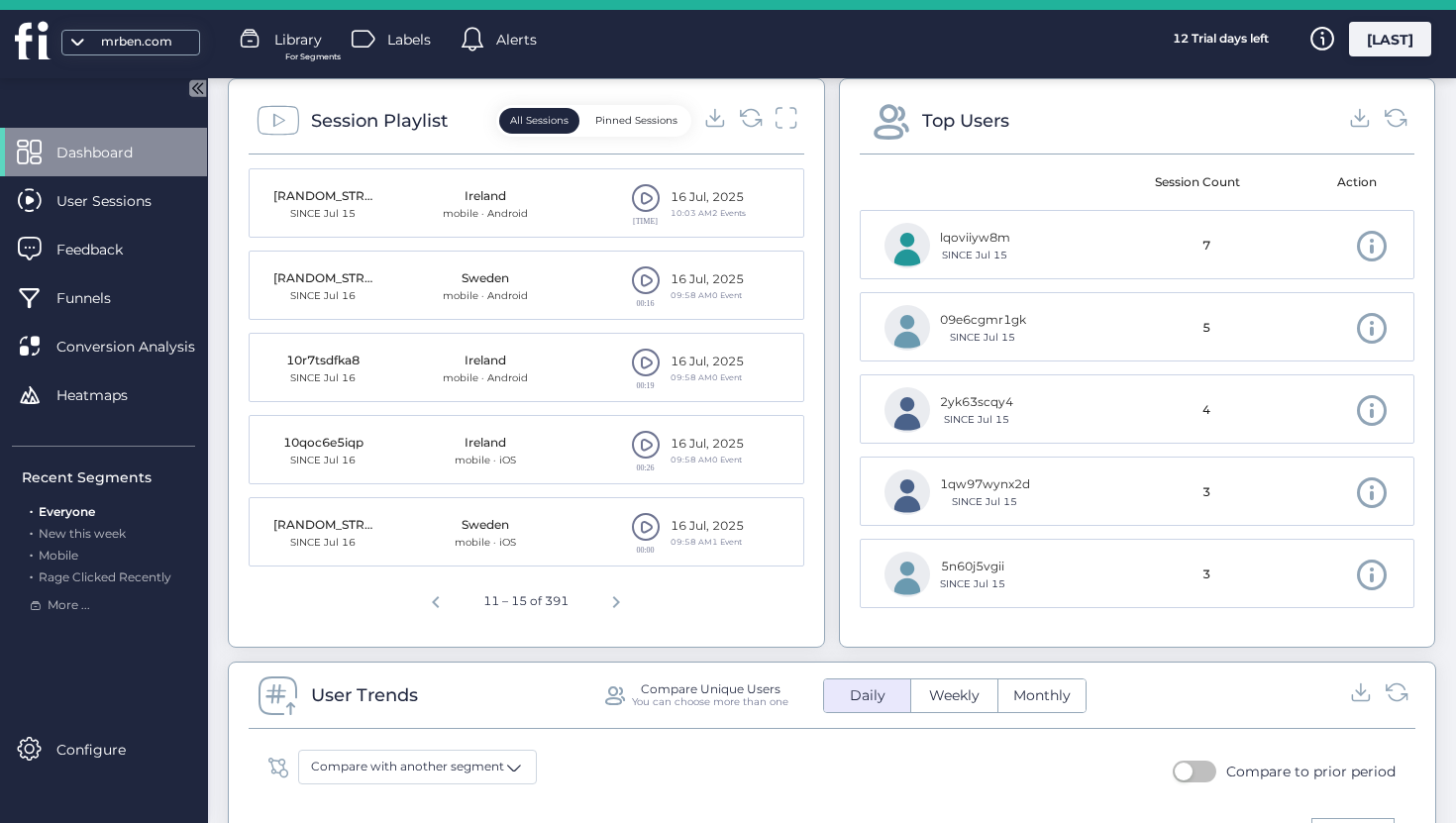 scroll, scrollTop: 0, scrollLeft: 0, axis: both 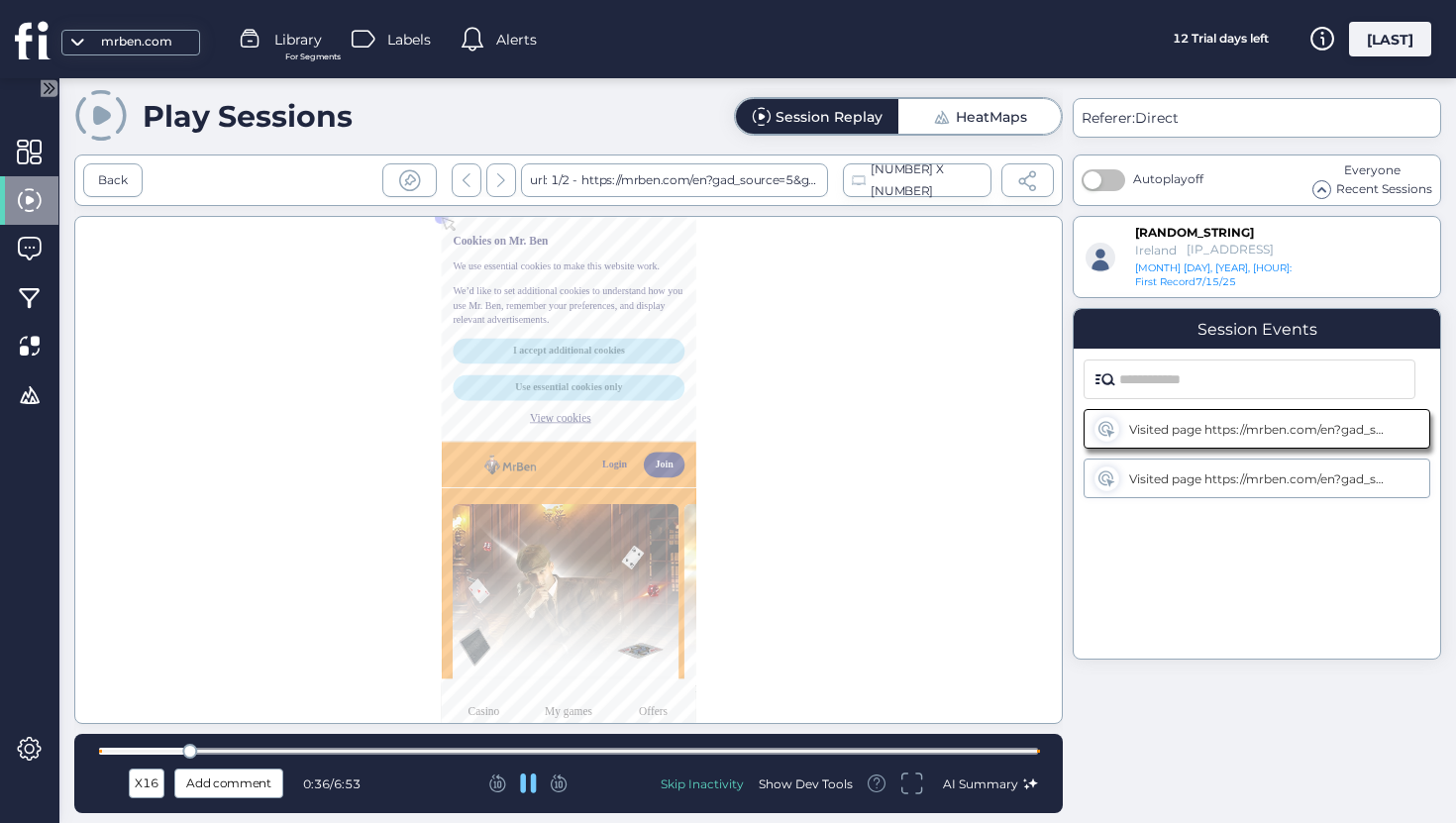 click at bounding box center [569, 751] 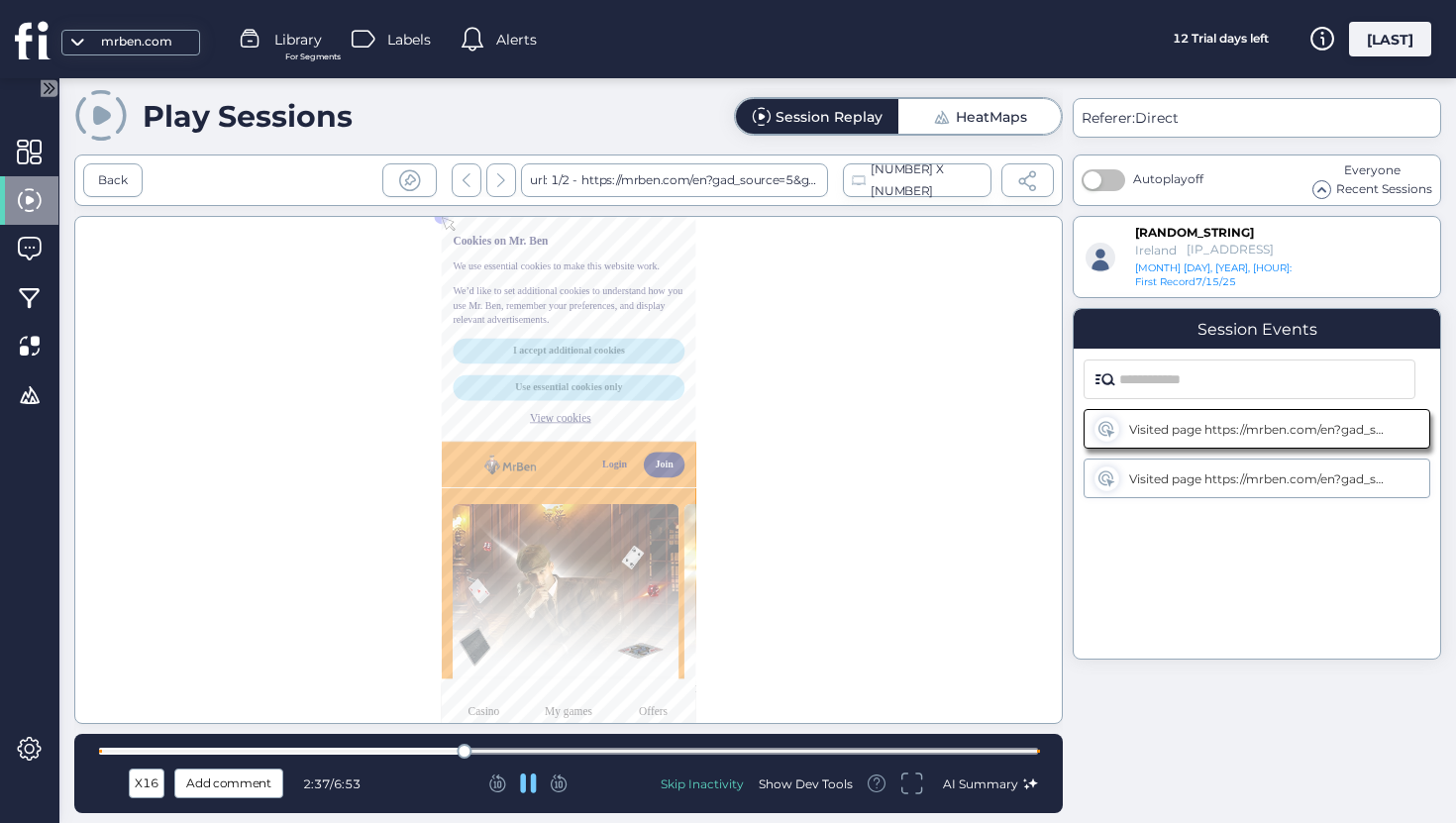 click at bounding box center [569, 751] 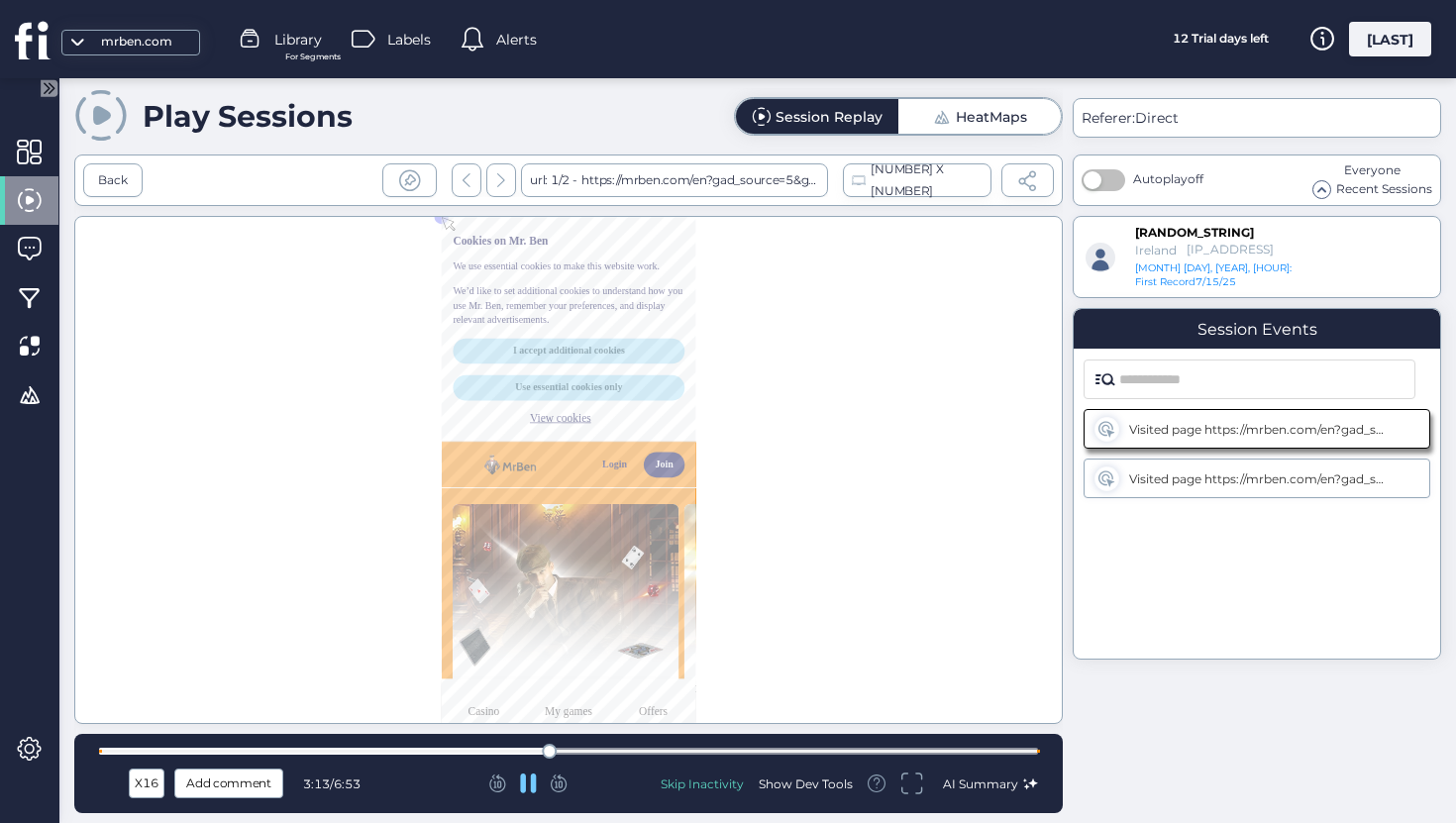 click at bounding box center (569, 751) 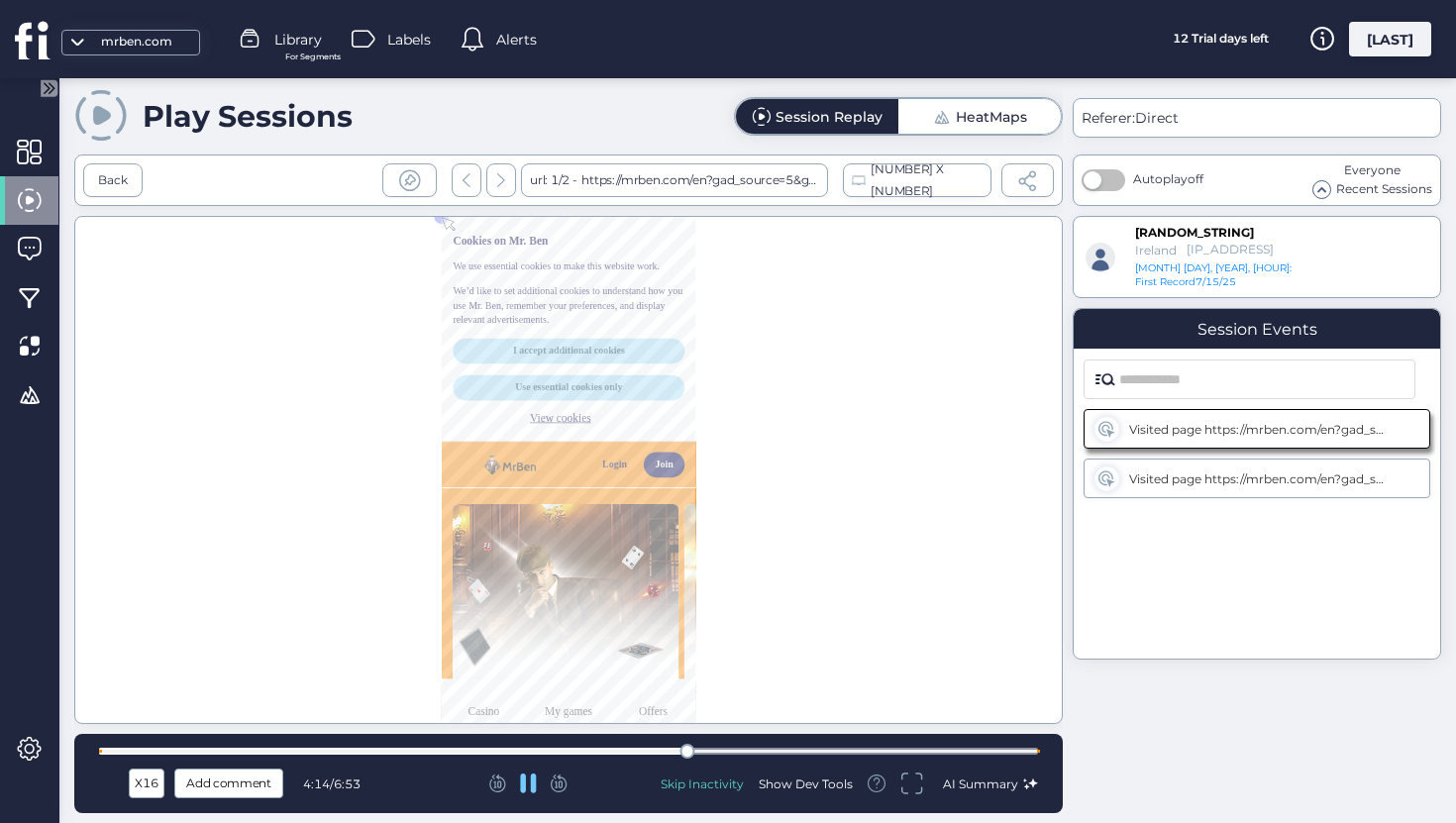 click at bounding box center [569, 751] 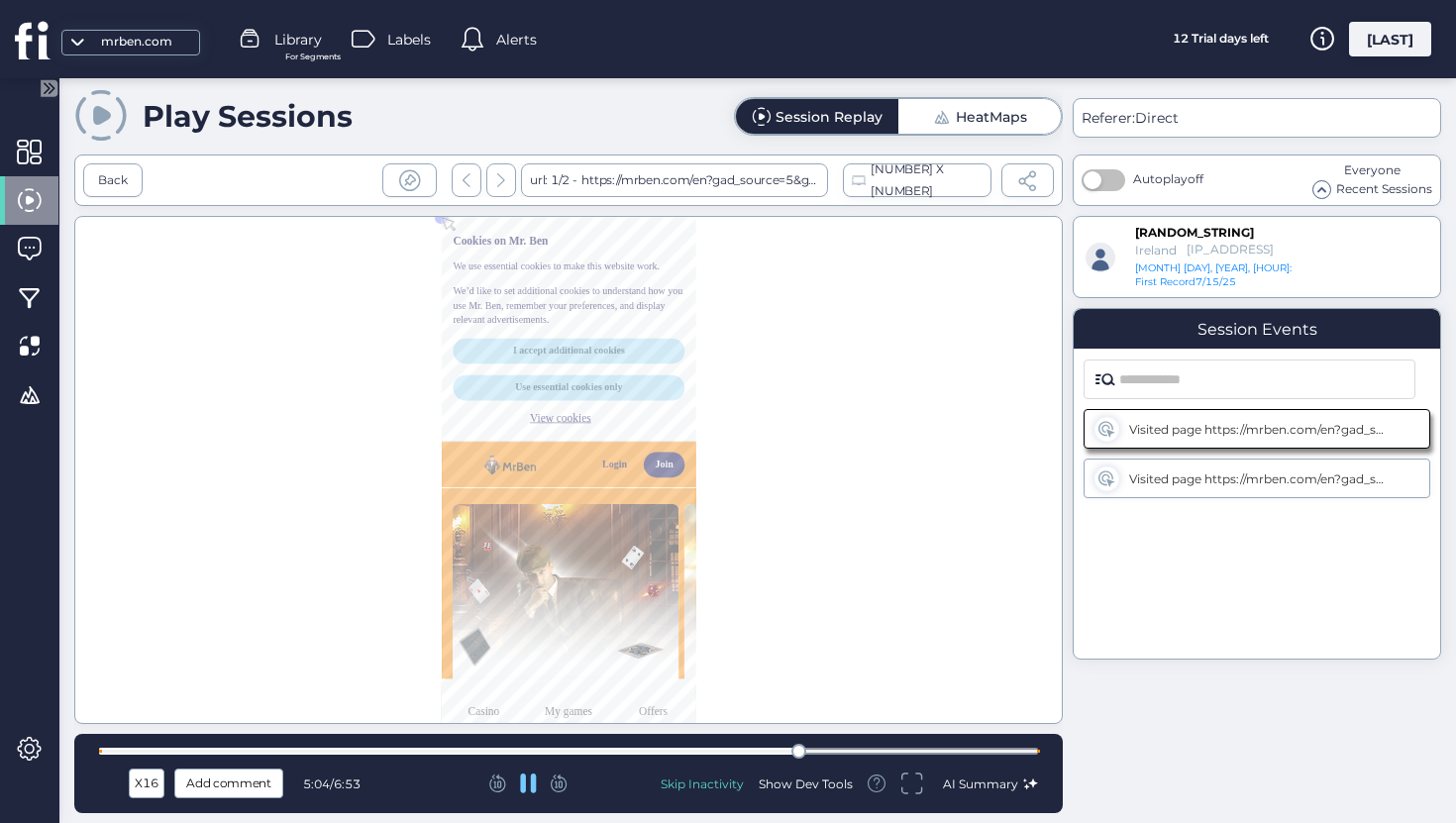 click at bounding box center [569, 751] 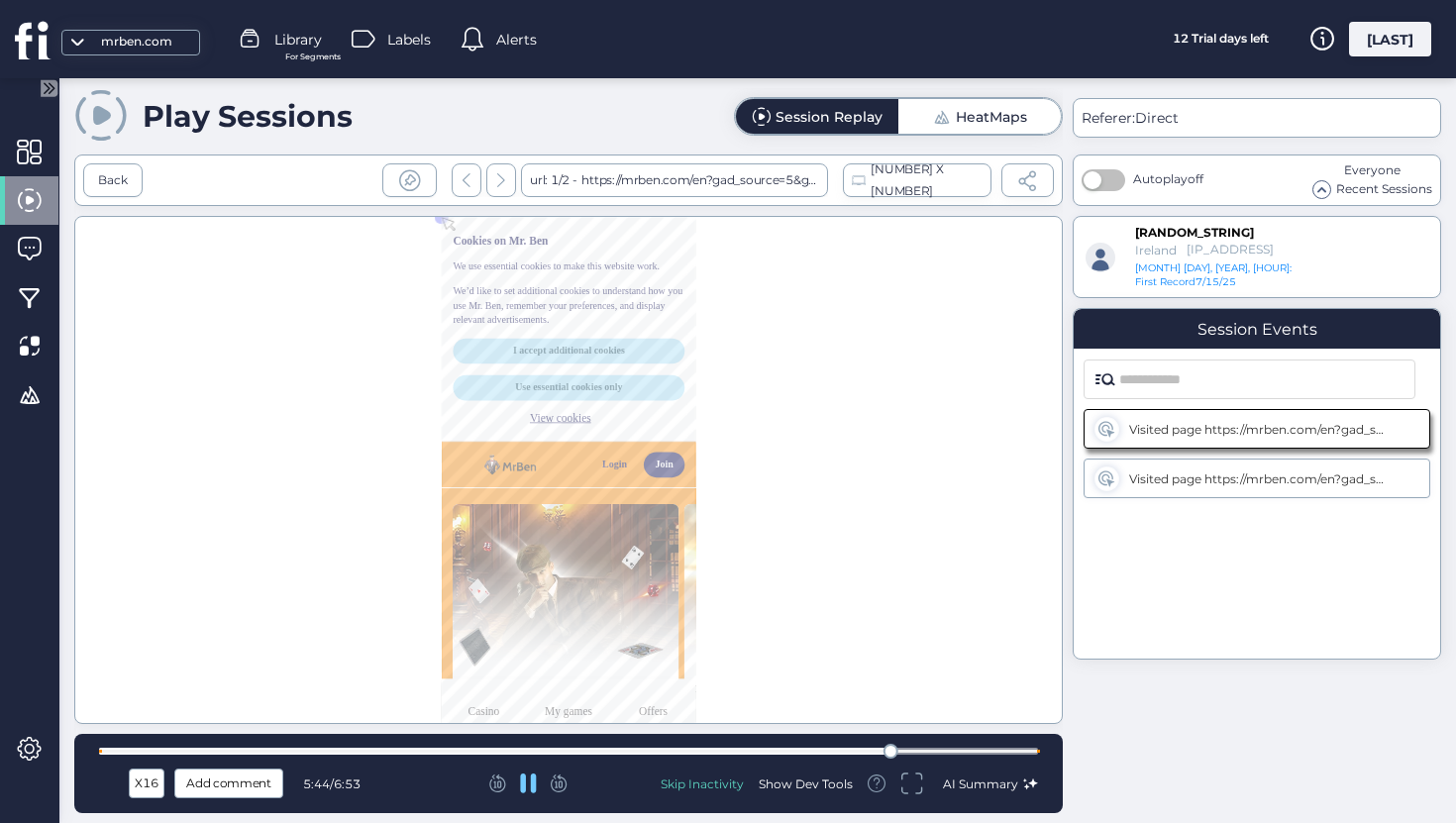 click on "X16 Add comment 5:44 / 6:53  Skip Inactivity   Show Dev Tools  AI Summary" at bounding box center [569, 773] 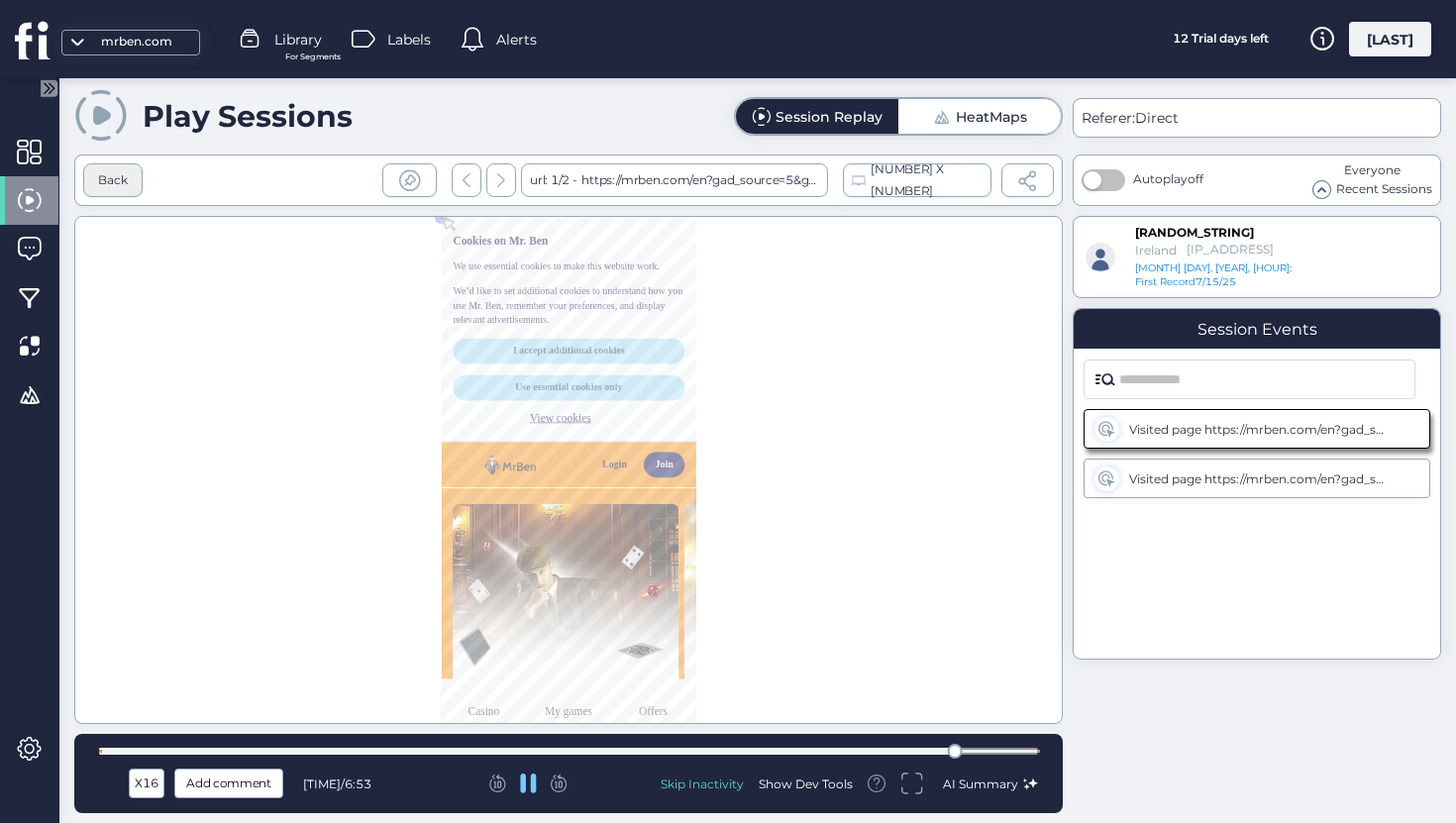 click on "Back" at bounding box center [113, 180] 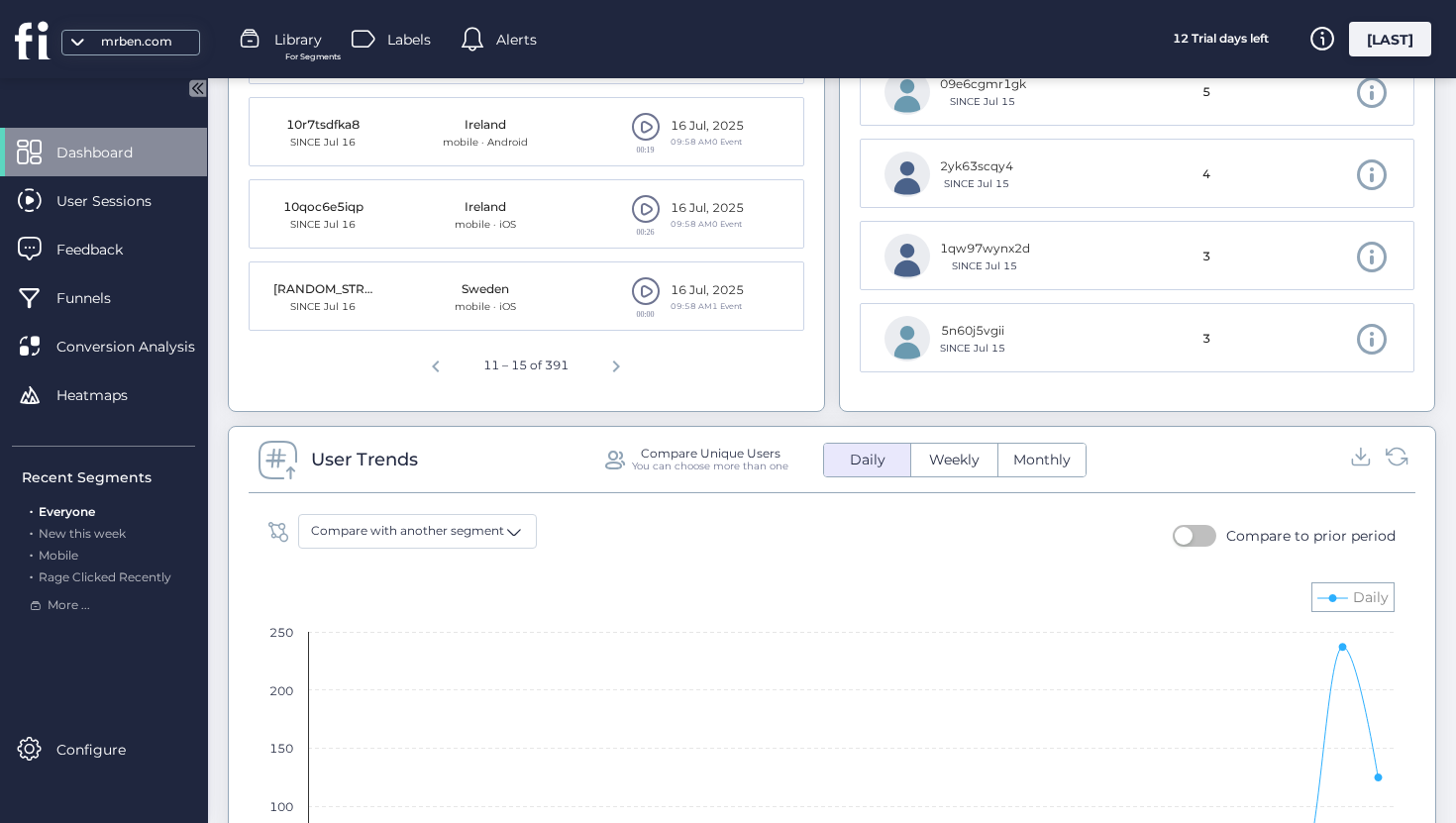 scroll, scrollTop: 786, scrollLeft: 0, axis: vertical 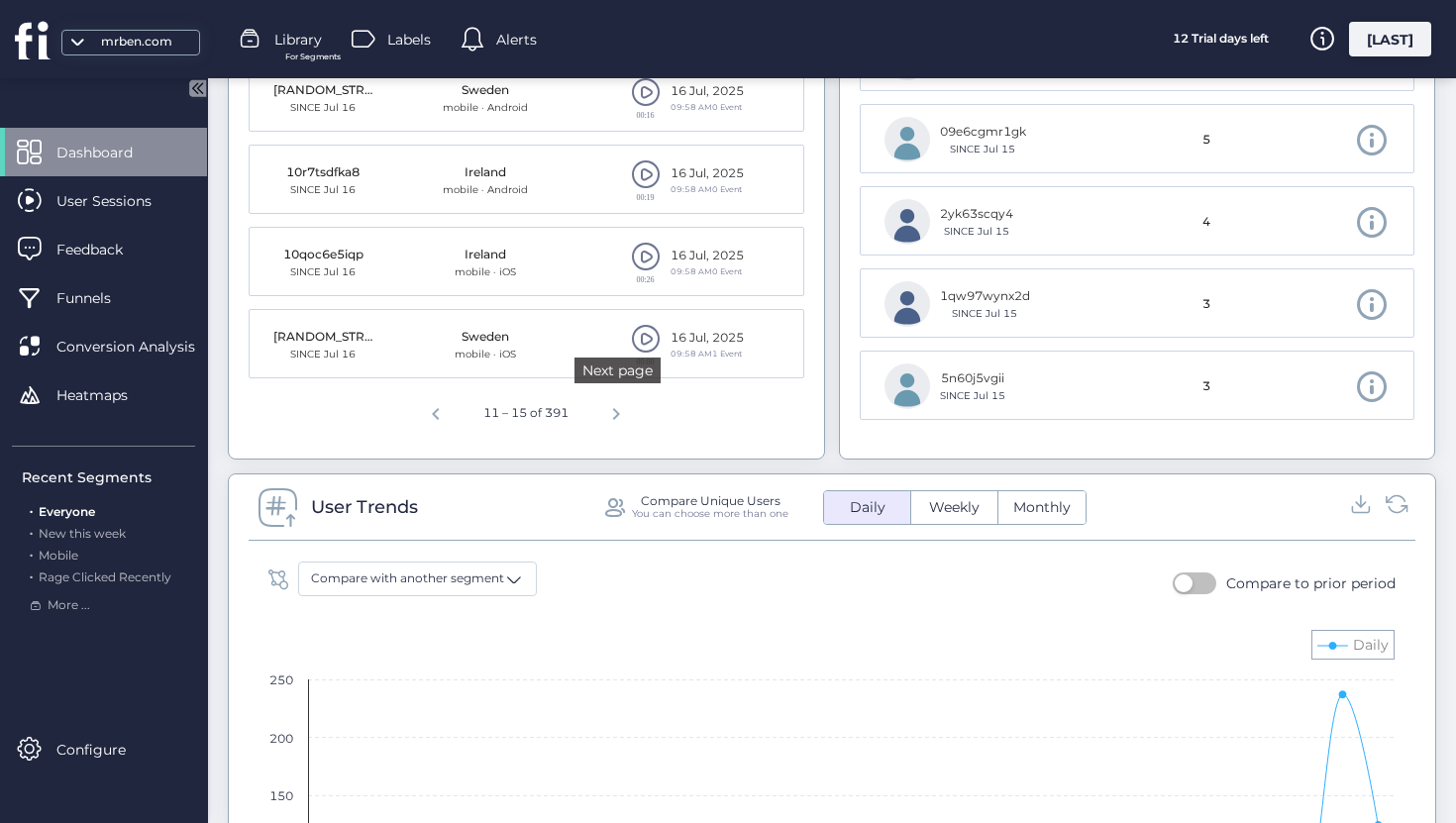 click 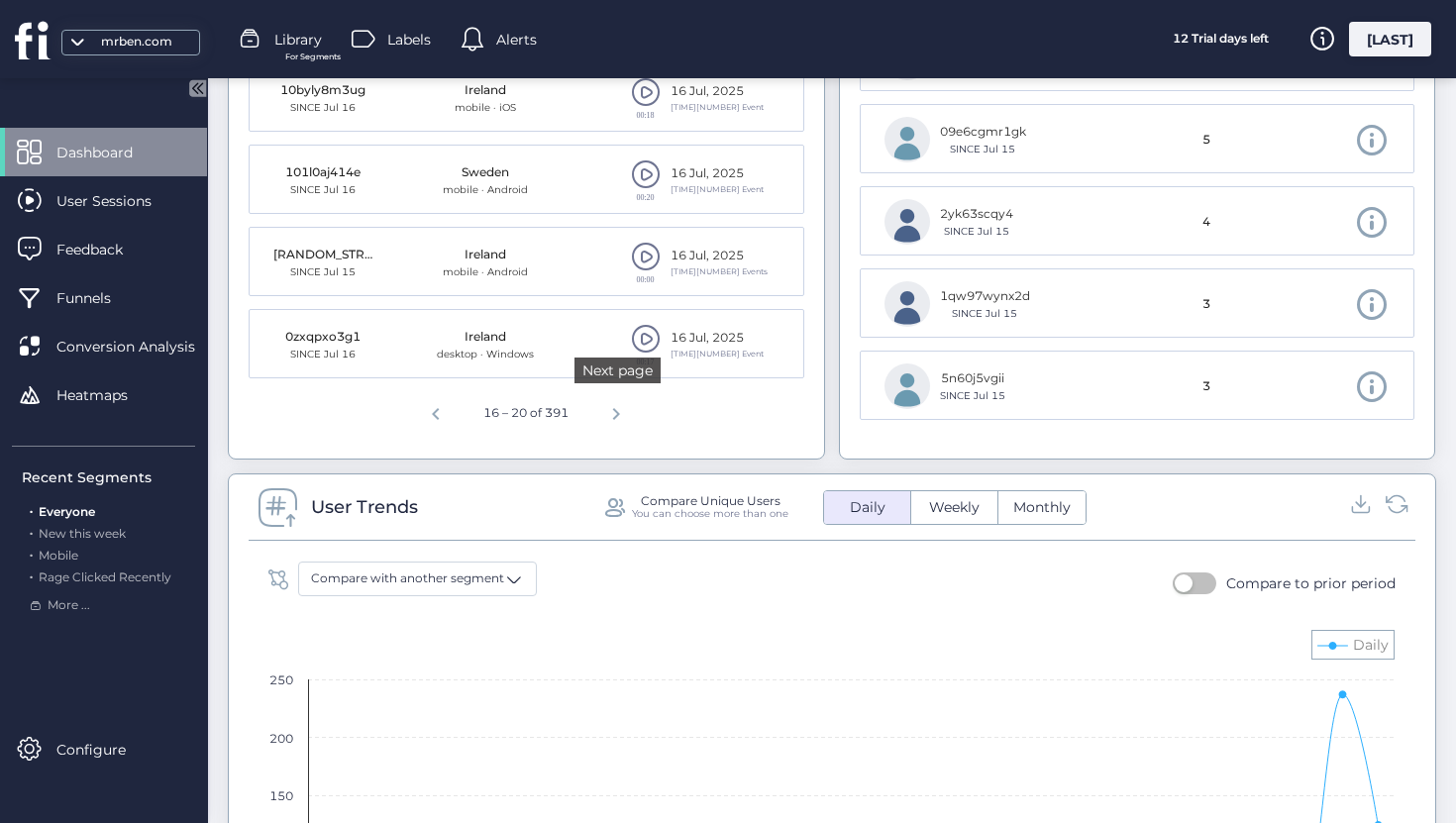 click 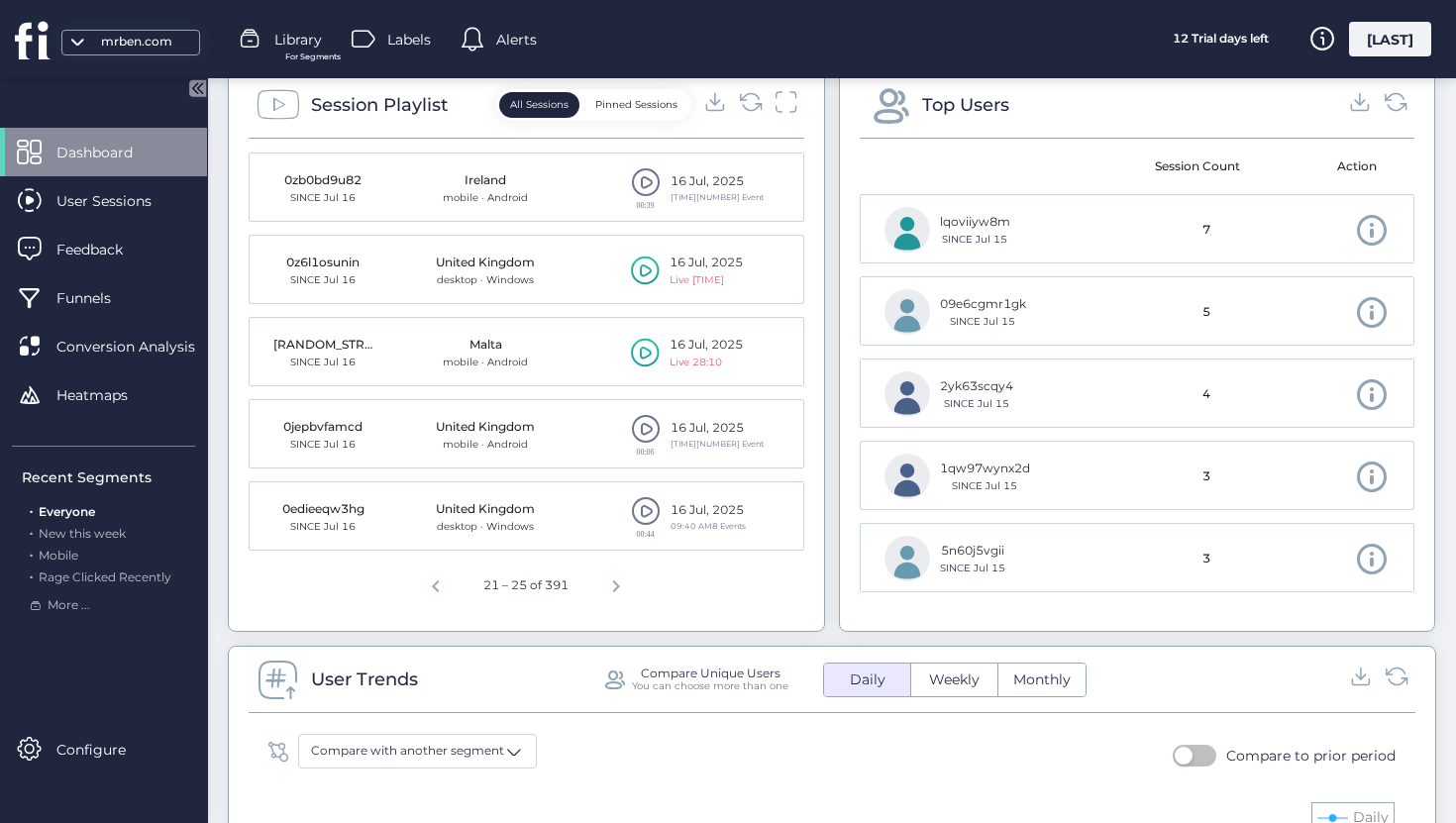 scroll, scrollTop: 582, scrollLeft: 0, axis: vertical 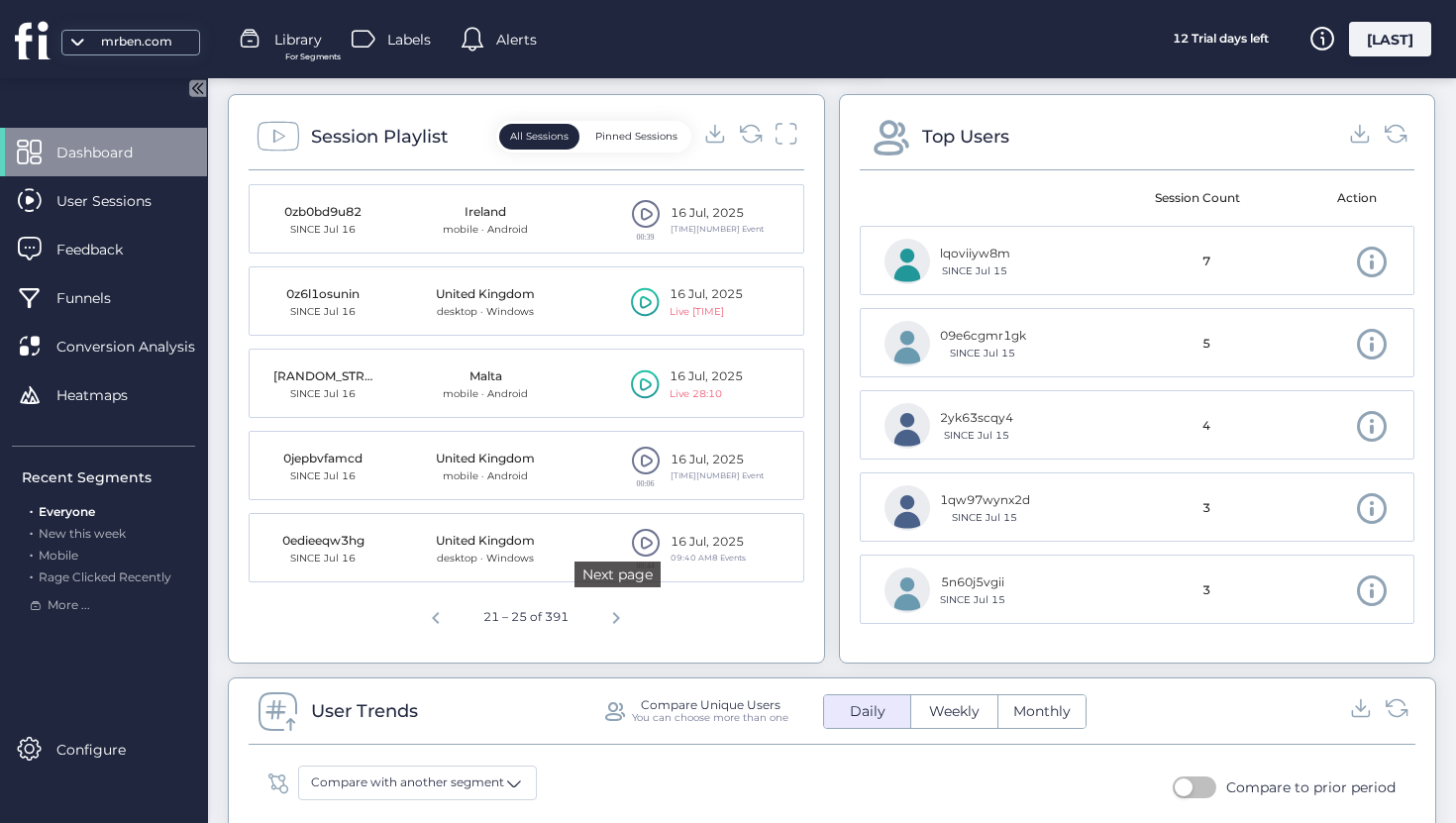 click 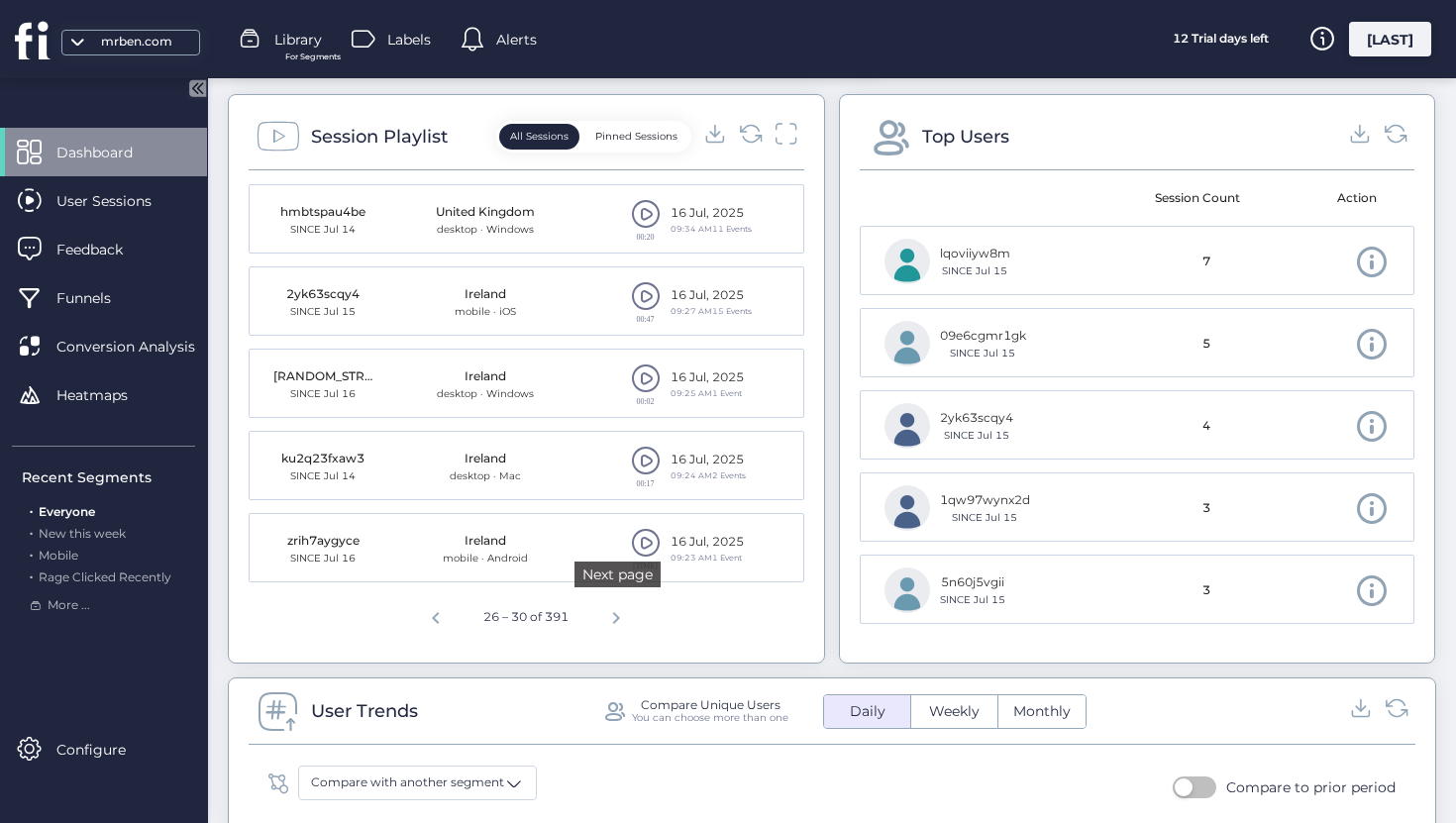 click 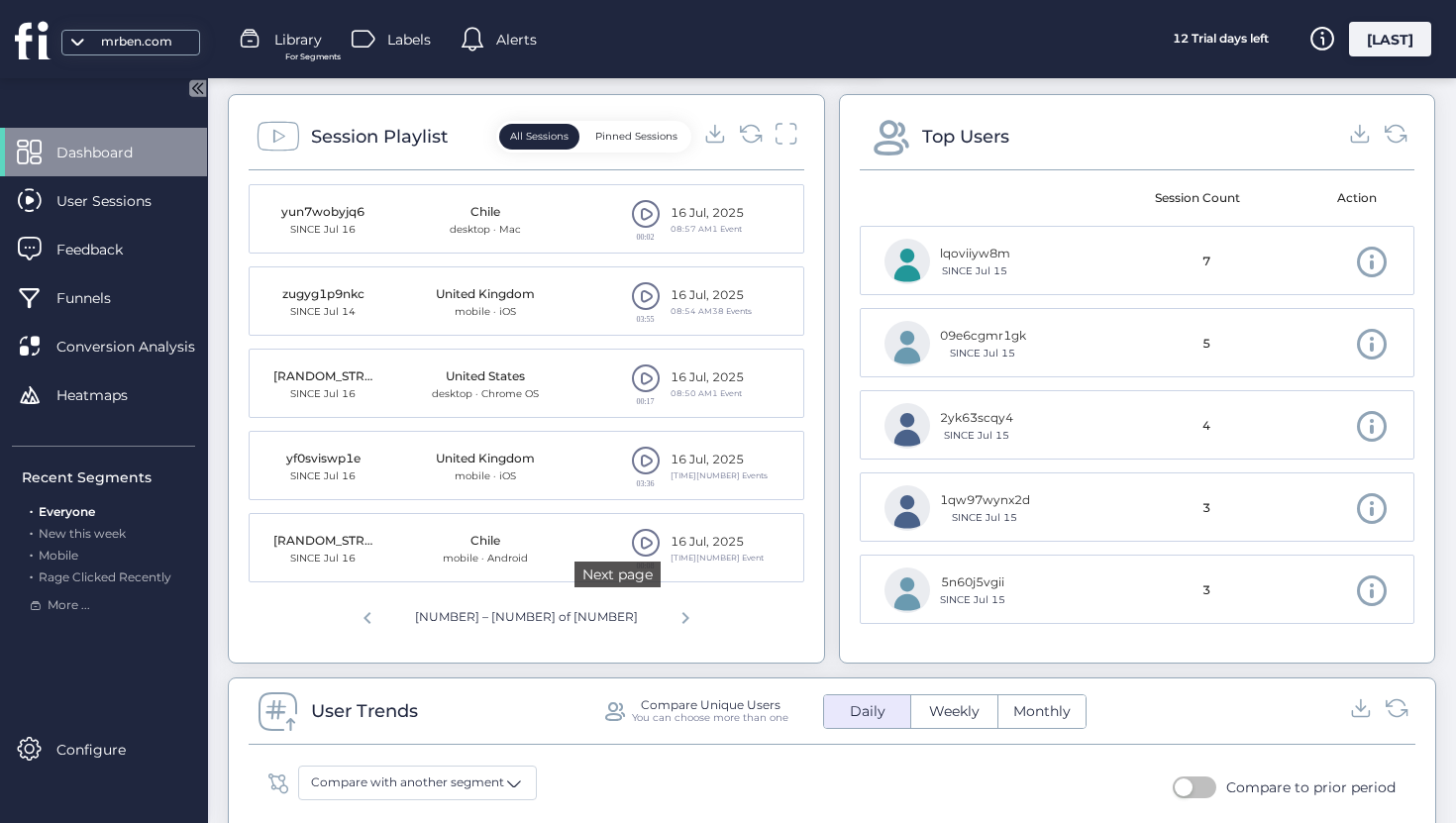 click 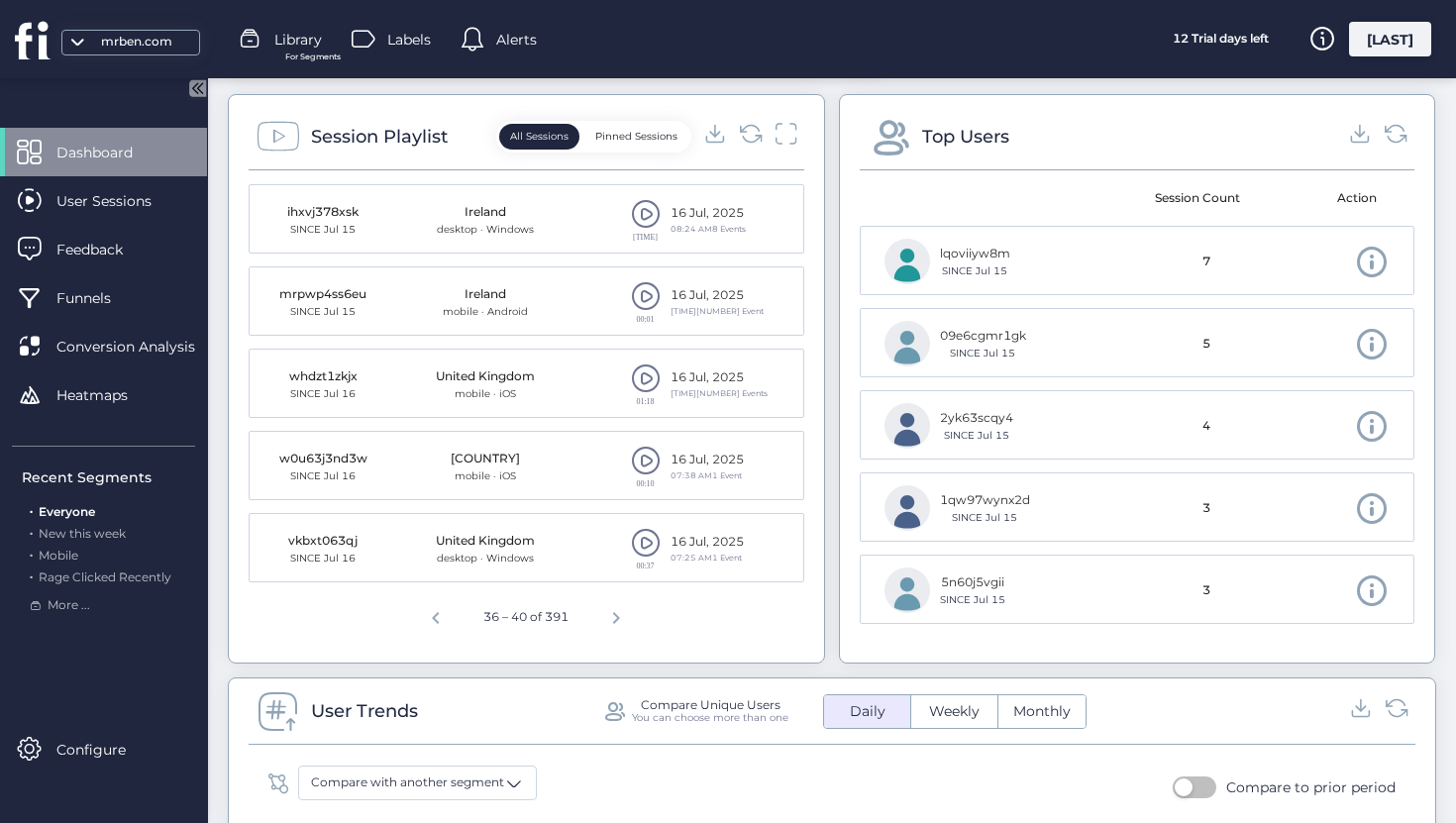 click 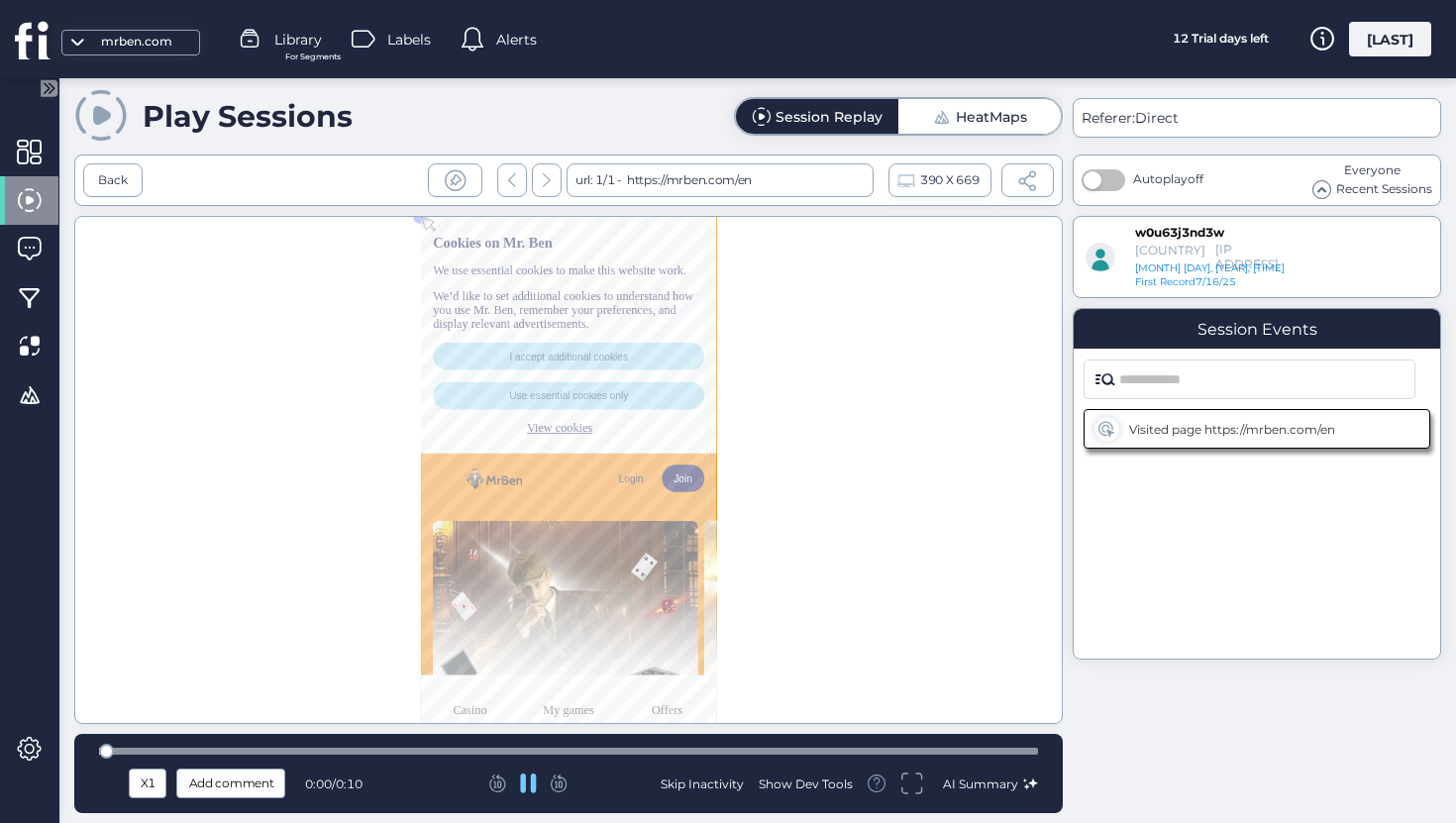 scroll, scrollTop: 0, scrollLeft: 0, axis: both 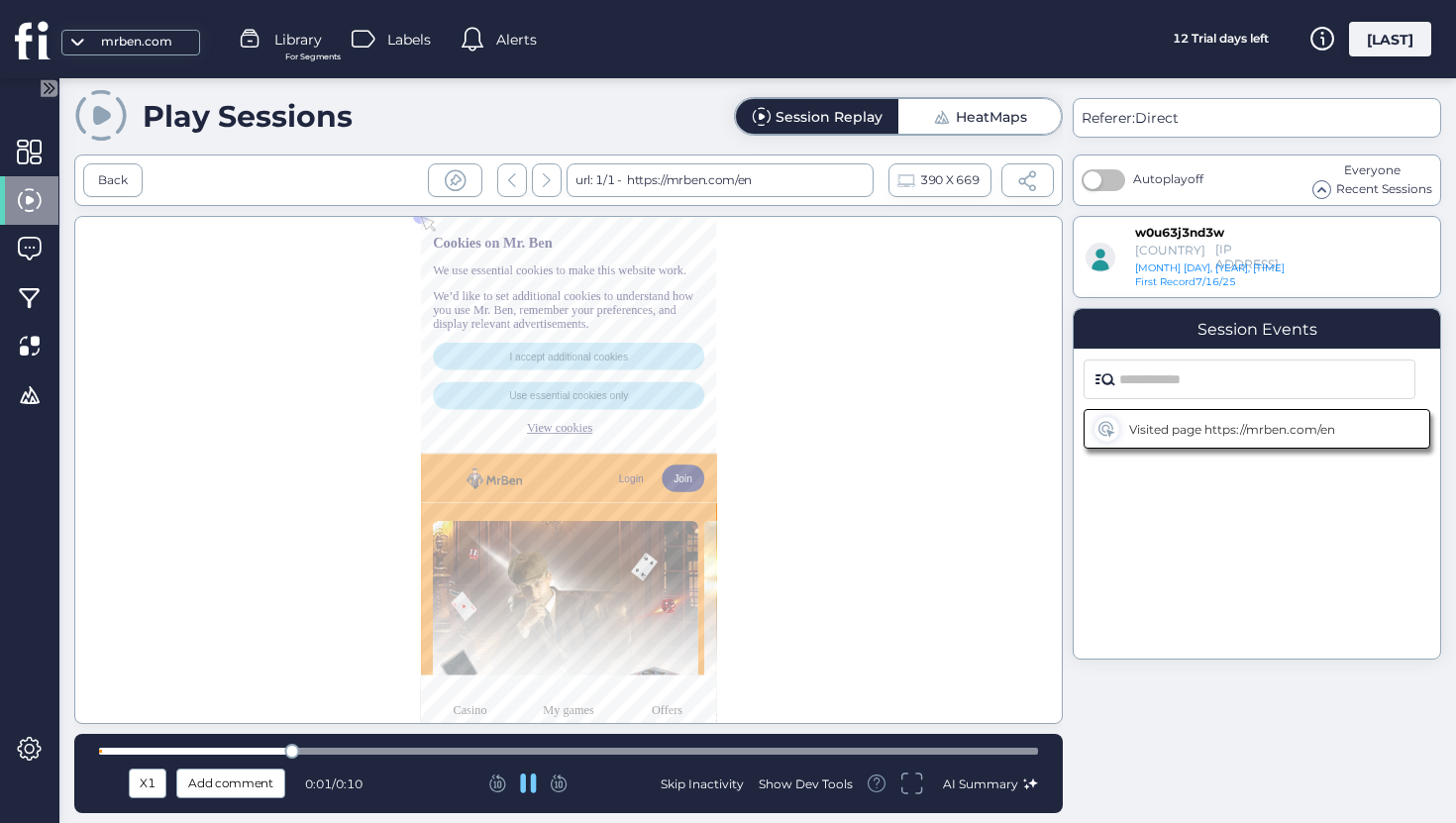 click at bounding box center [569, 751] 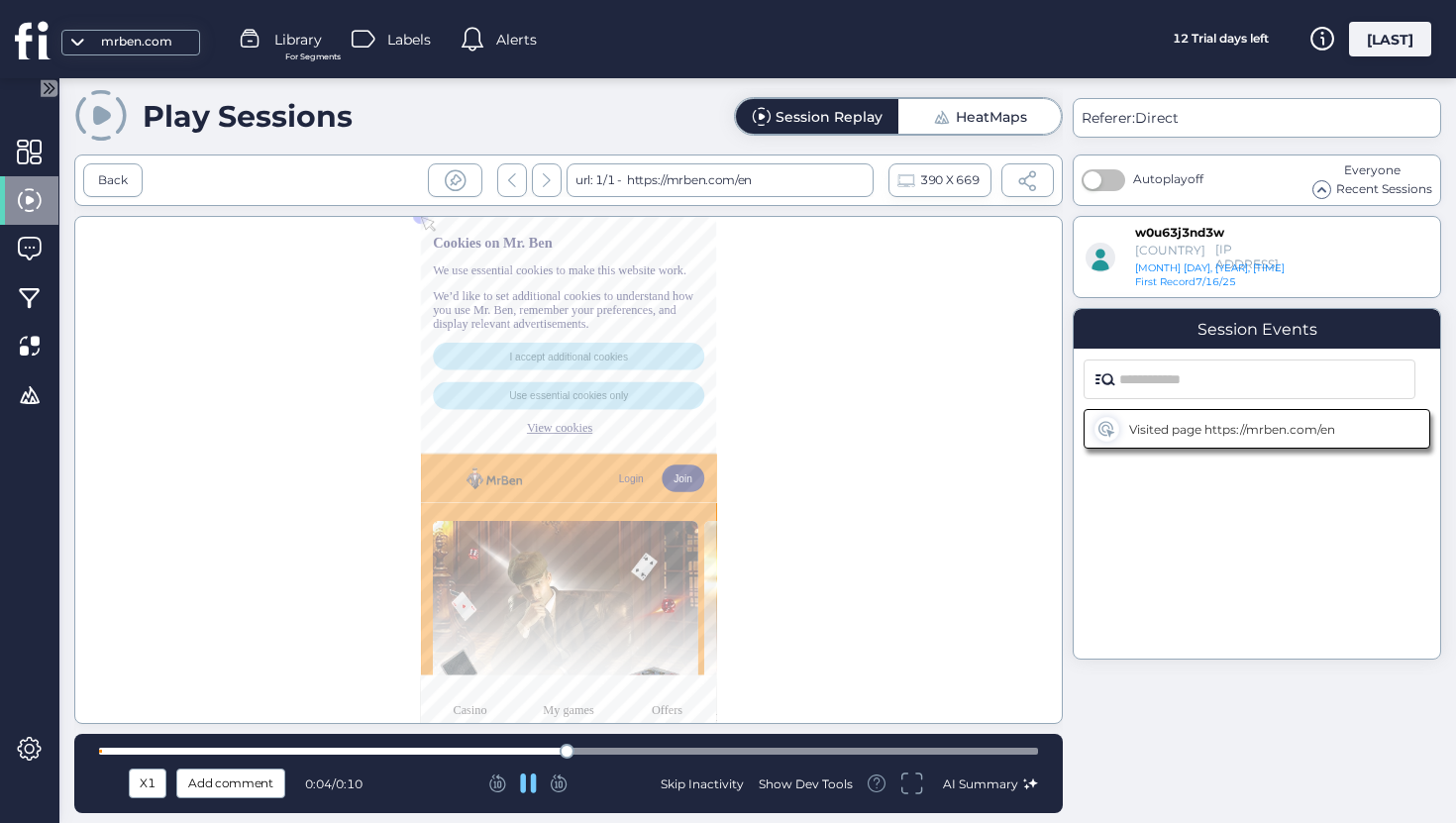 click at bounding box center (569, 751) 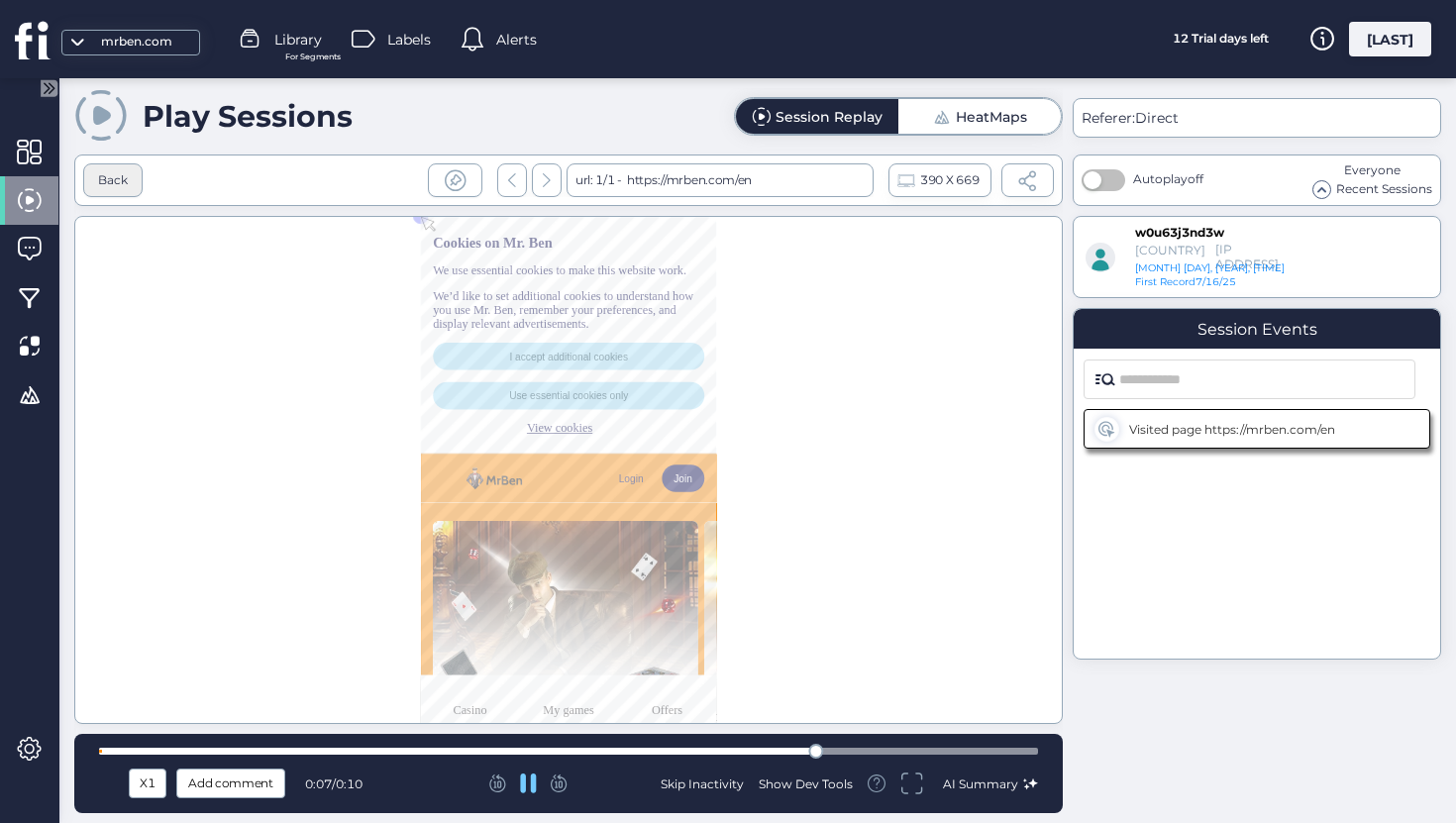 click on "Back" at bounding box center [113, 180] 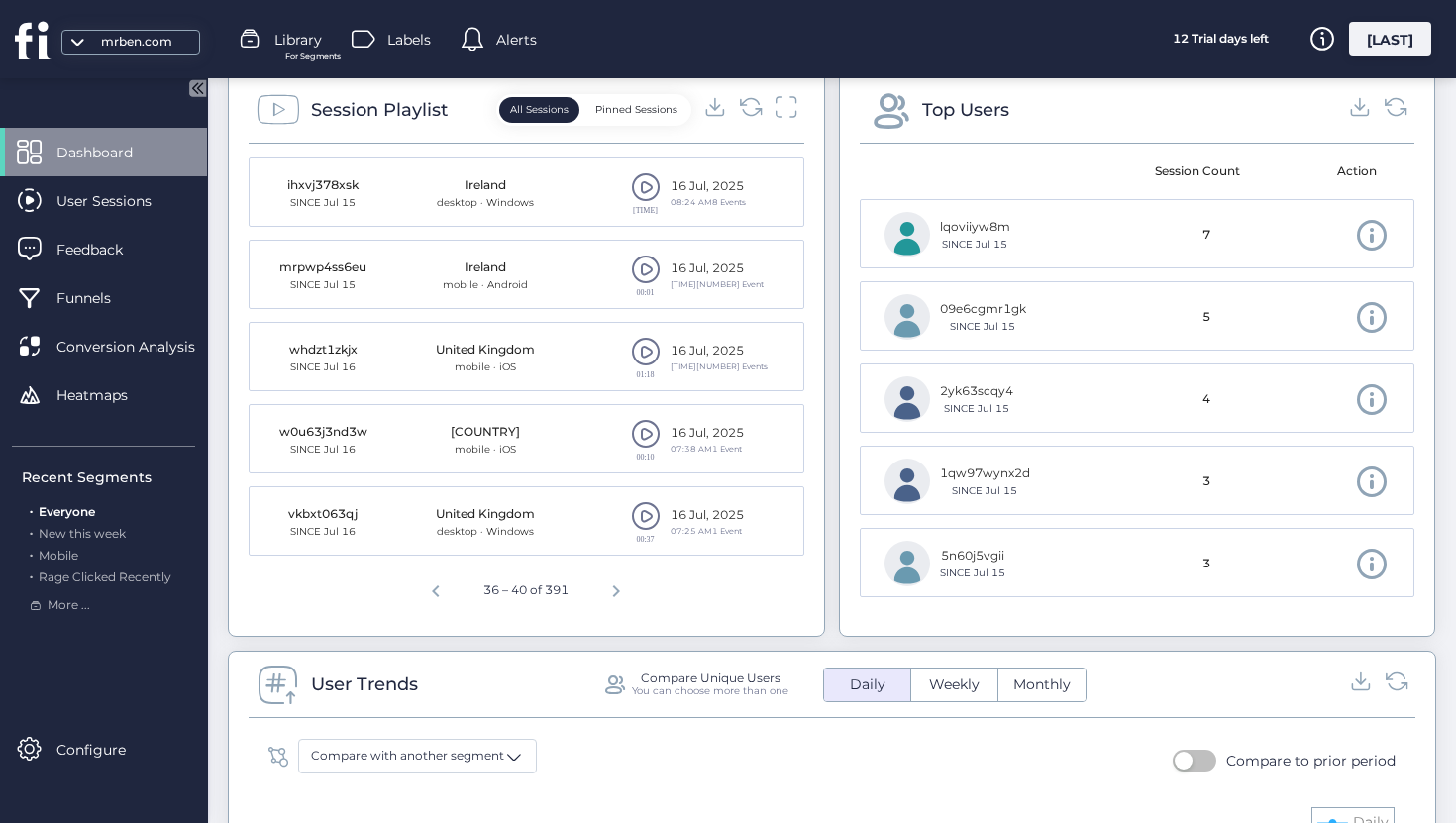 scroll, scrollTop: 607, scrollLeft: 0, axis: vertical 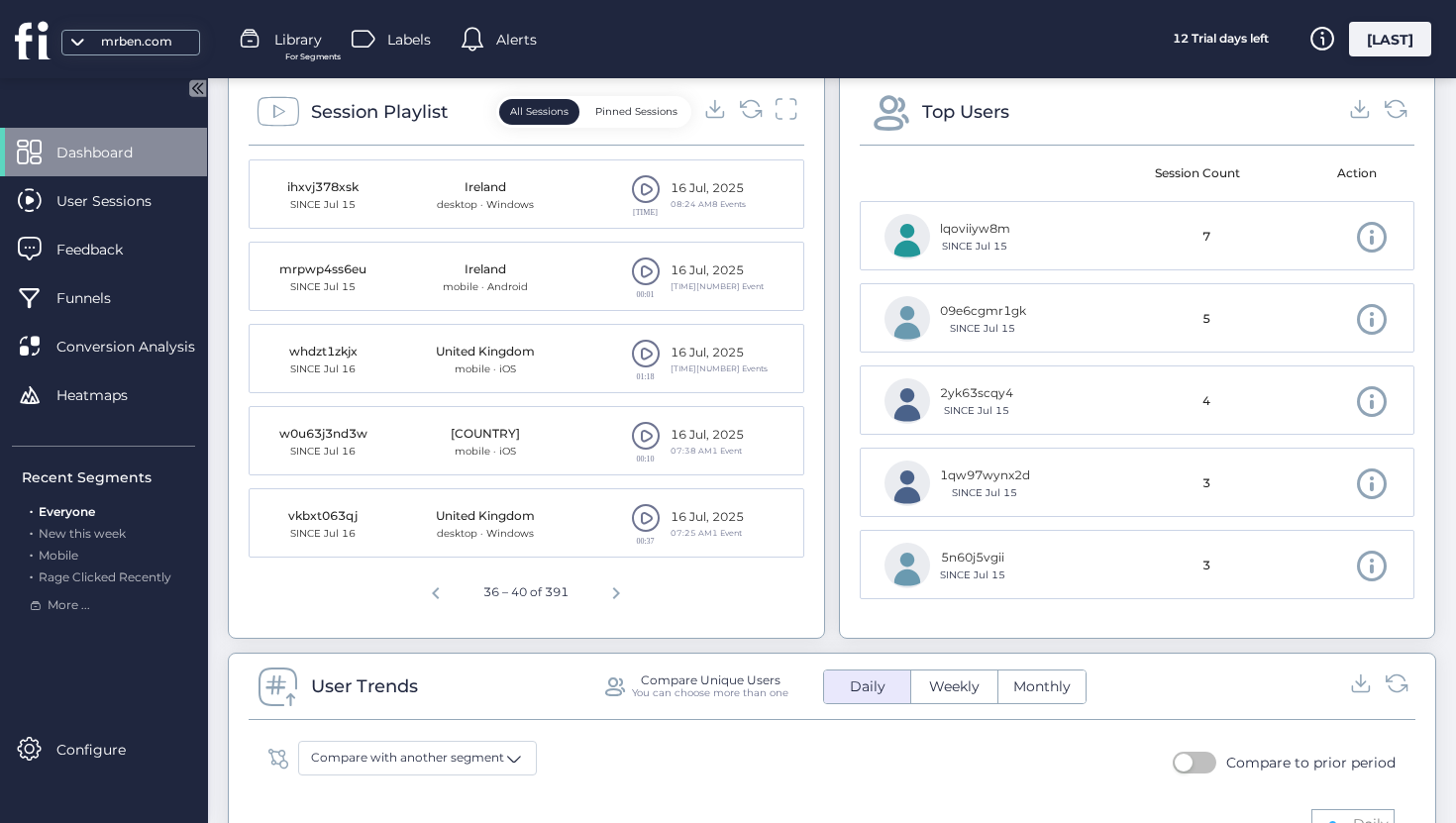 click 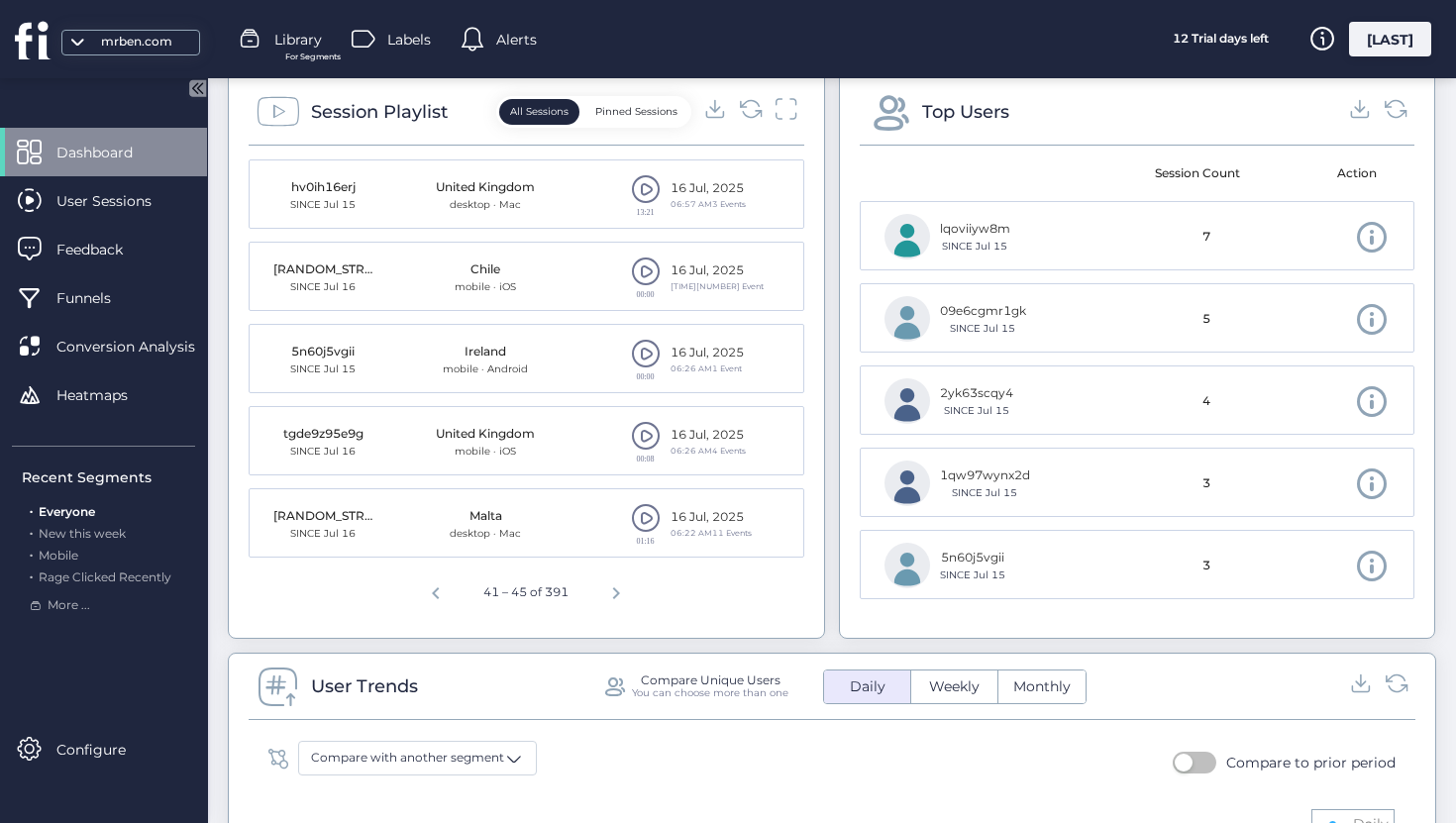 click 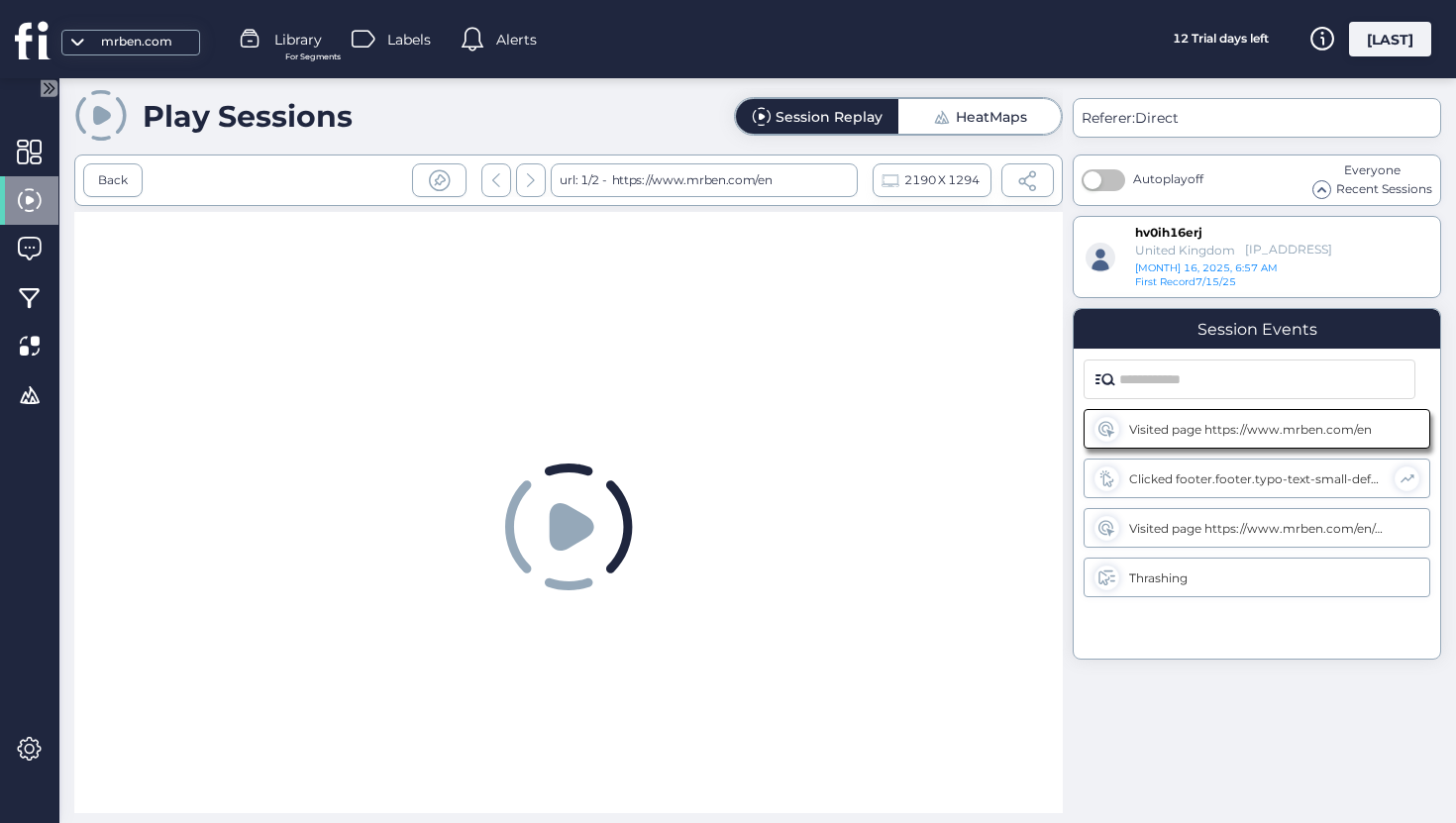 scroll, scrollTop: 0, scrollLeft: 0, axis: both 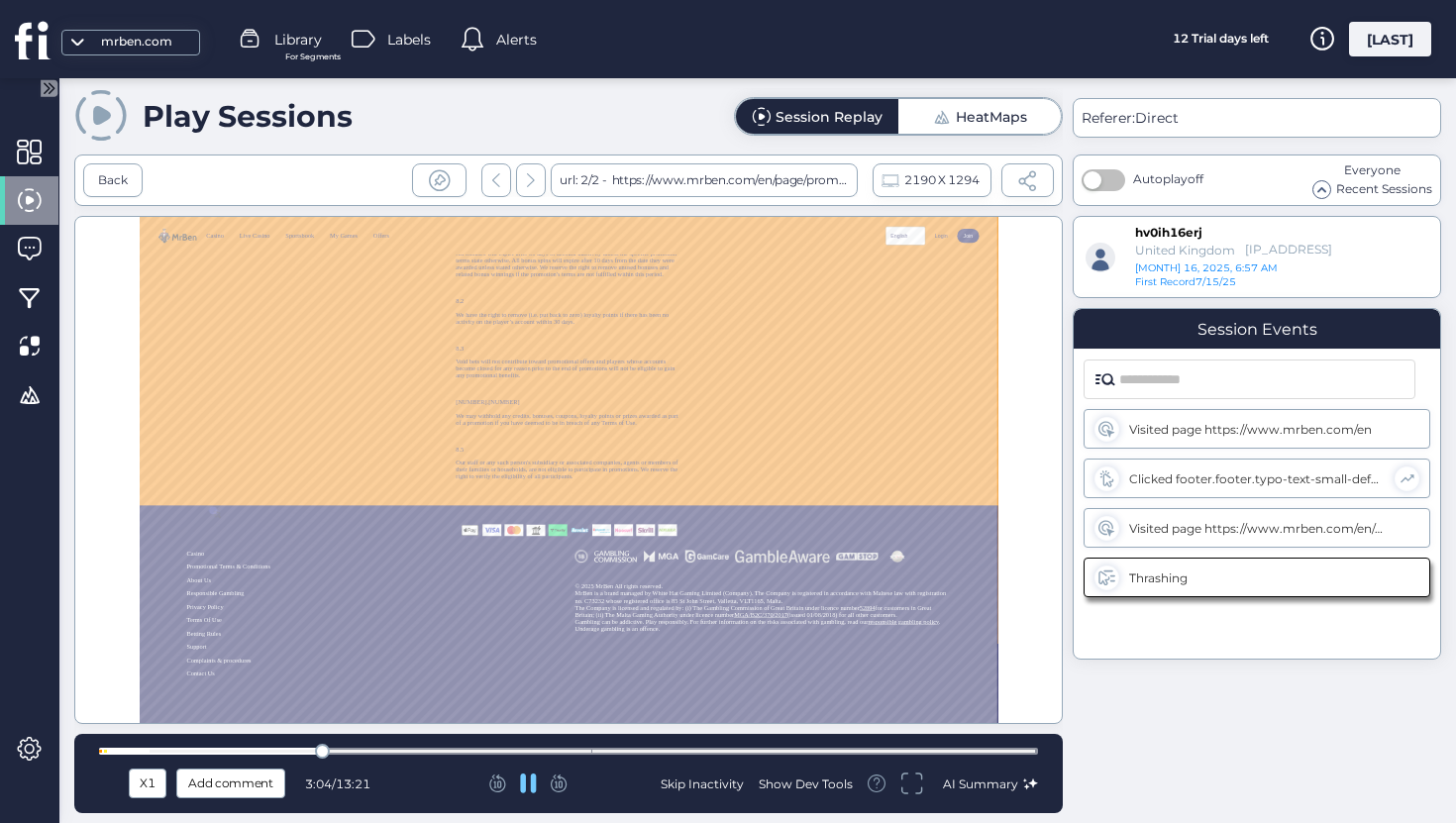 click at bounding box center [569, 751] 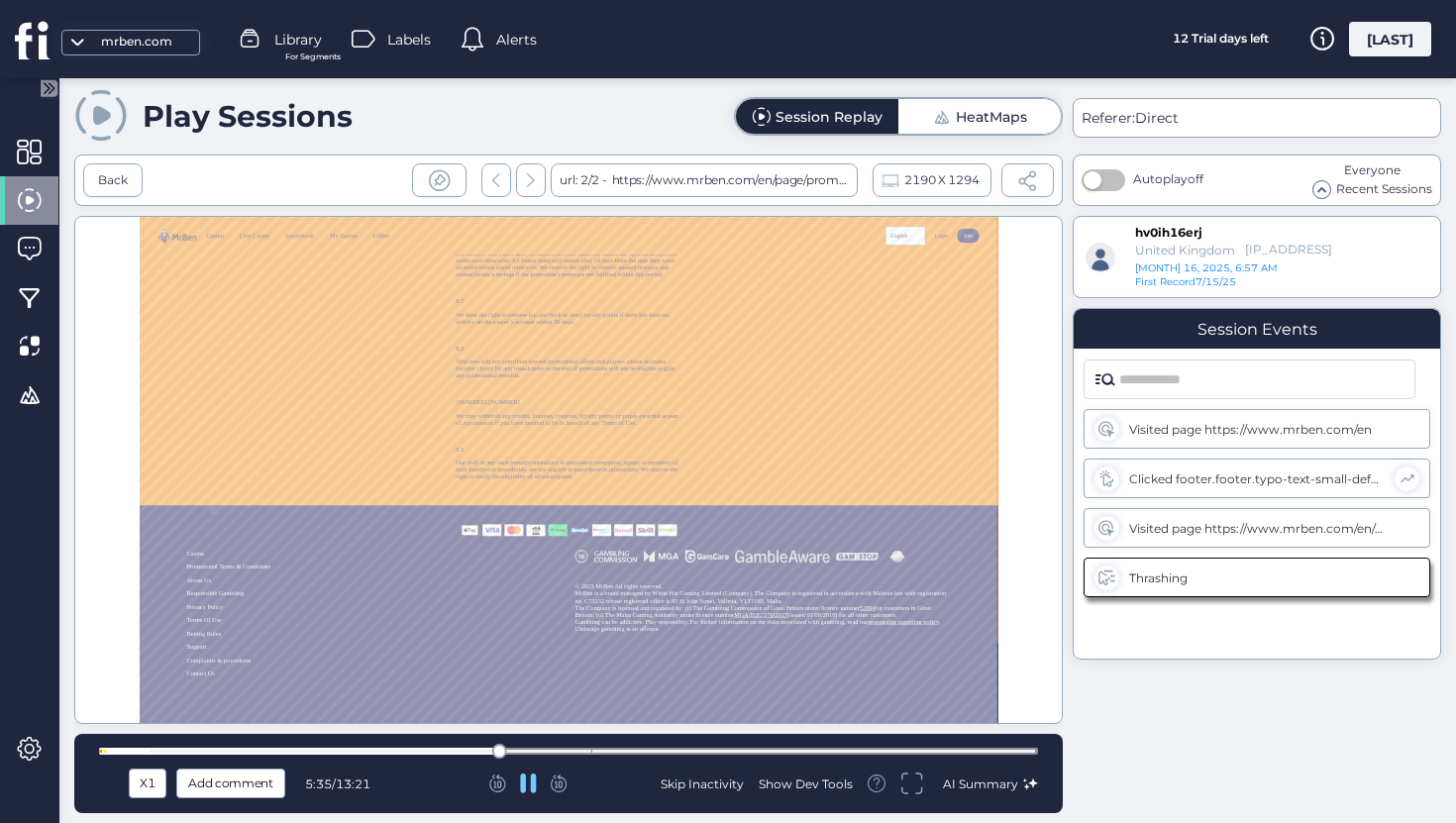 click at bounding box center [569, 751] 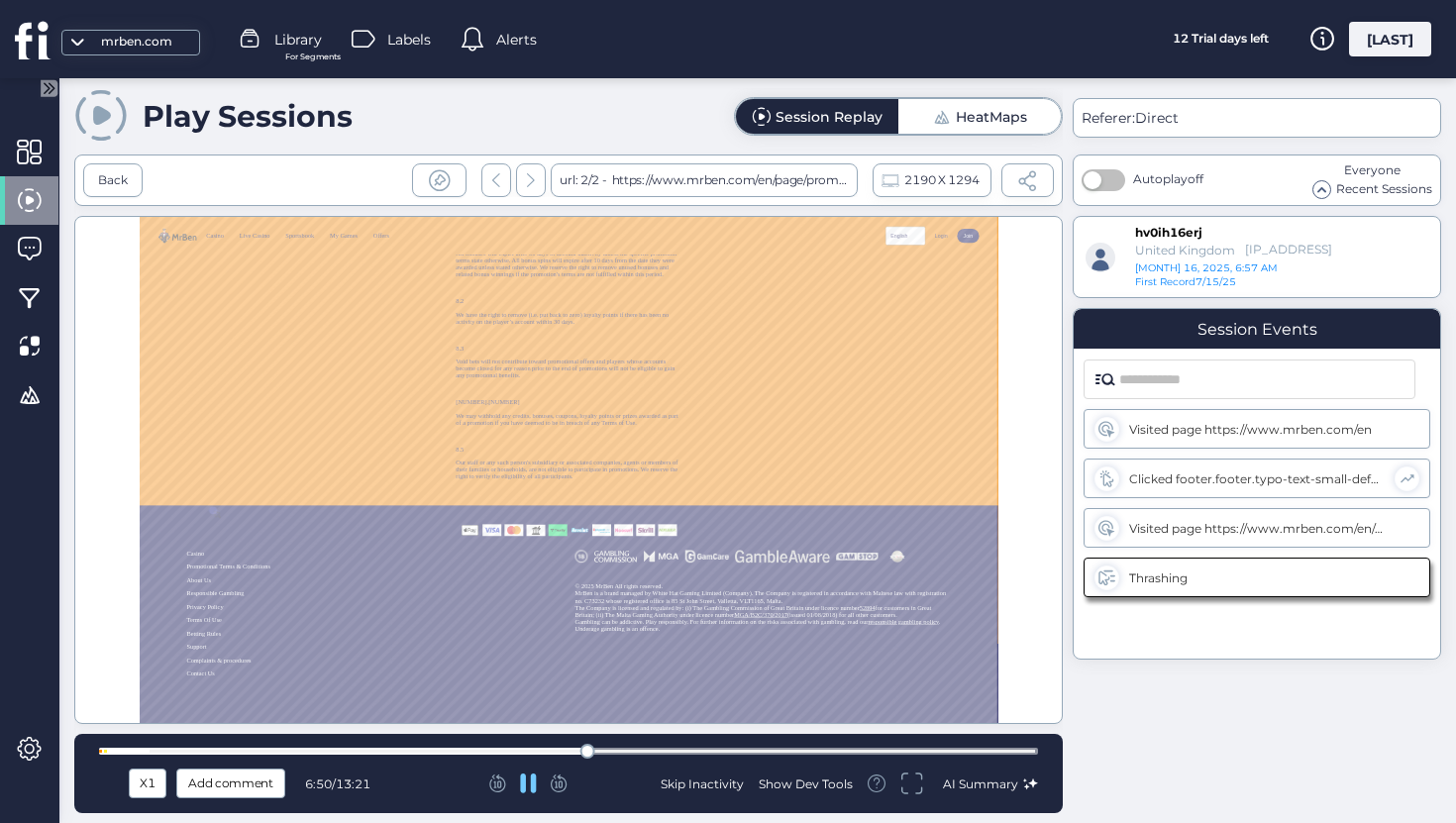 click at bounding box center [569, 751] 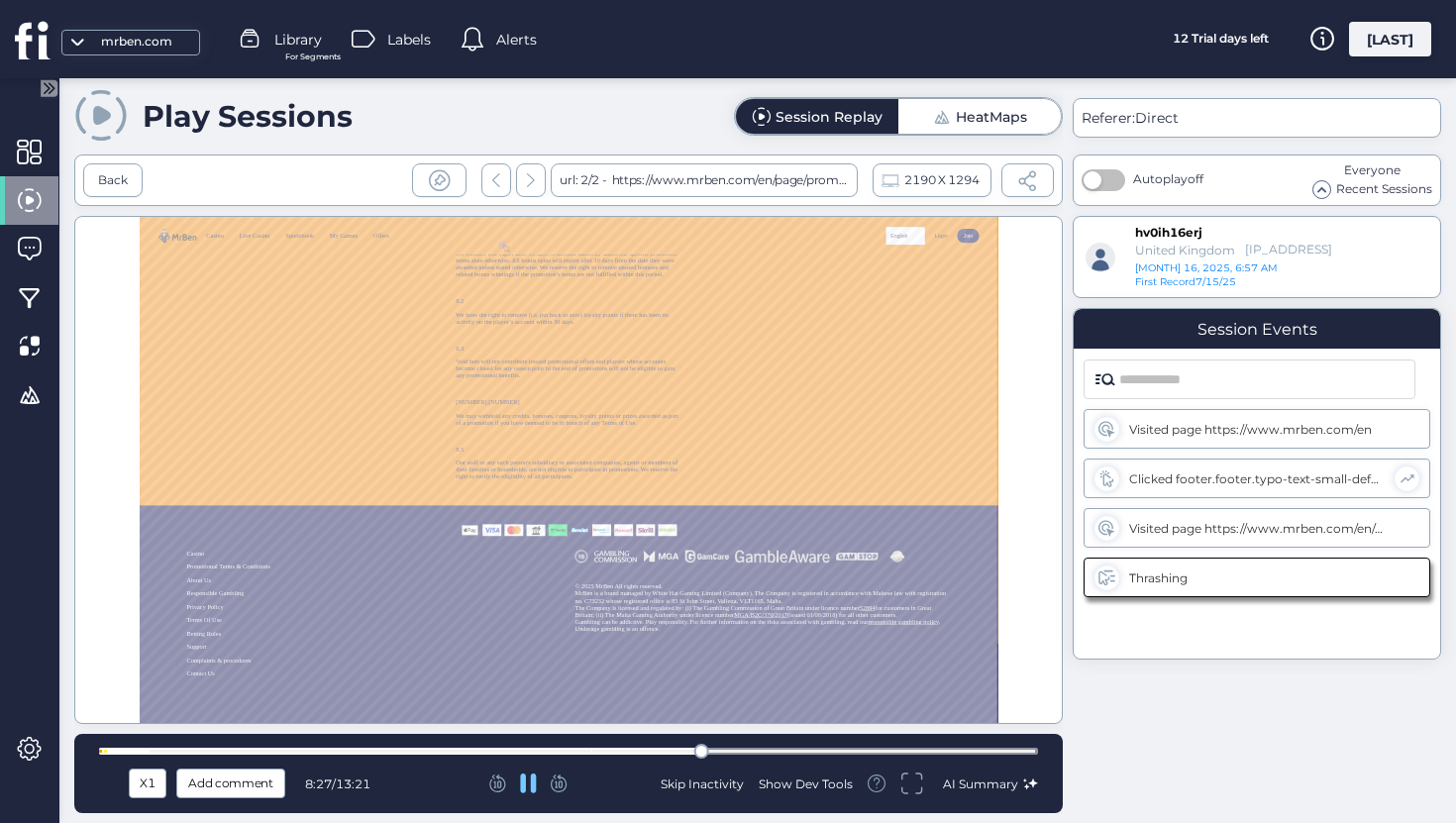 click on "X1 Add comment 8:27 / 13:21  Skip Inactivity   Show Dev Tools  AI Summary" at bounding box center (569, 773) 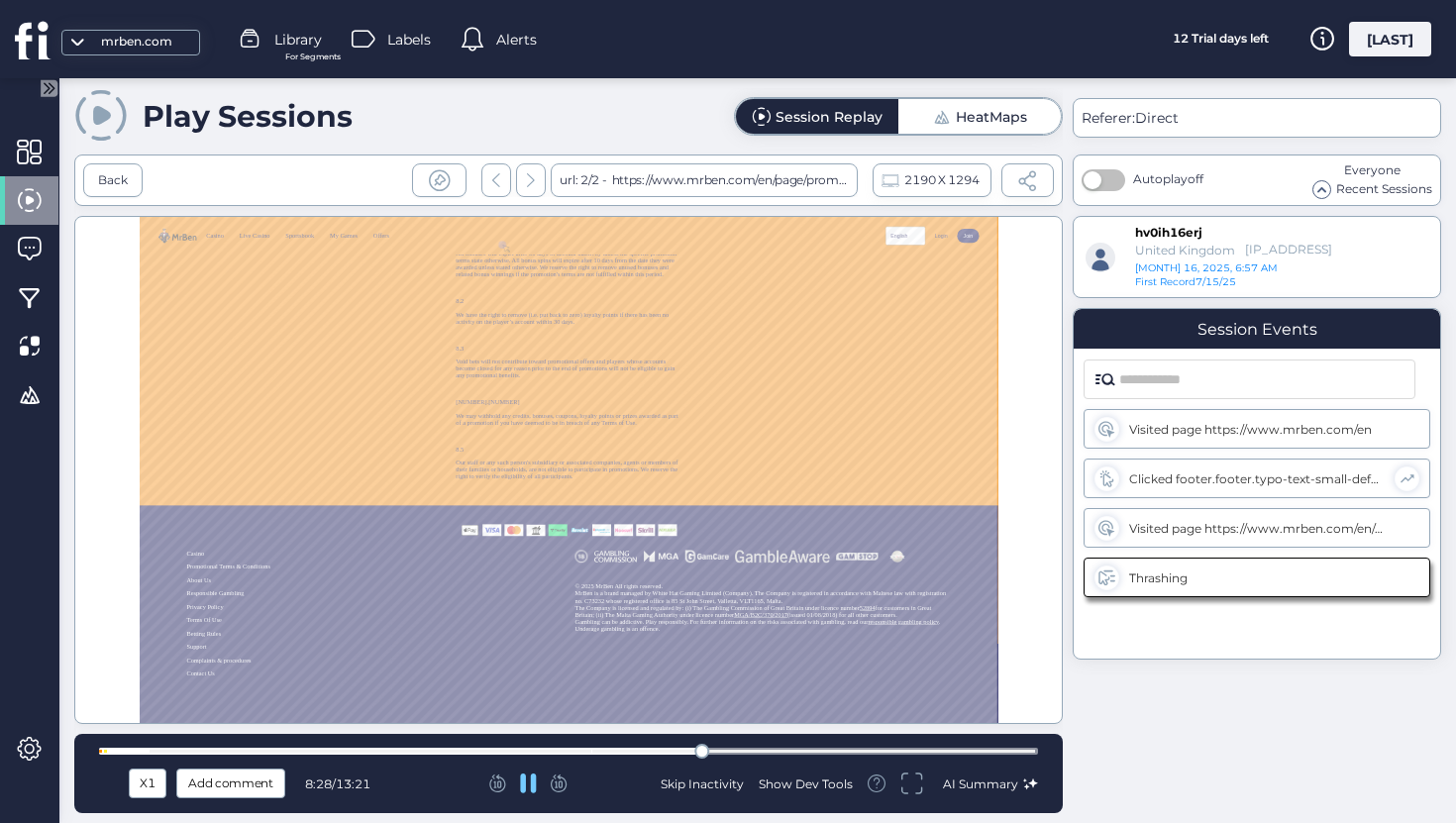 click on "X1 Add comment 8:28 / 13:21  Skip Inactivity   Show Dev Tools  AI Summary" at bounding box center (569, 773) 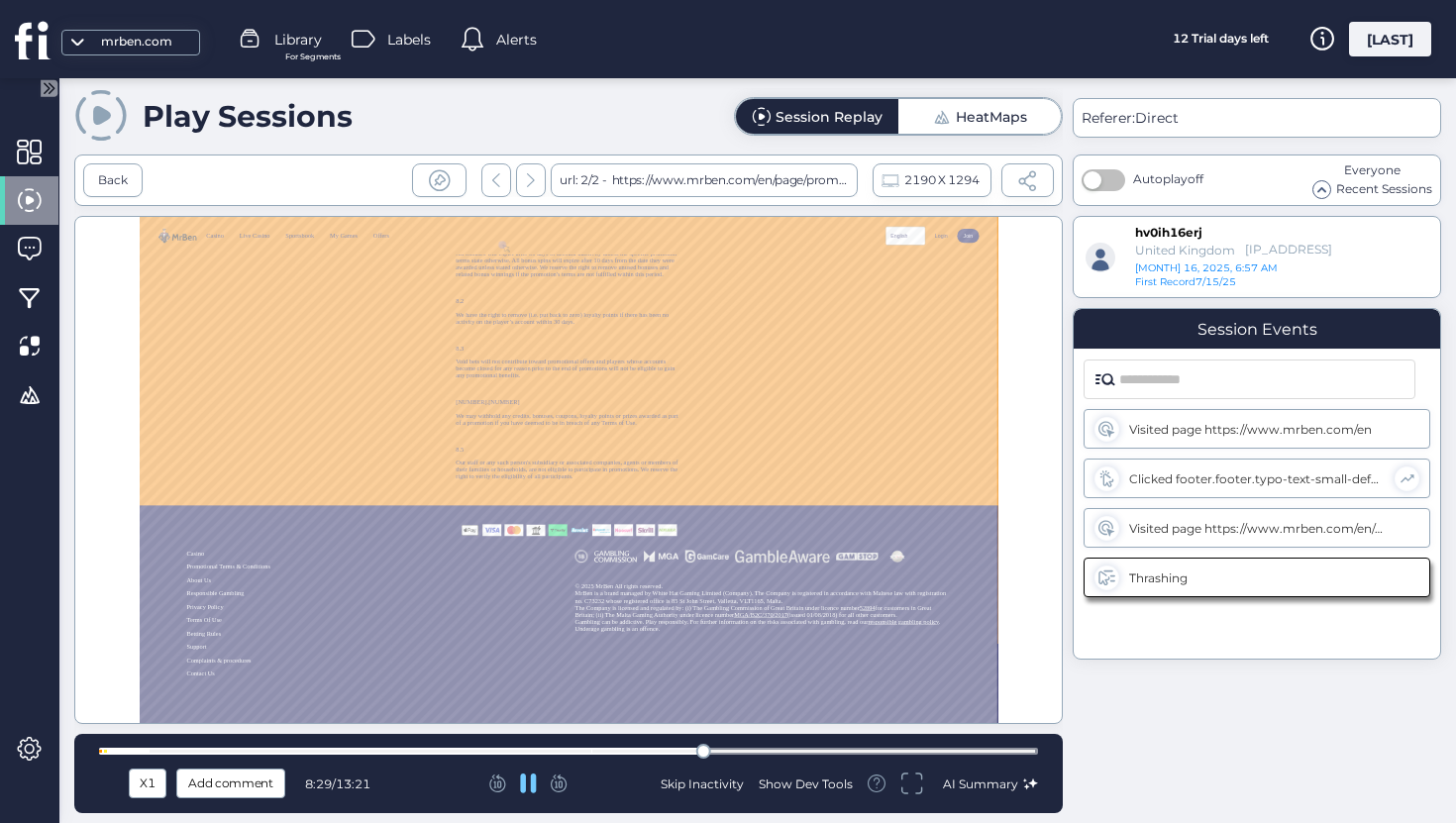 click on "Back url: [NUMBER]/[NUMBER] - https://www.mrben.com/en/page/promotion-terms [NUMBER] X [NUMBER]" at bounding box center (569, 180) 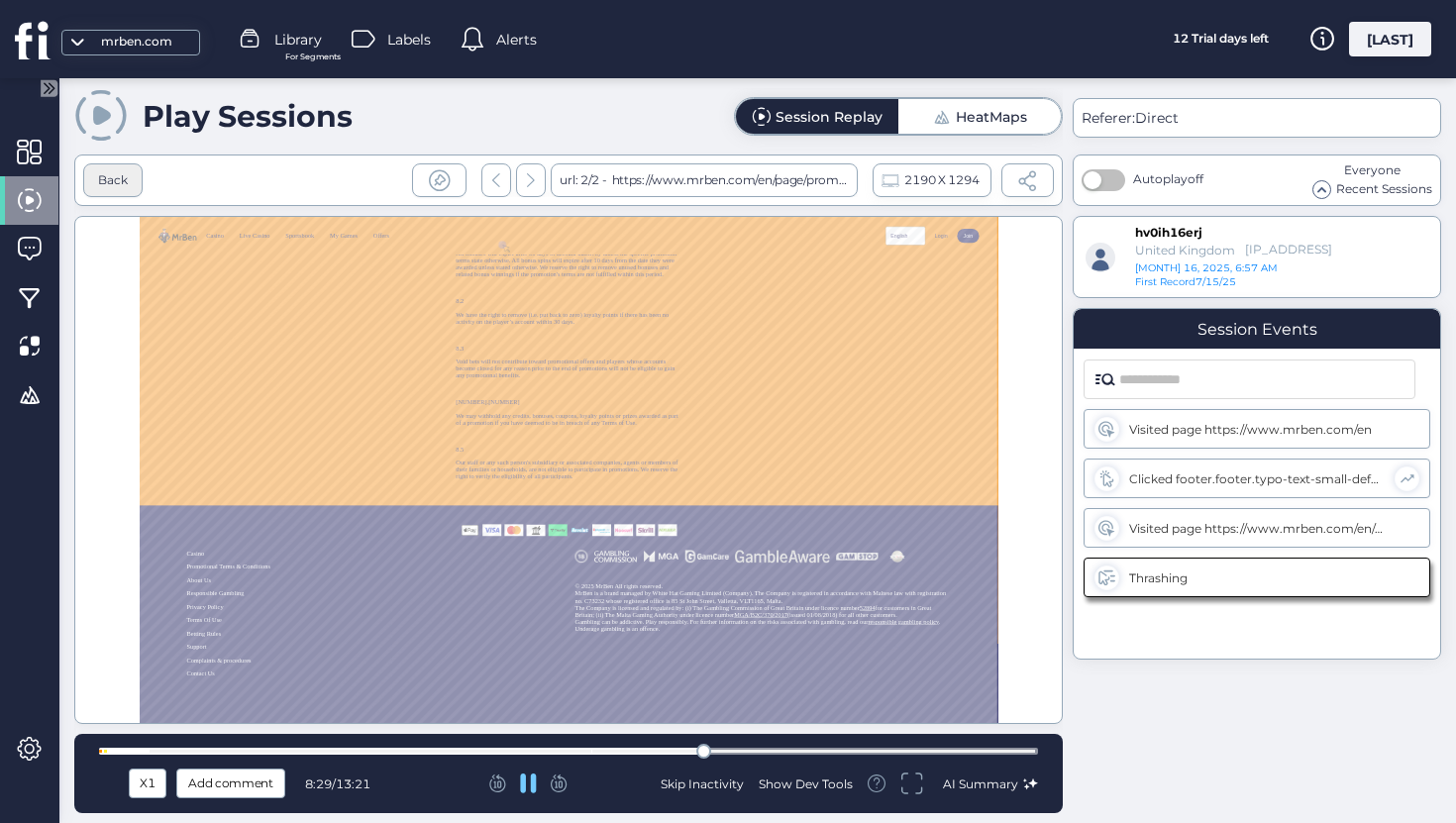 click on "Back" at bounding box center [113, 180] 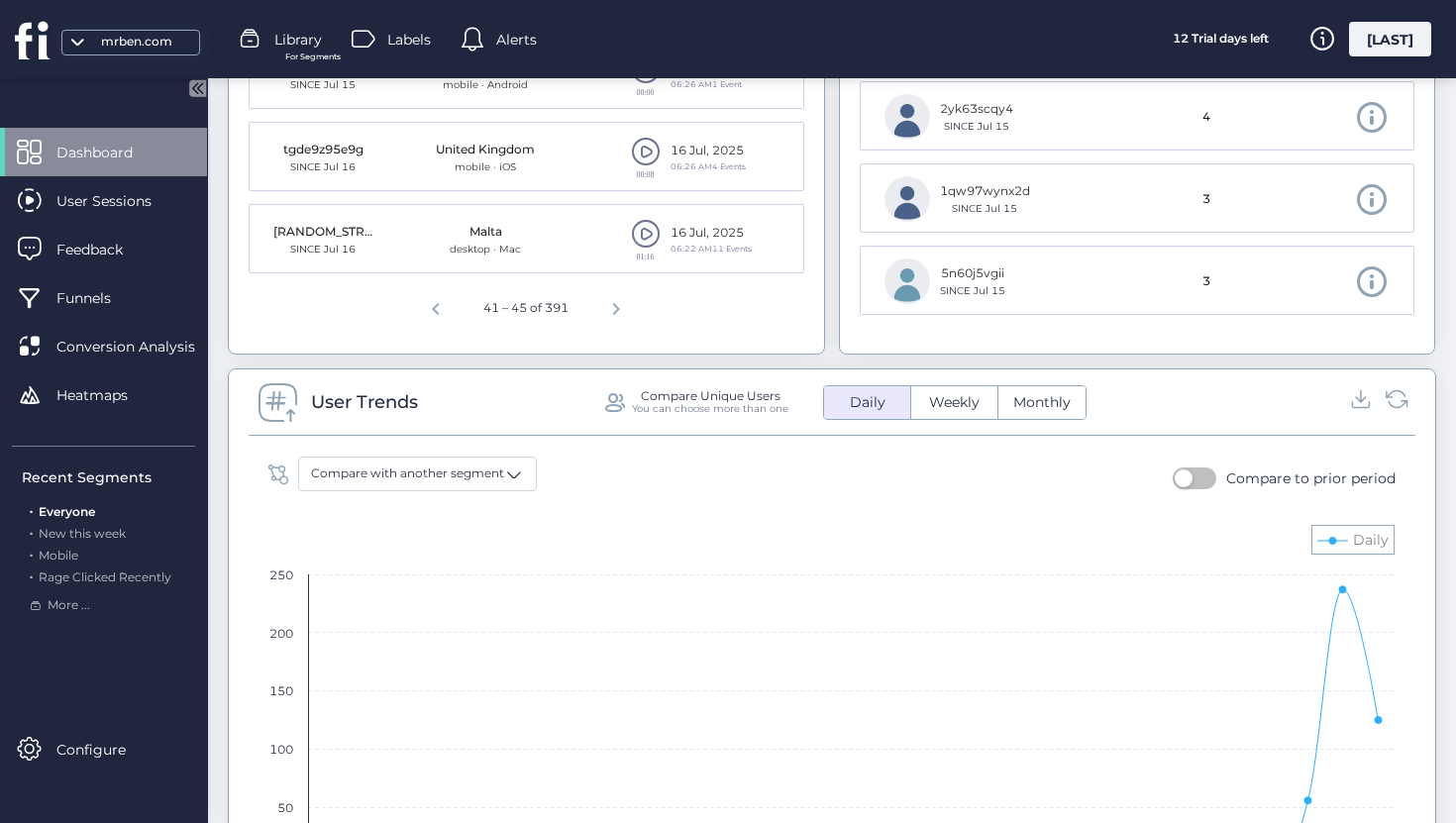 scroll, scrollTop: 890, scrollLeft: 0, axis: vertical 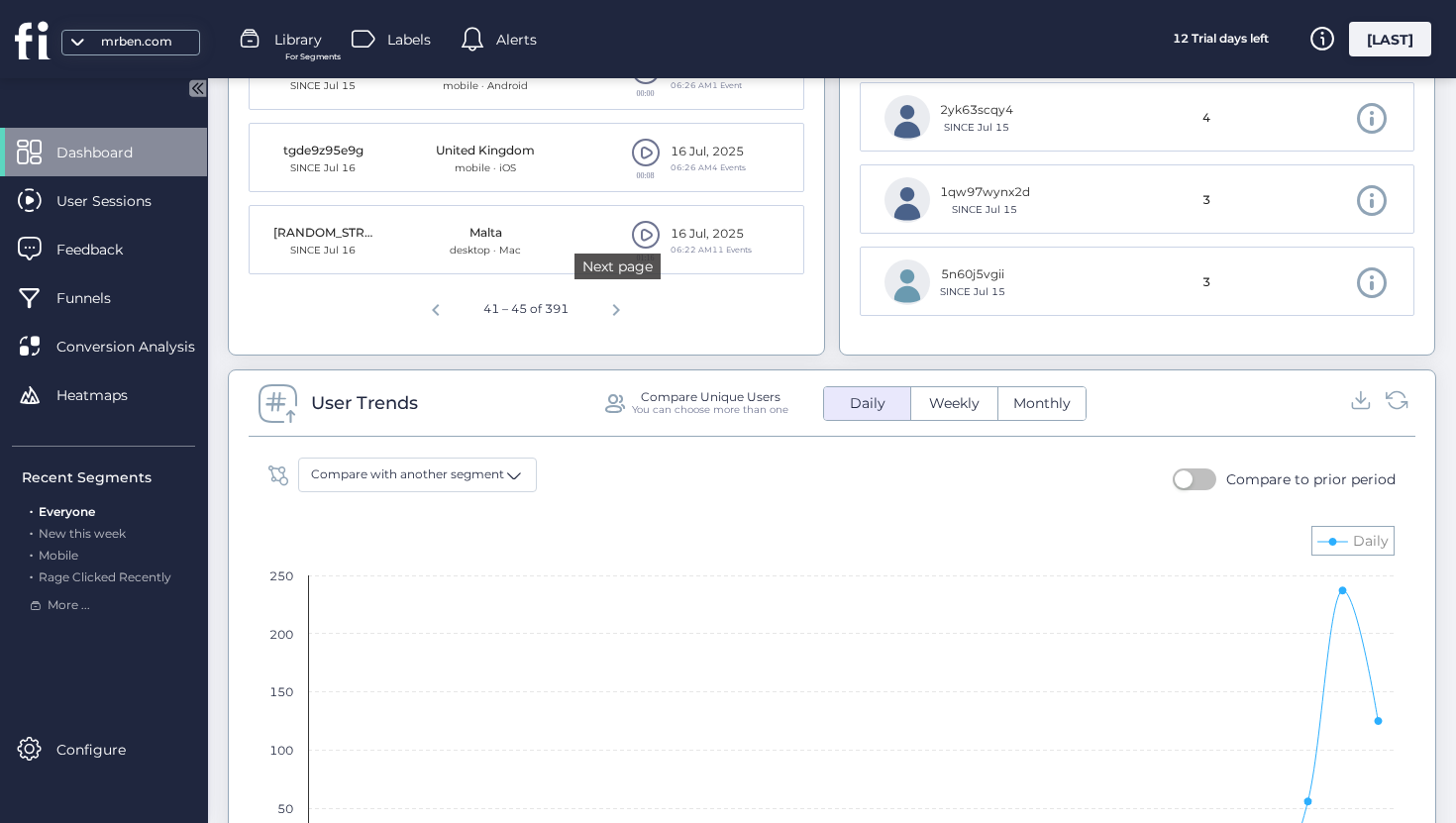 click 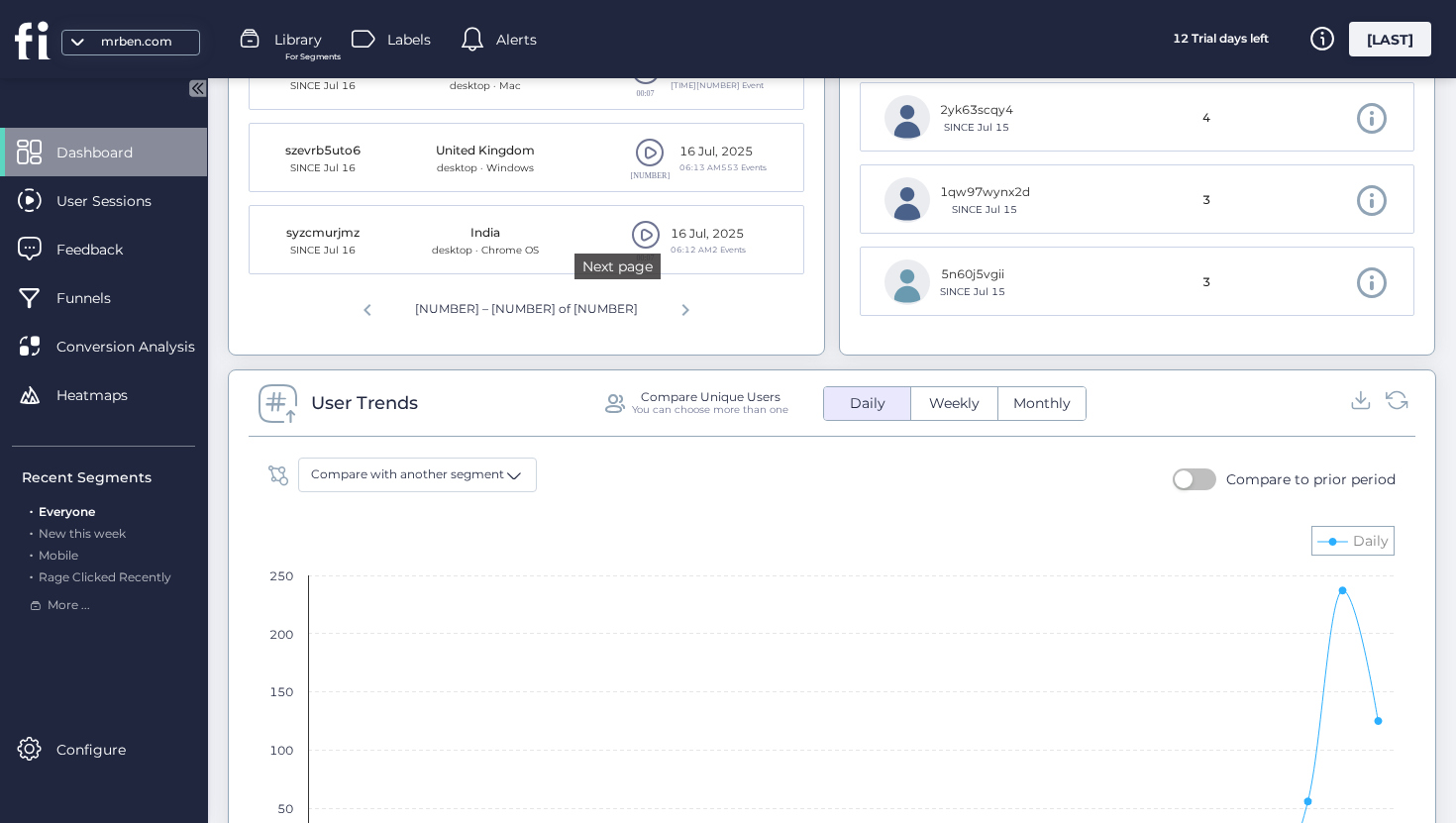 scroll, scrollTop: 616, scrollLeft: 0, axis: vertical 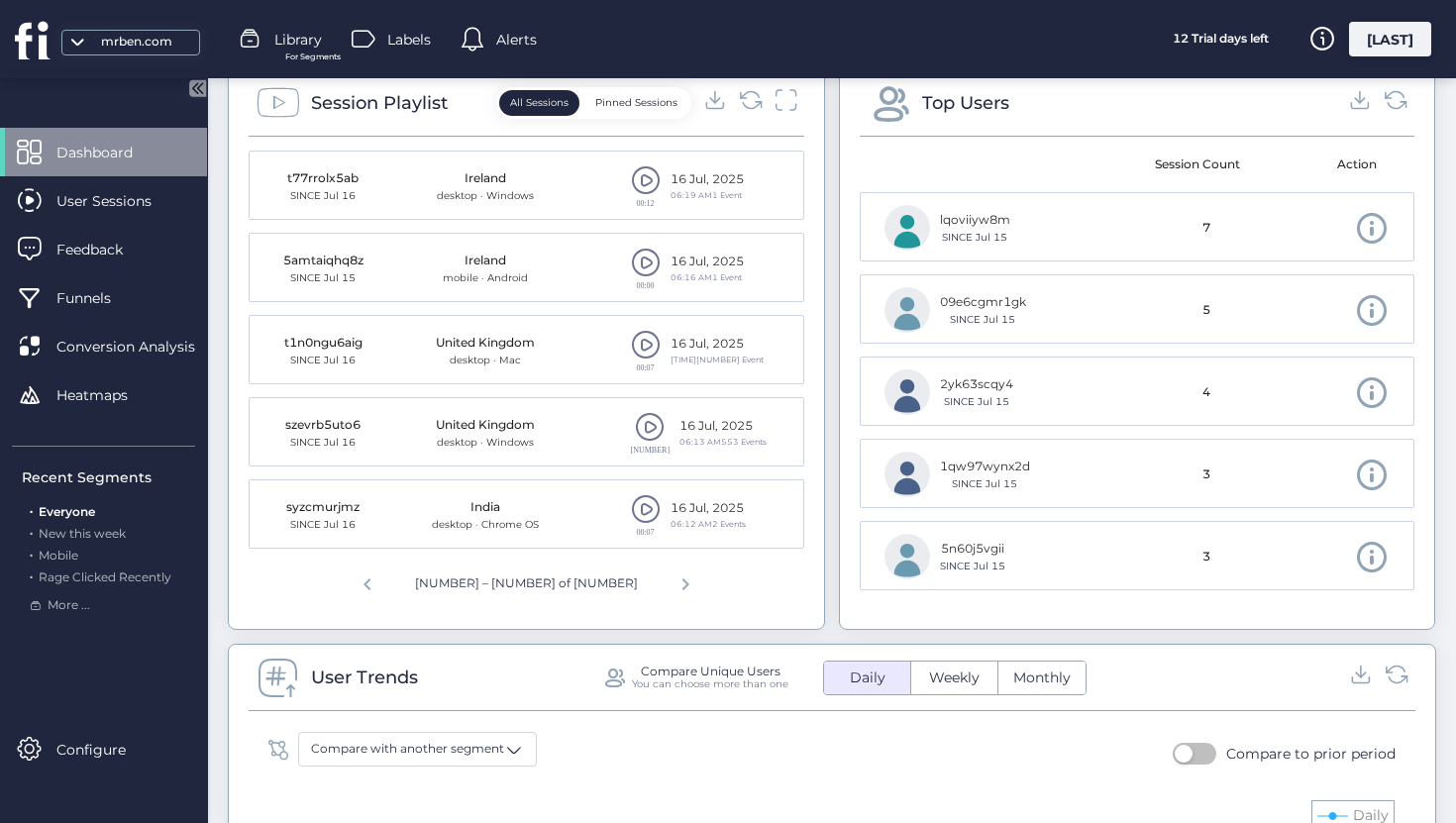click 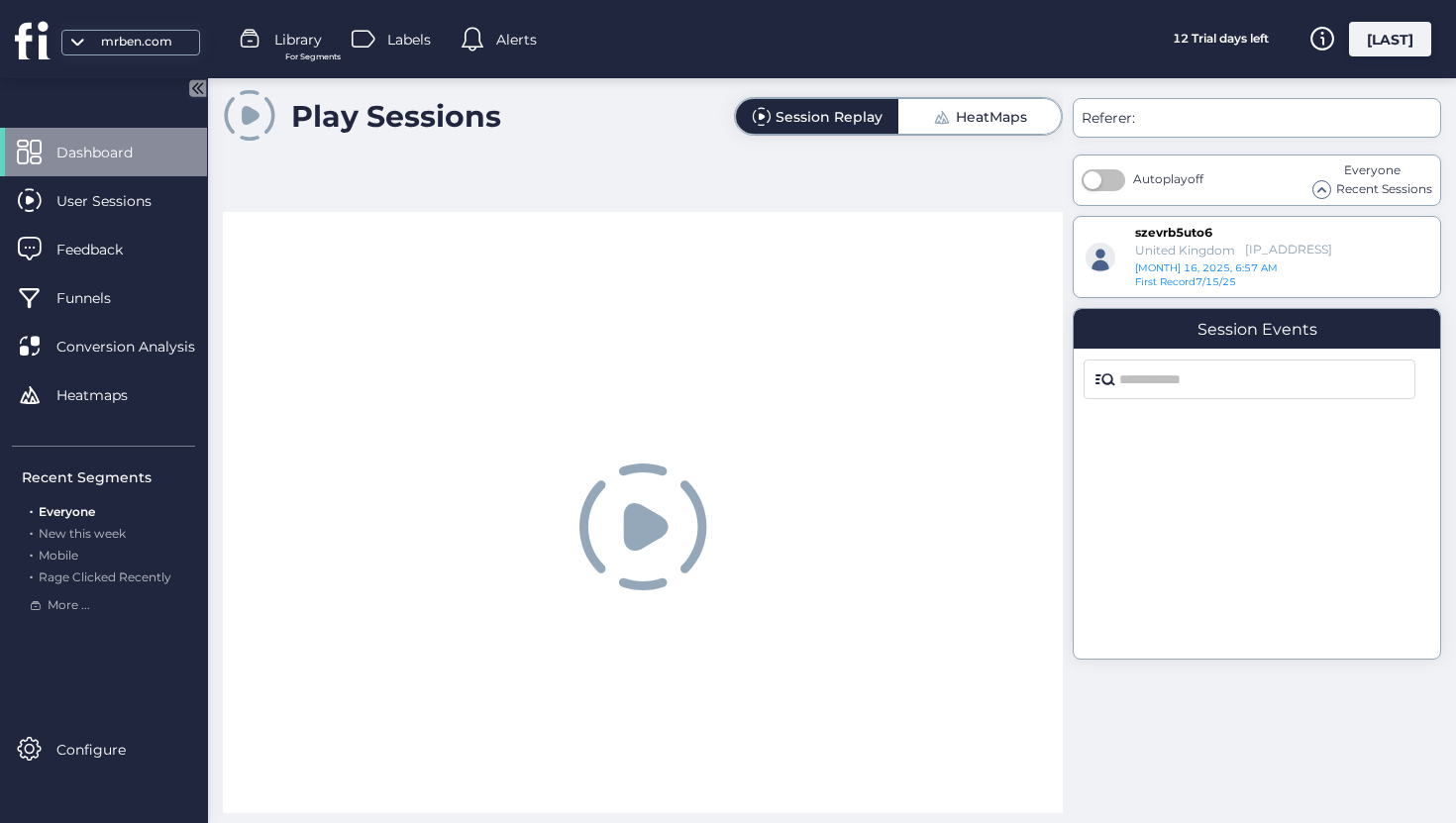 scroll, scrollTop: 0, scrollLeft: 0, axis: both 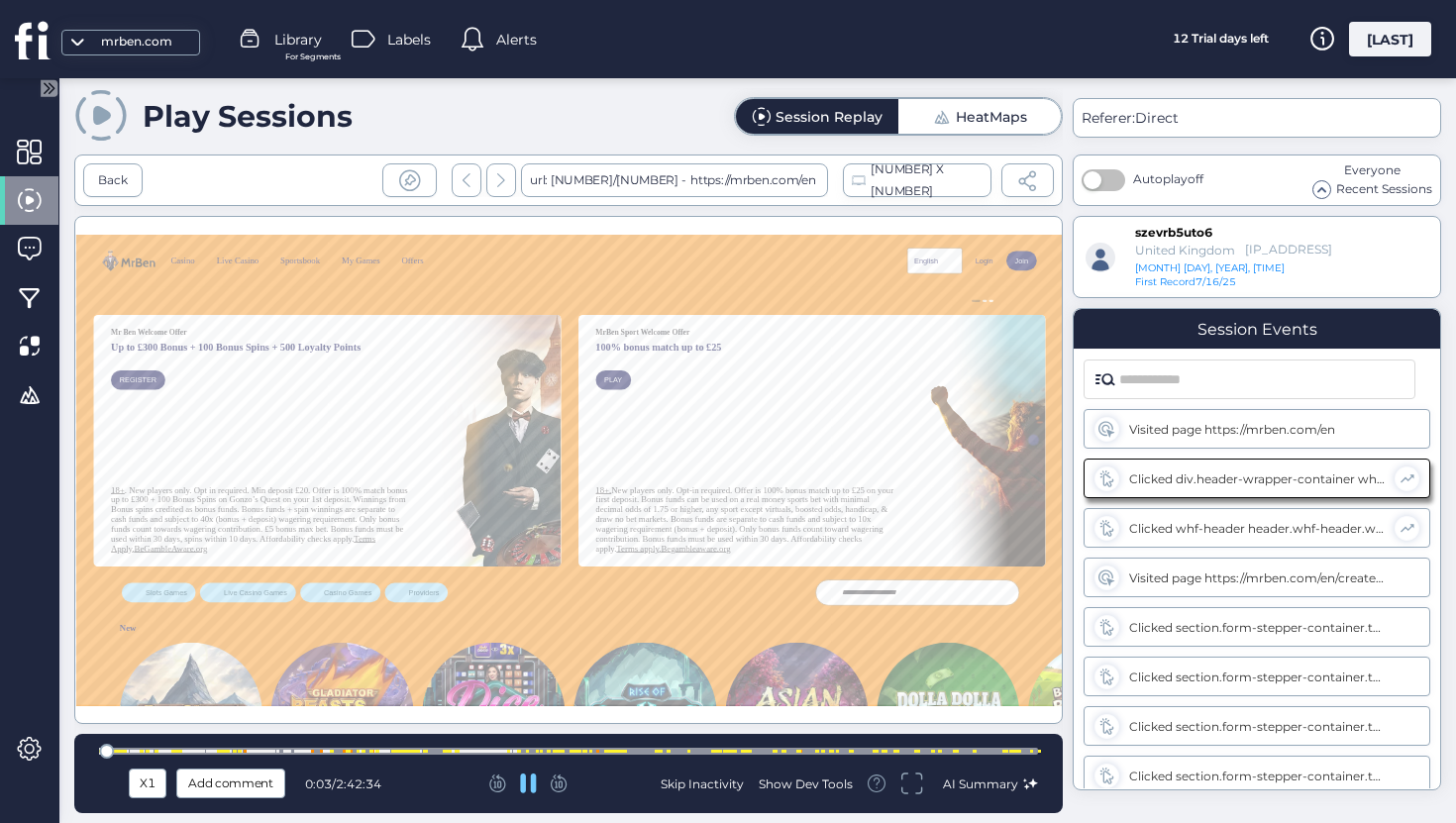 click at bounding box center (569, 751) 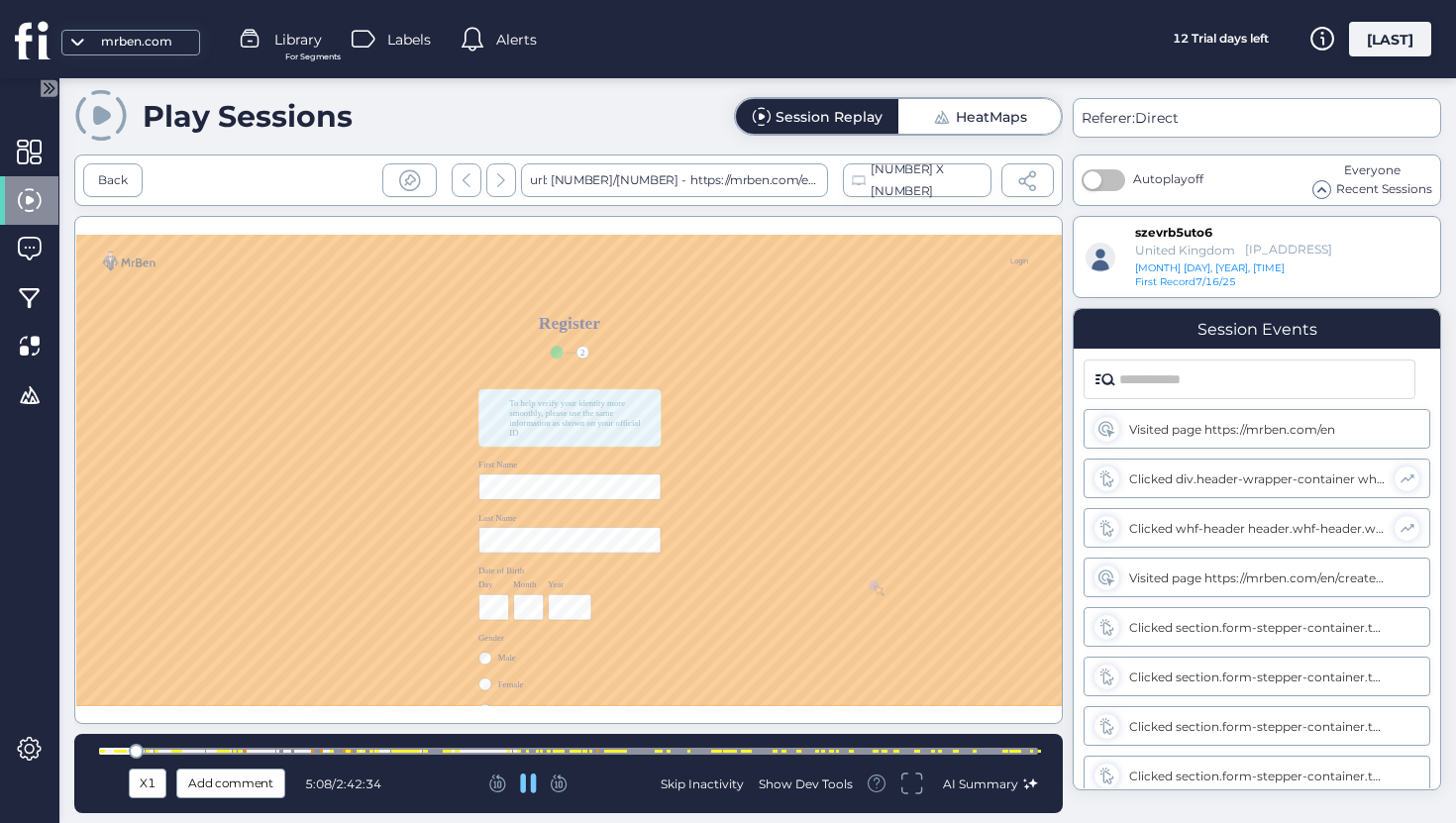 scroll, scrollTop: 149, scrollLeft: 0, axis: vertical 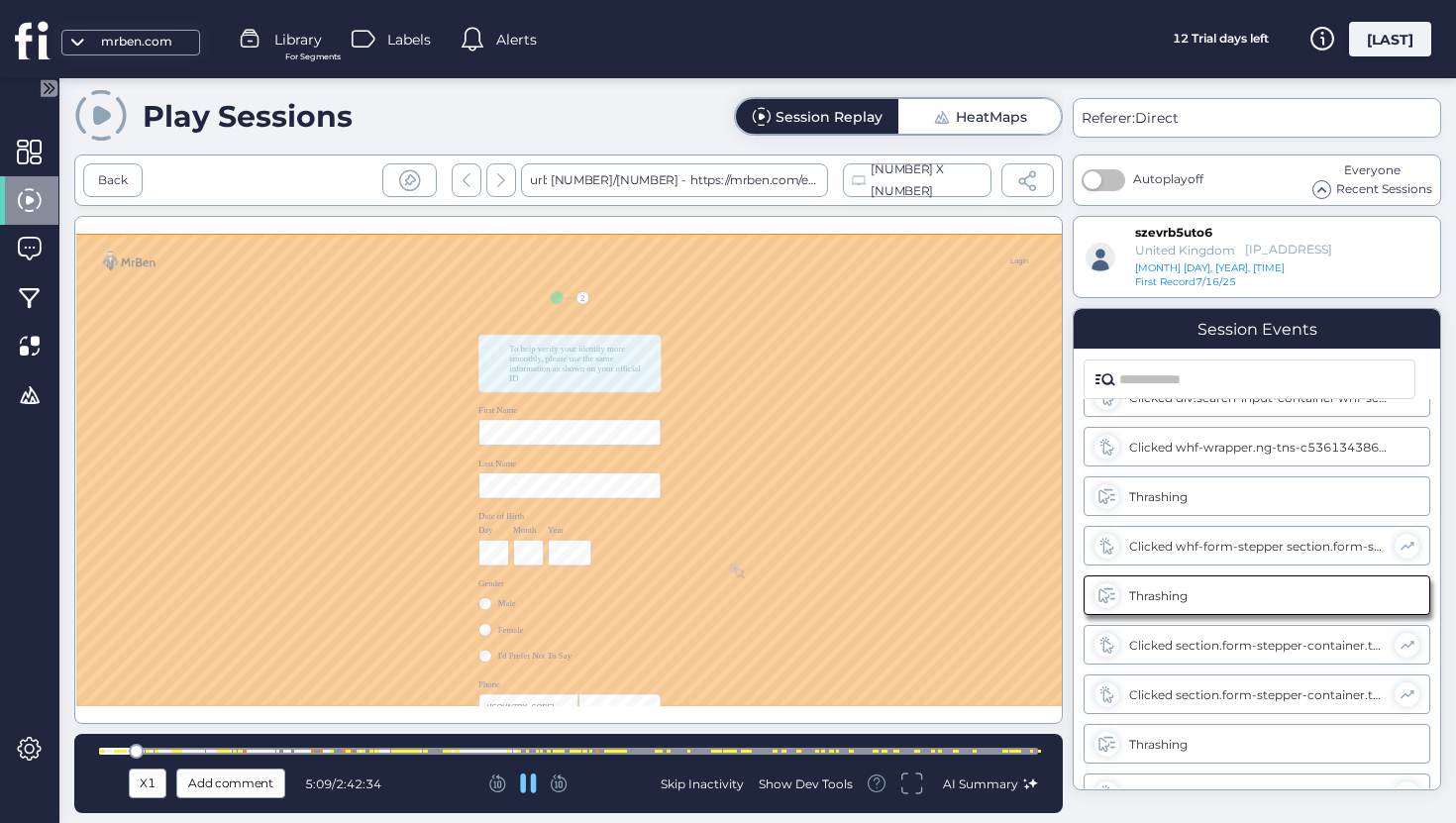 click at bounding box center [569, 751] 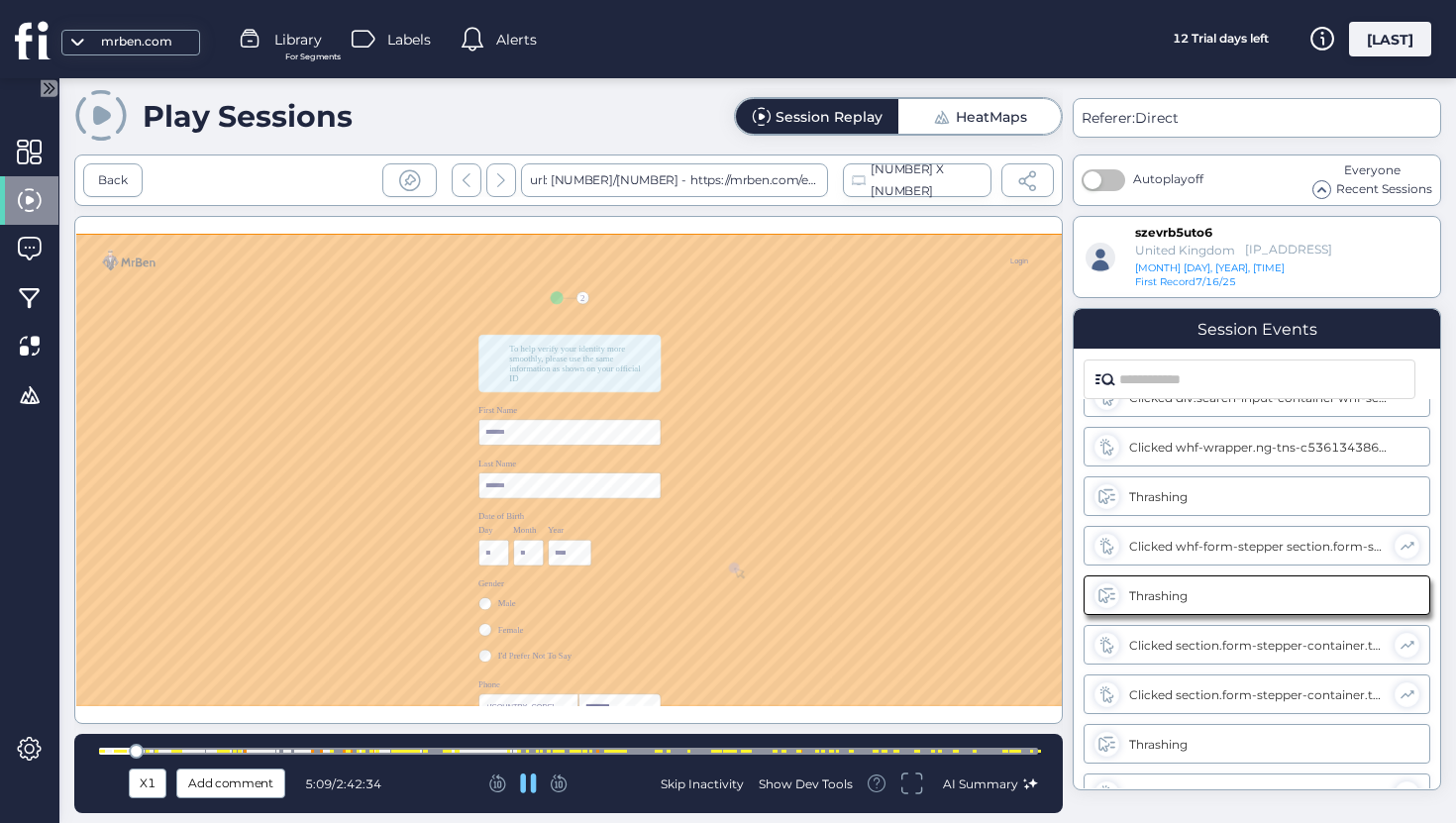 scroll, scrollTop: 1089, scrollLeft: 0, axis: vertical 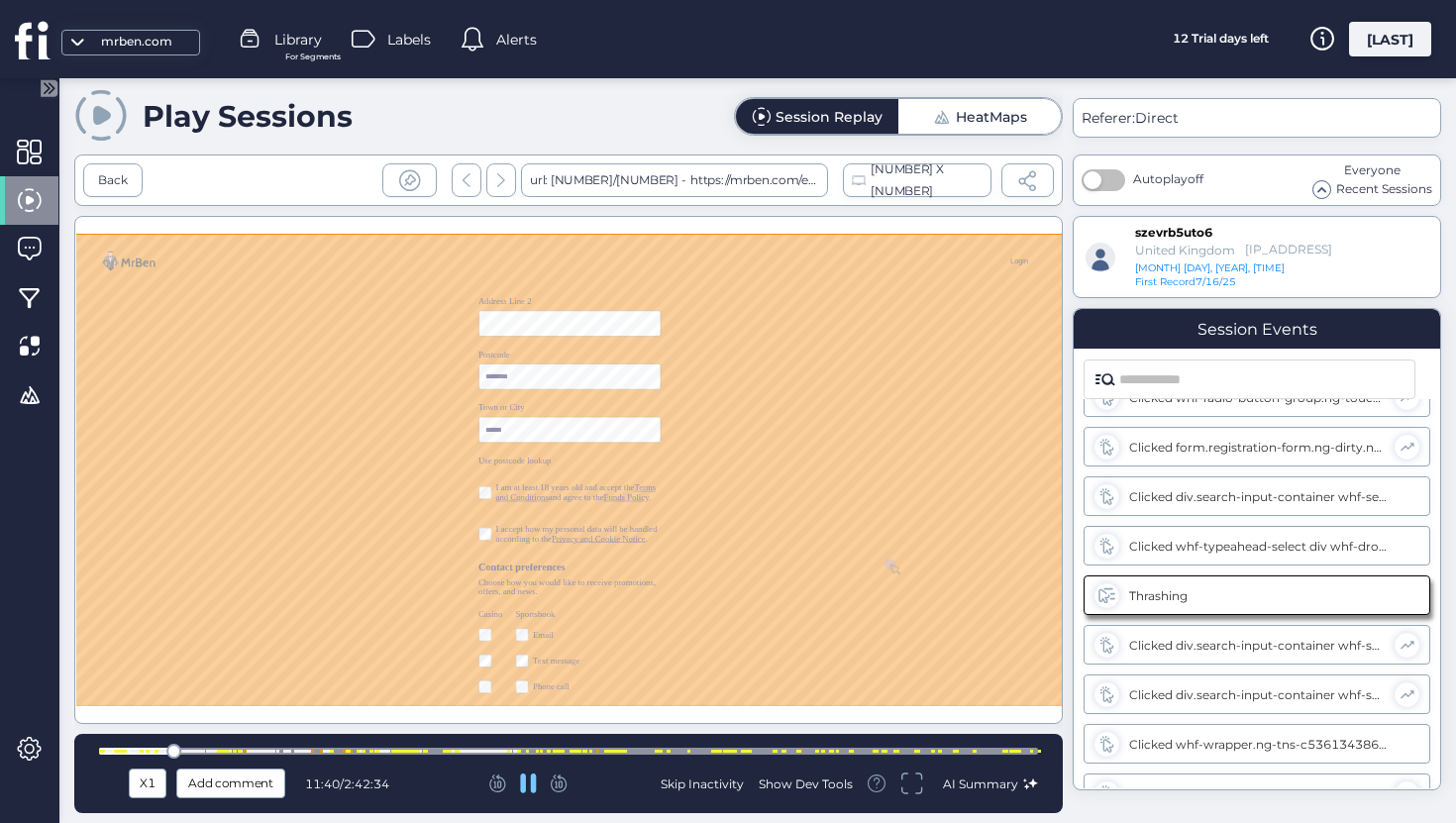 click at bounding box center (569, 751) 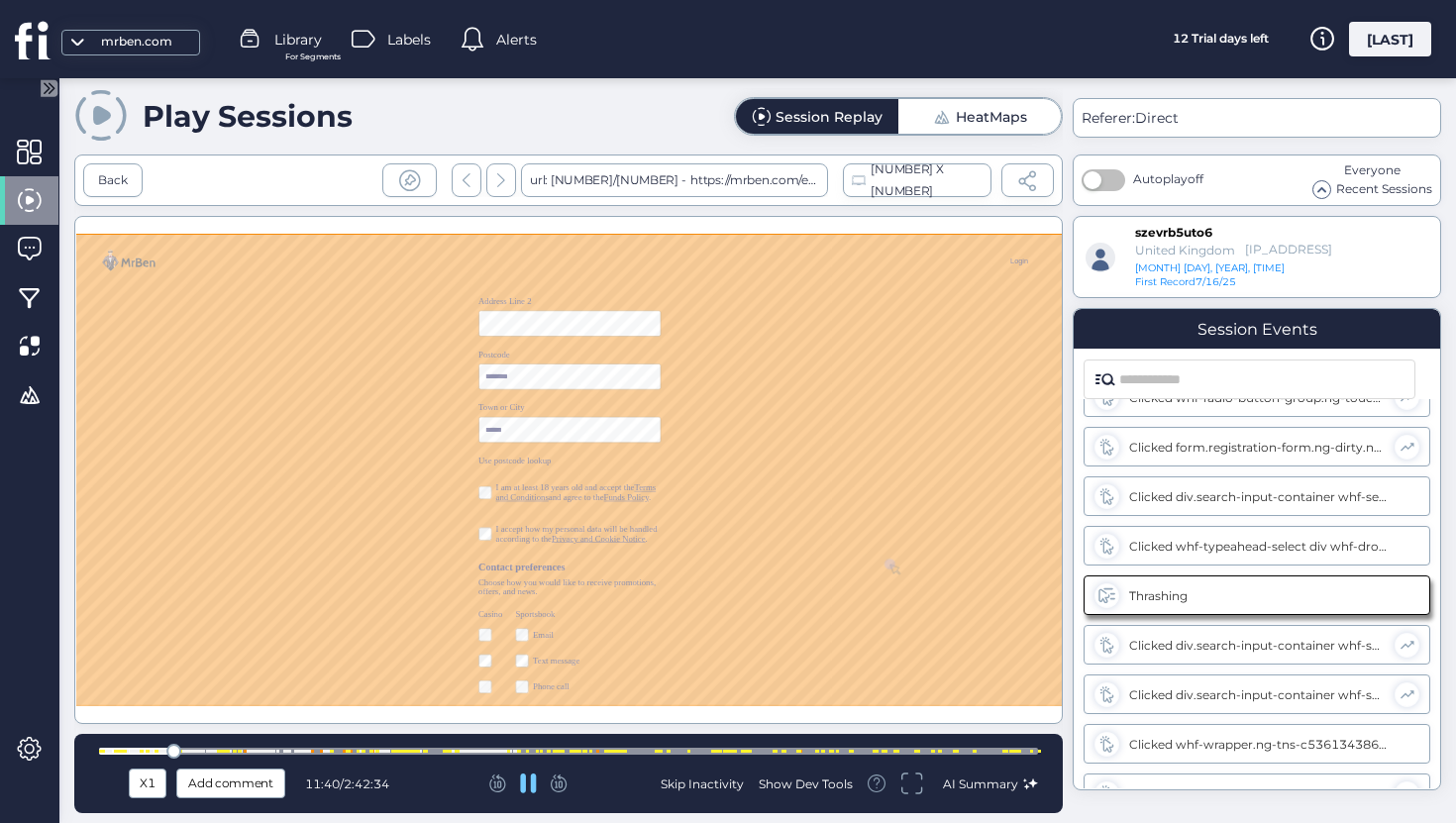 type on "***" 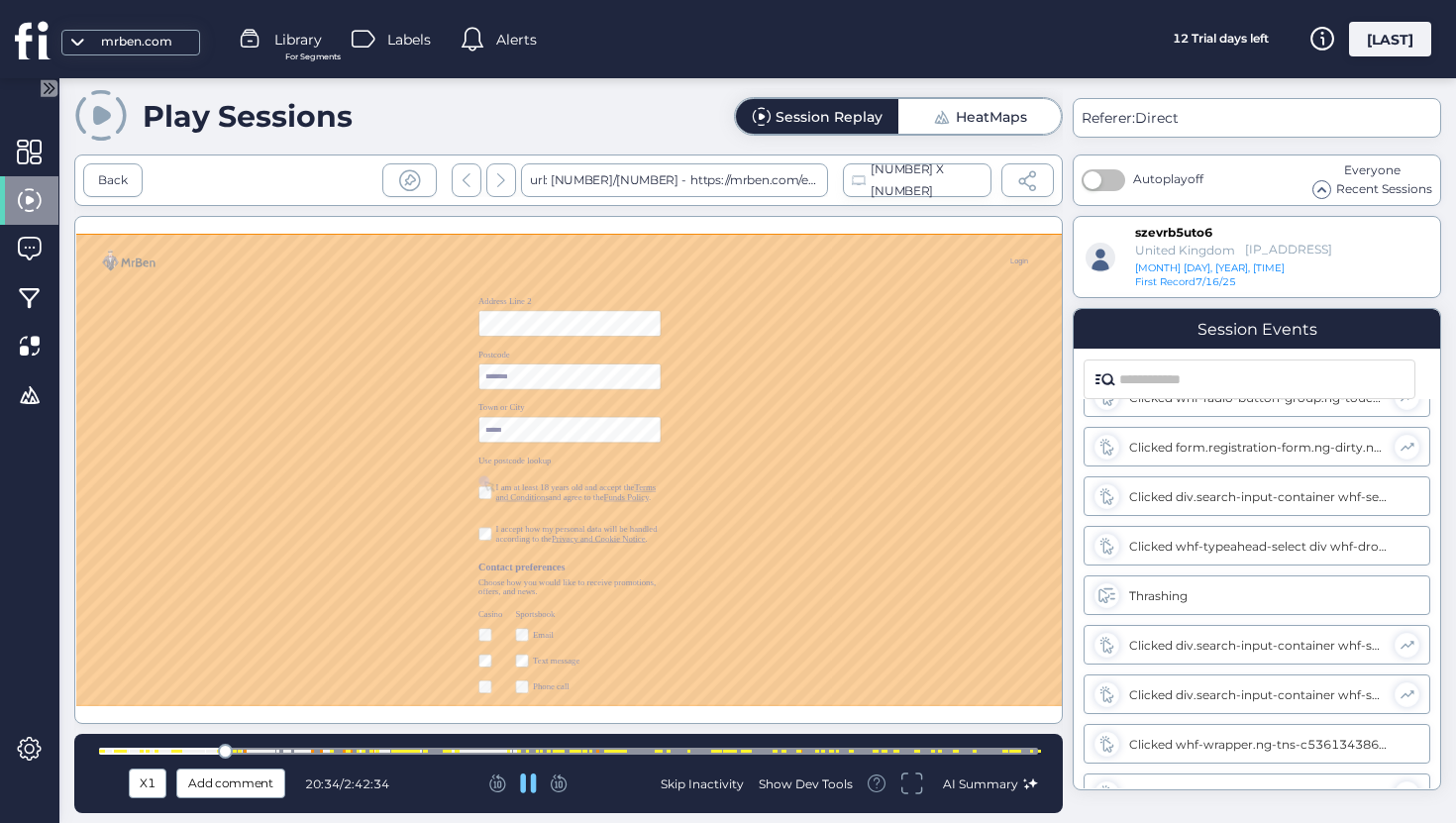 scroll, scrollTop: 673, scrollLeft: 0, axis: vertical 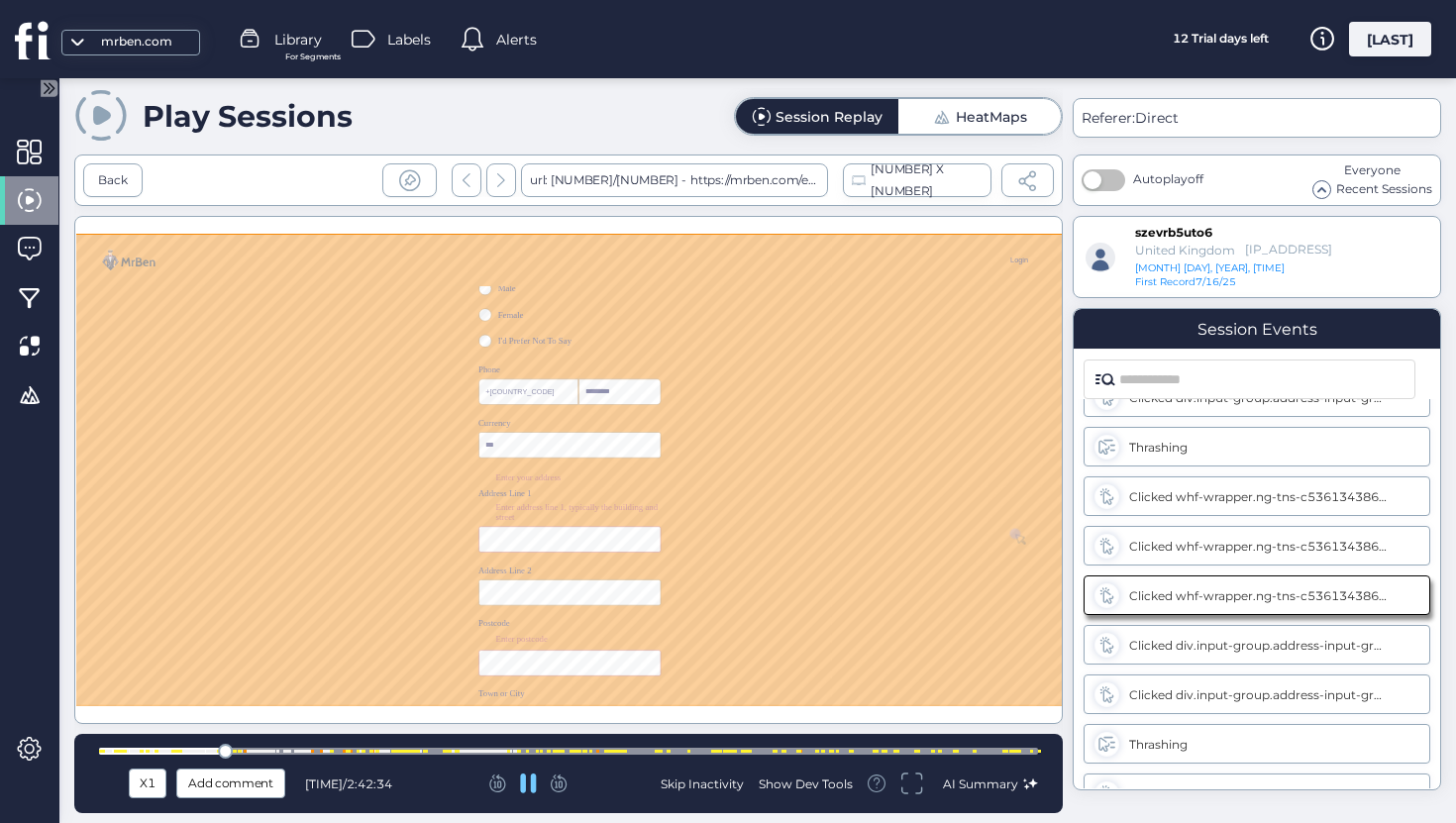 click at bounding box center [569, 751] 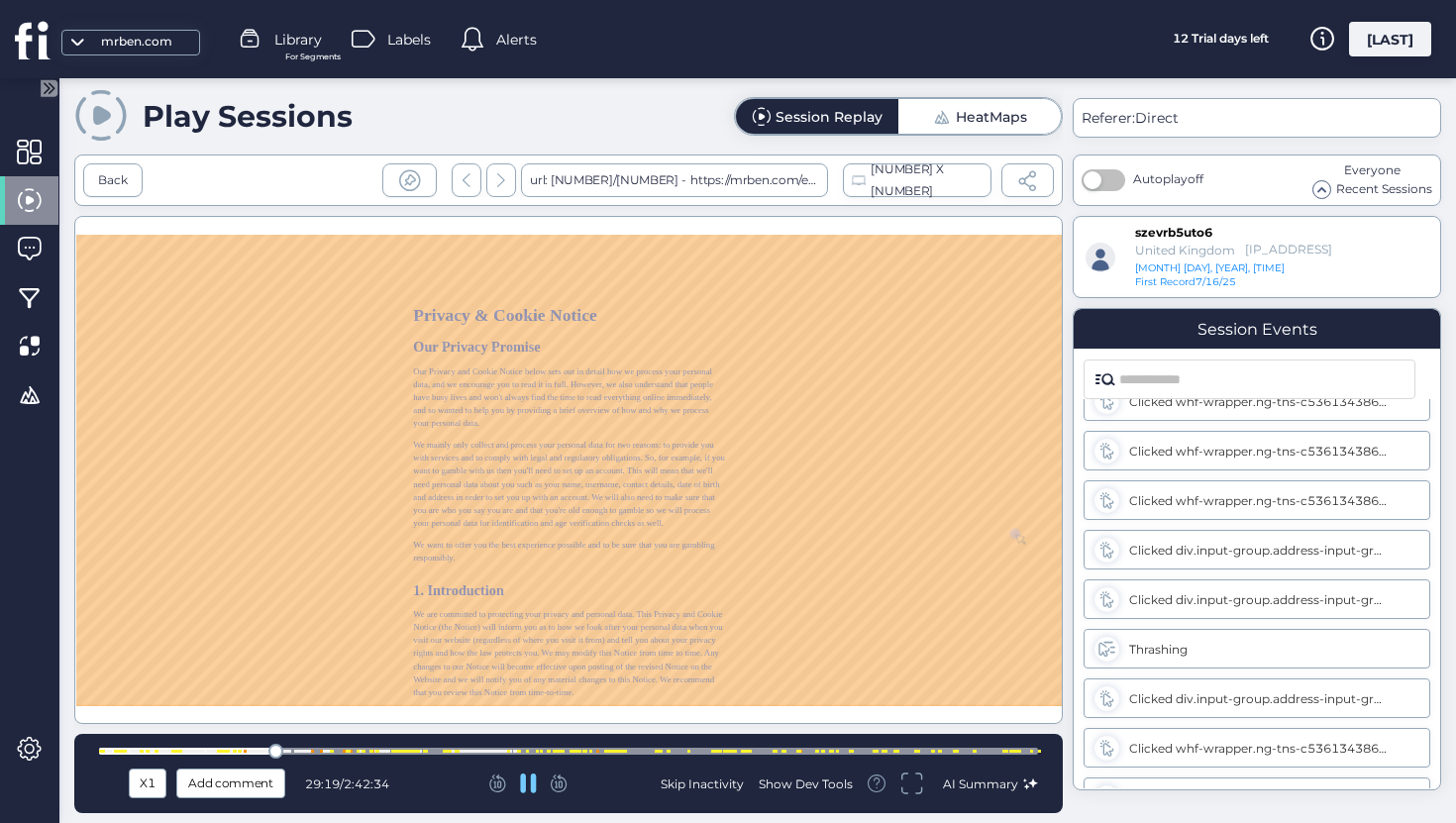 scroll, scrollTop: 0, scrollLeft: 0, axis: both 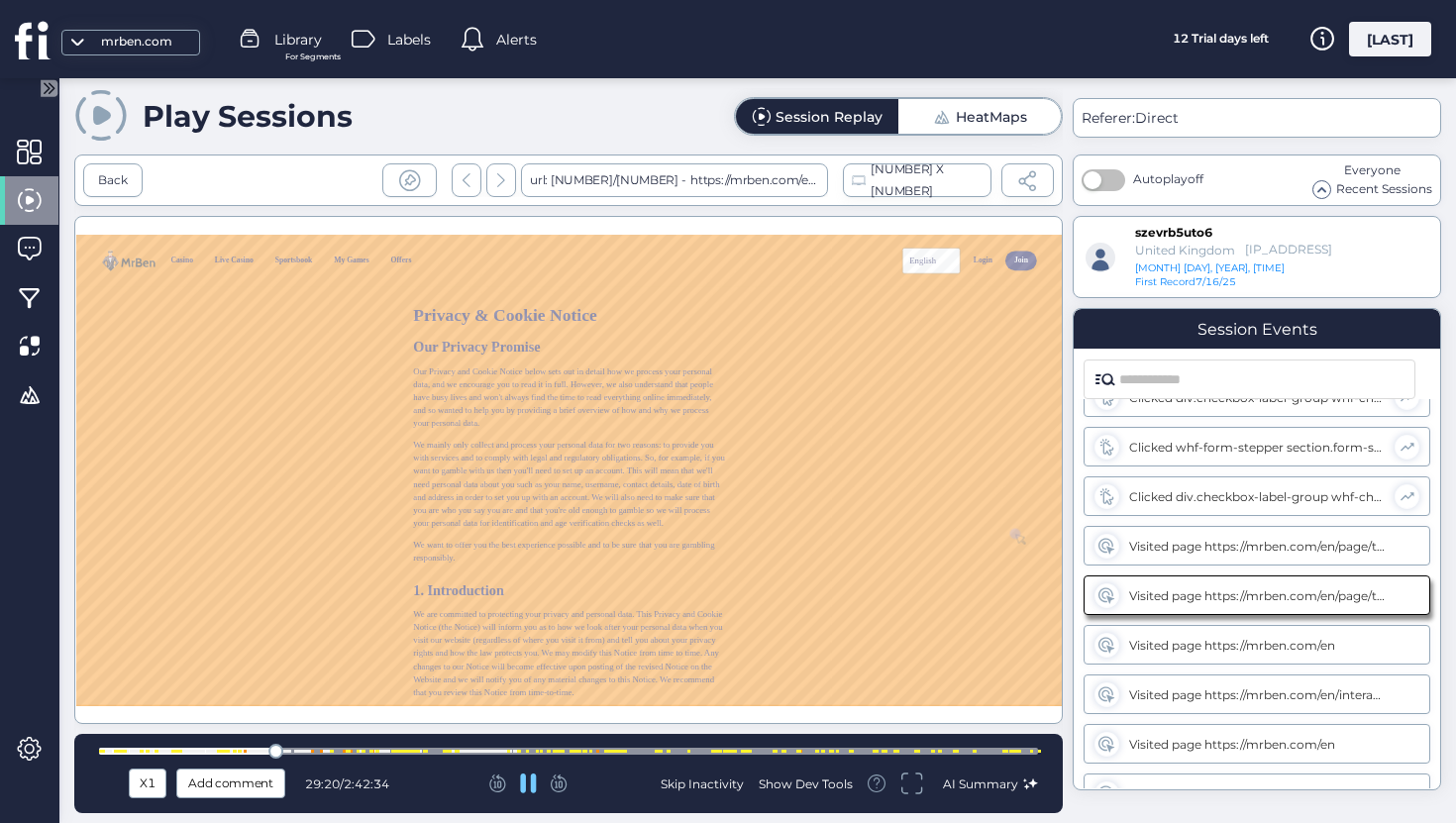 click at bounding box center (569, 751) 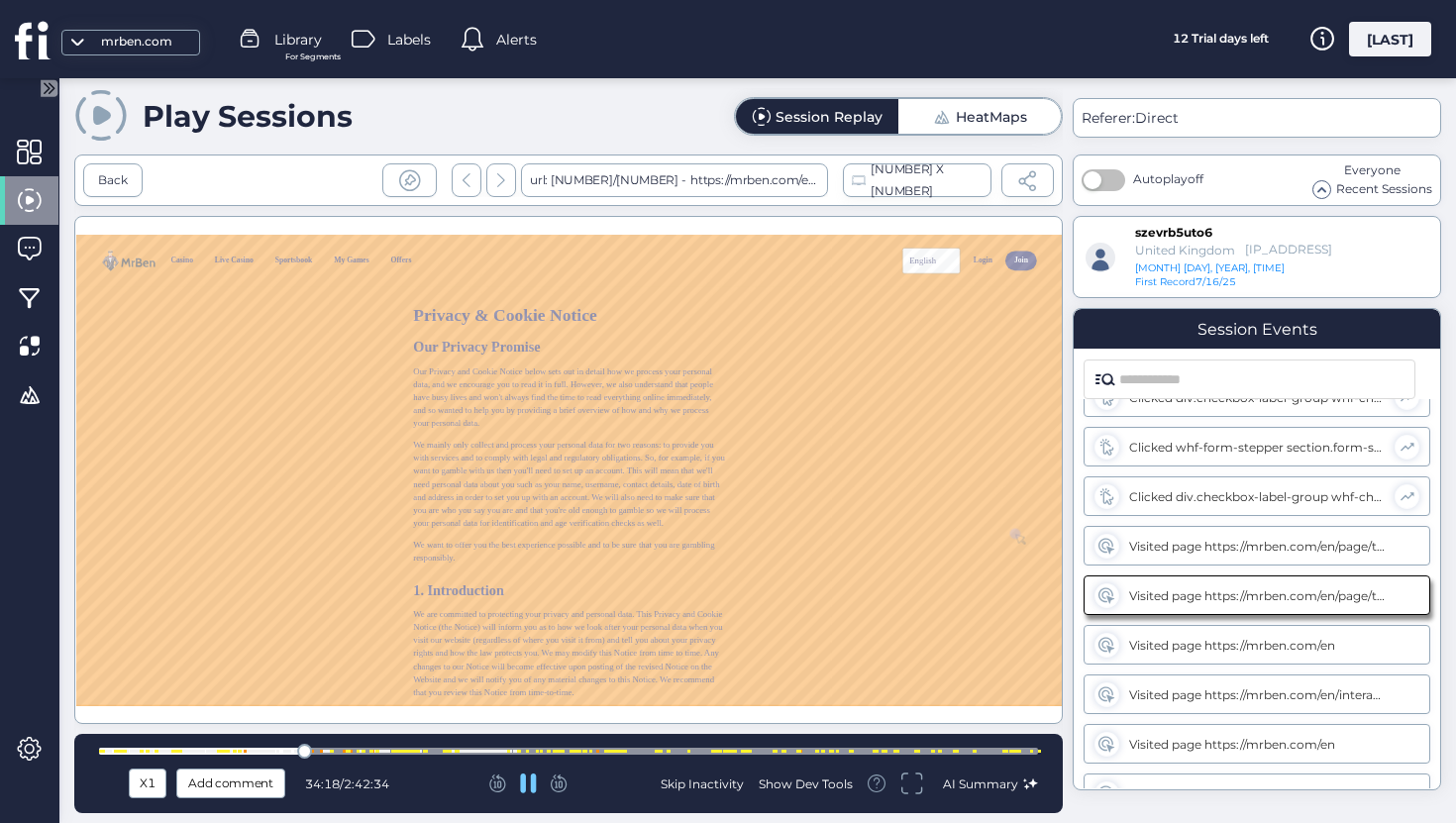 click at bounding box center [569, 751] 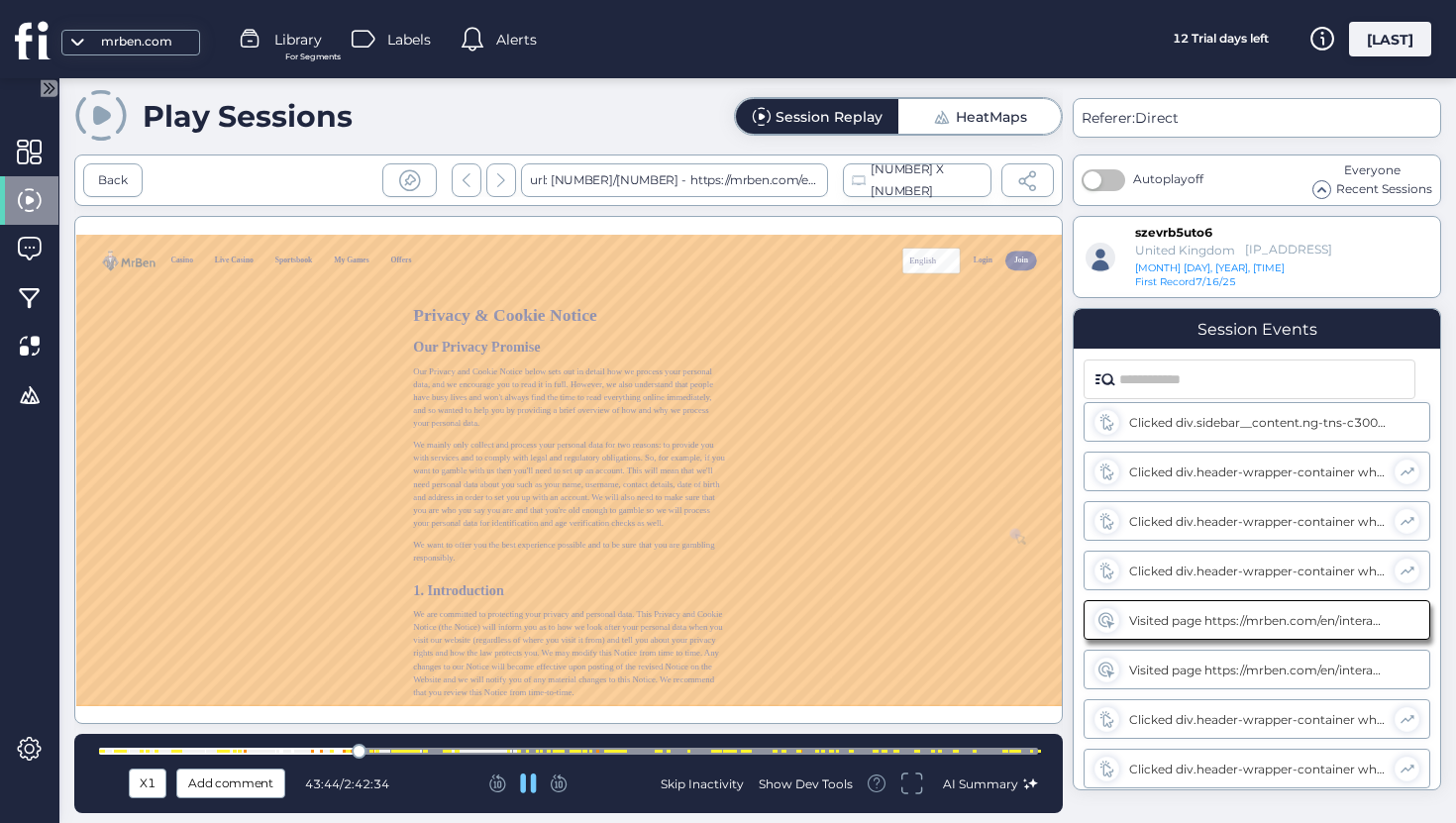 click at bounding box center [569, 751] 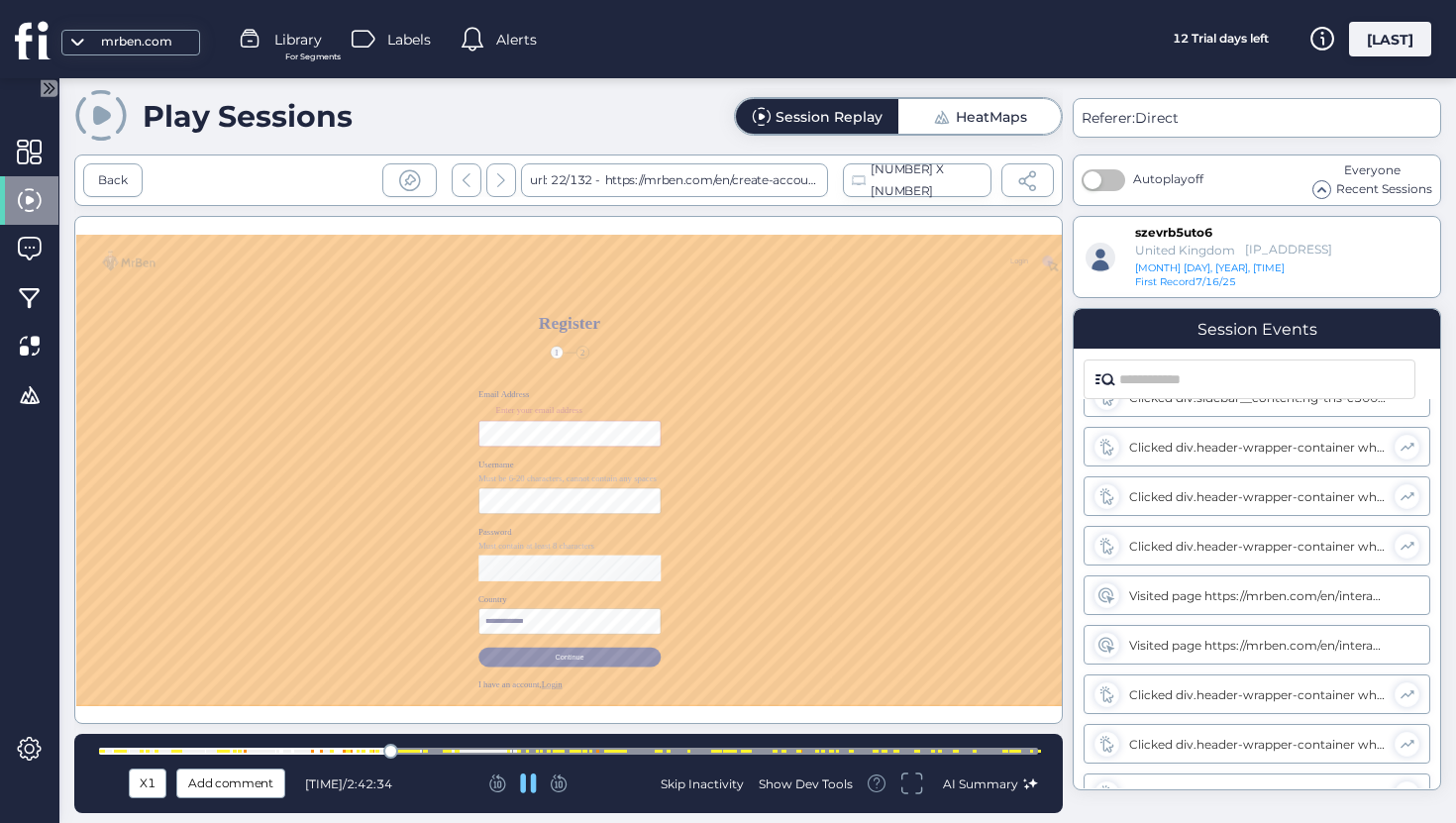 scroll, scrollTop: 4712, scrollLeft: 0, axis: vertical 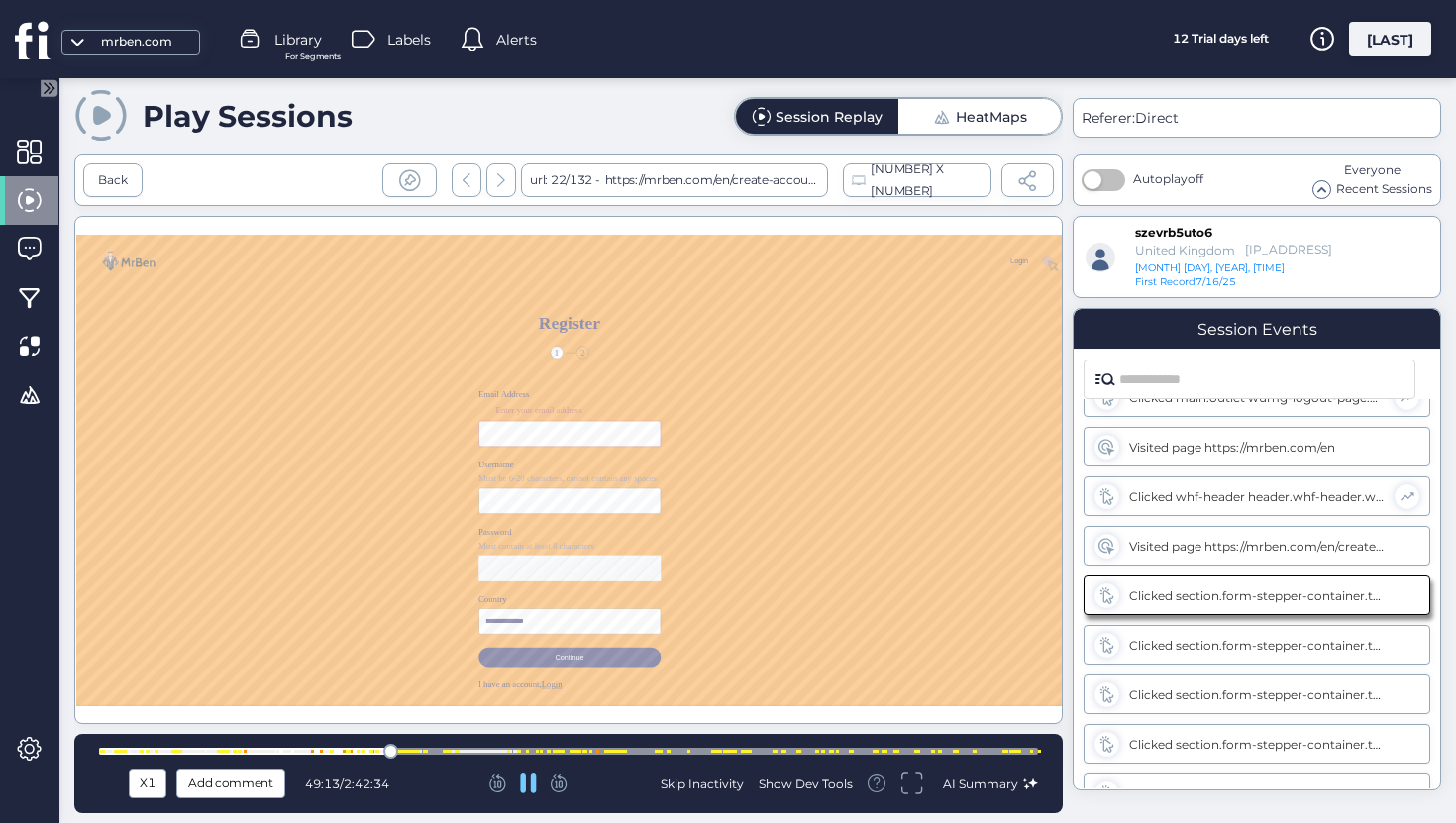 click at bounding box center (569, 751) 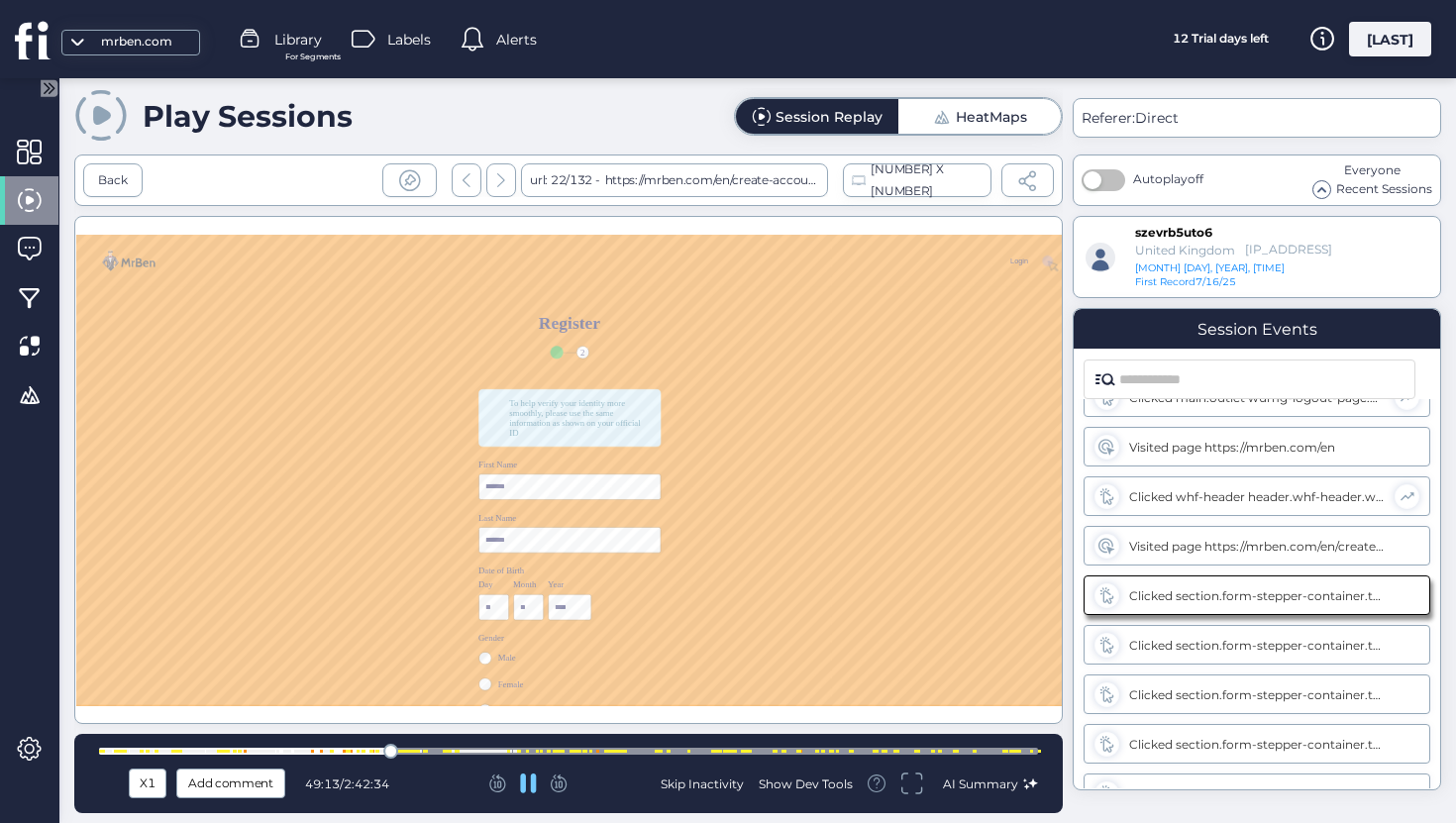 scroll, scrollTop: 1582, scrollLeft: 0, axis: vertical 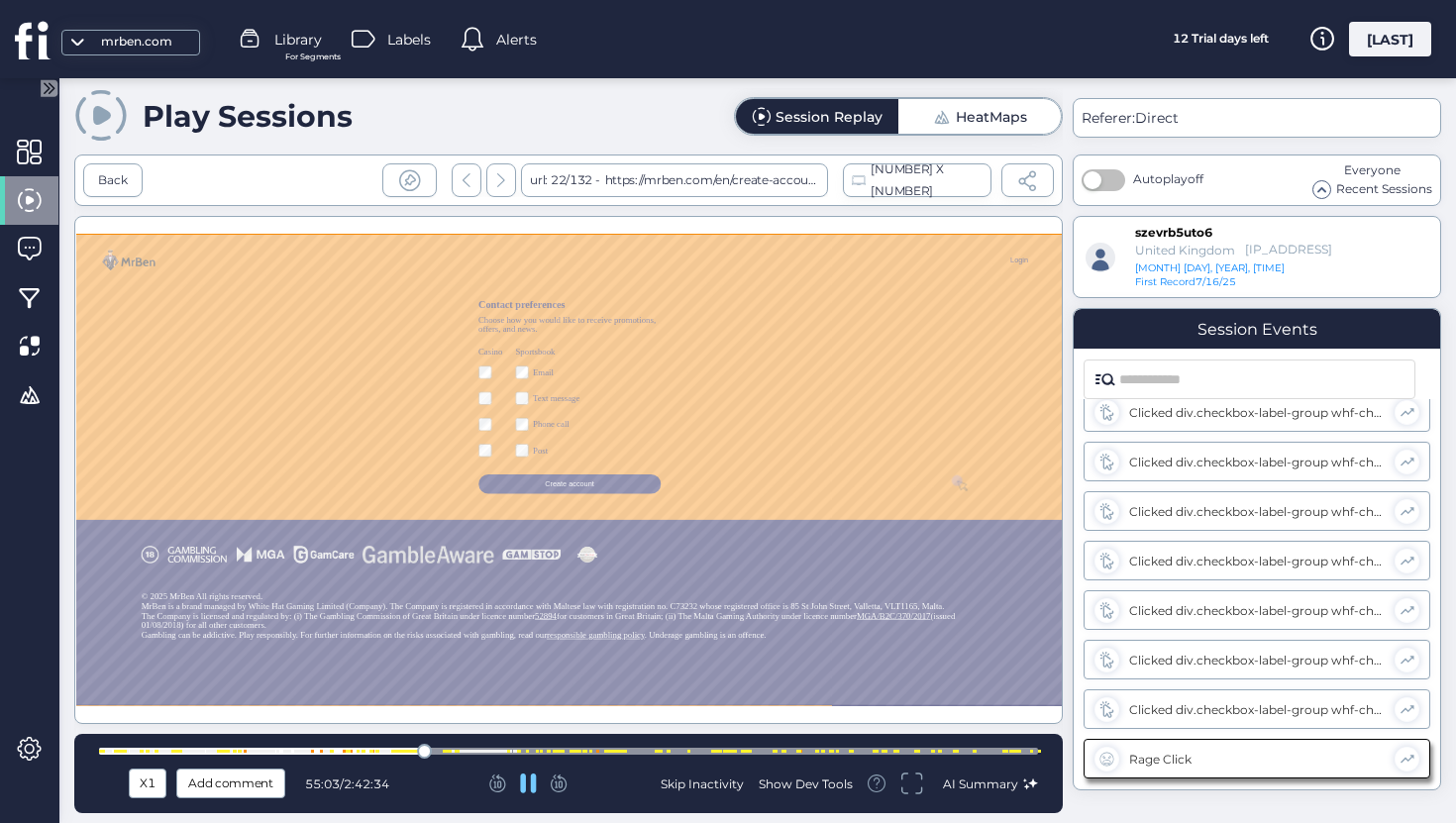 click at bounding box center [569, 751] 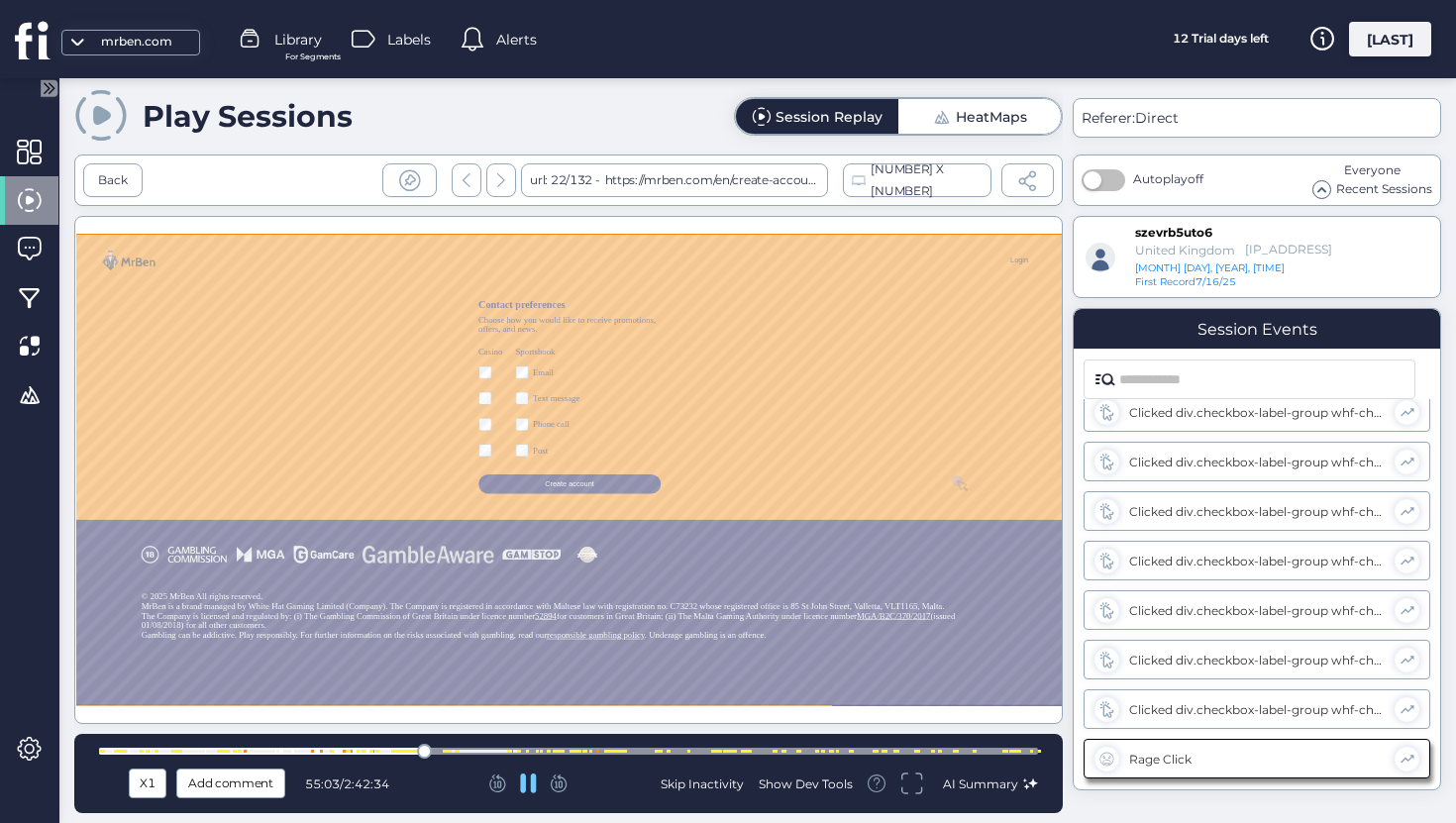 scroll, scrollTop: 8867, scrollLeft: 0, axis: vertical 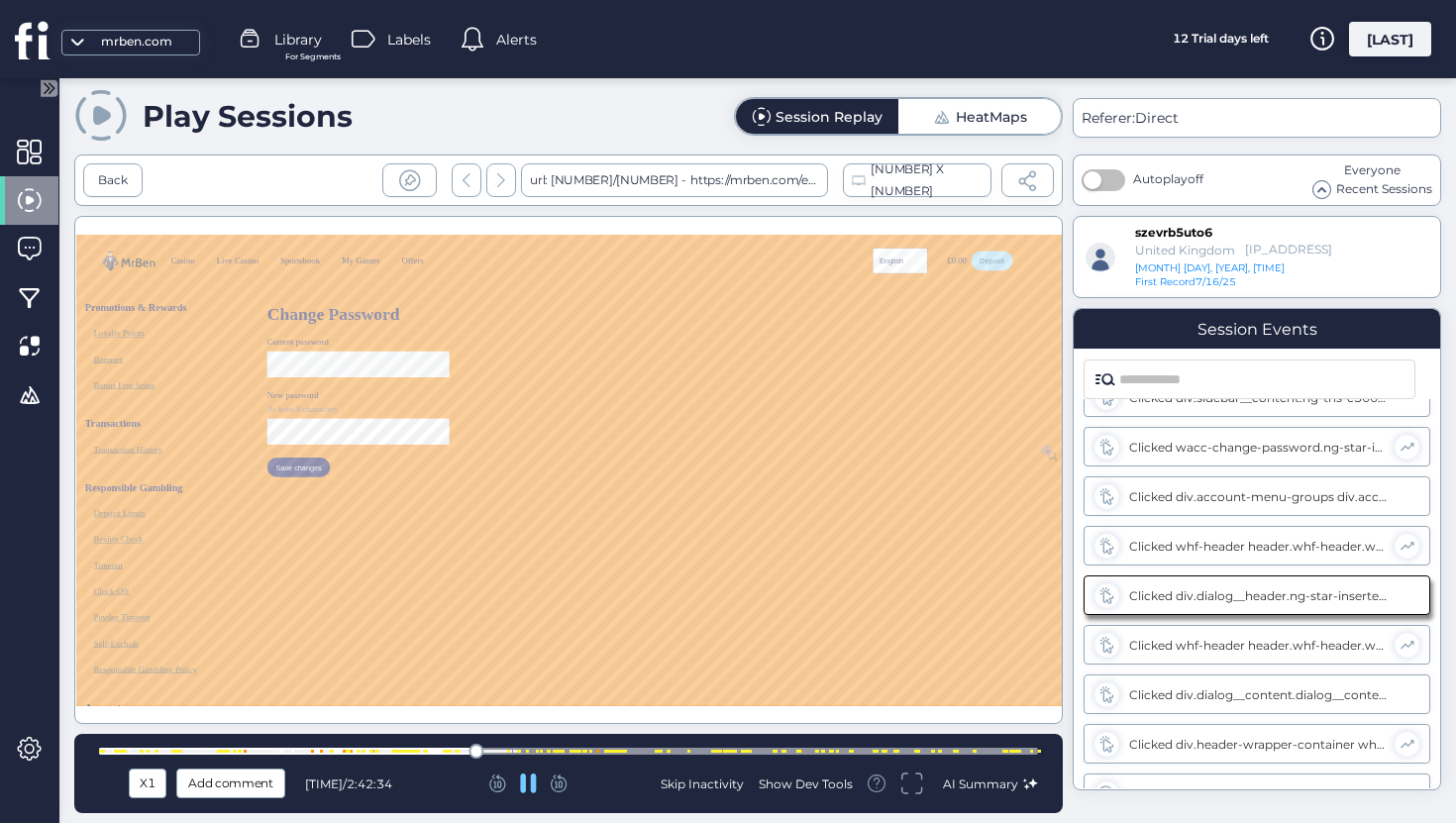 click at bounding box center (569, 751) 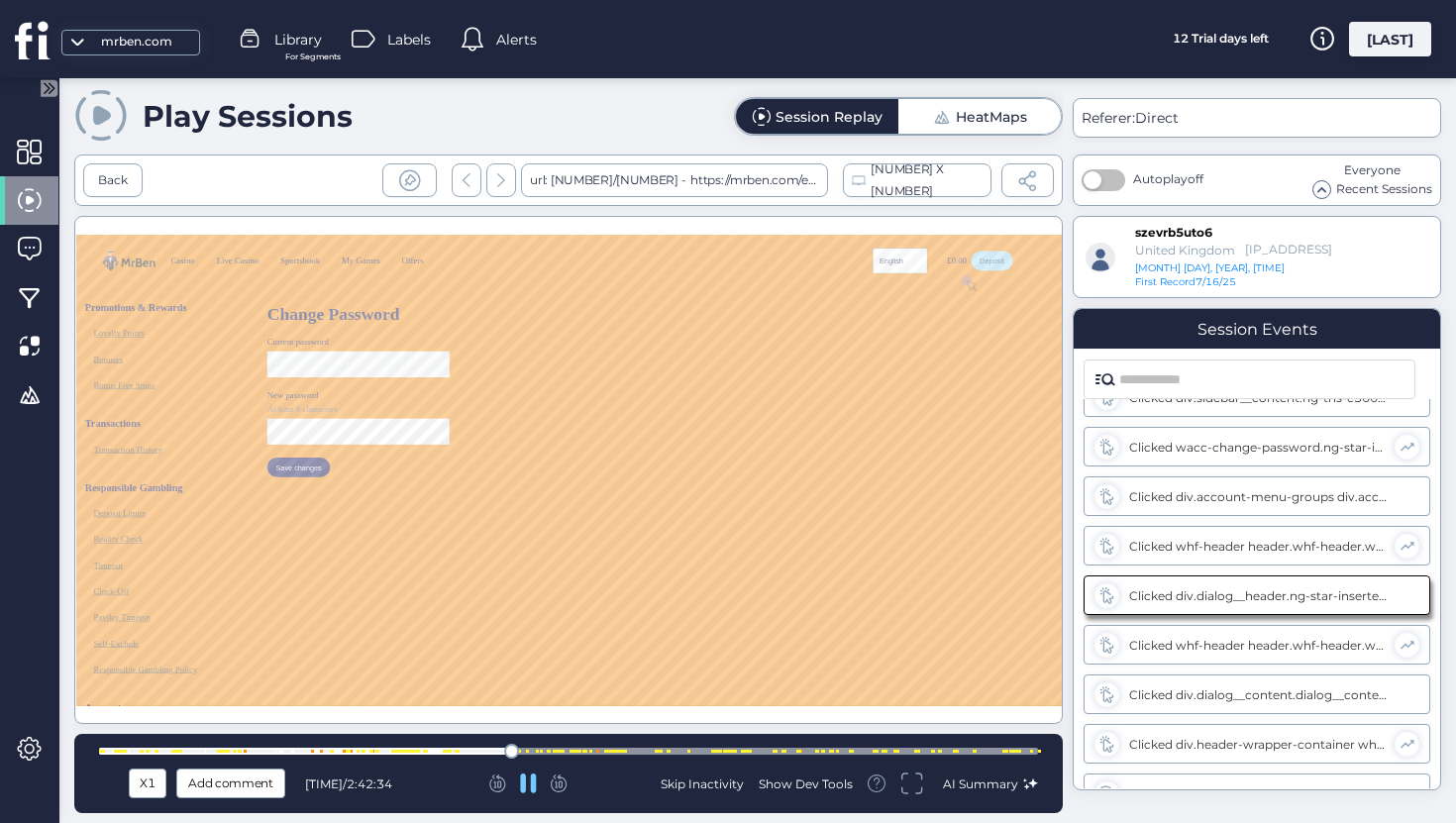 click at bounding box center (527, 751) 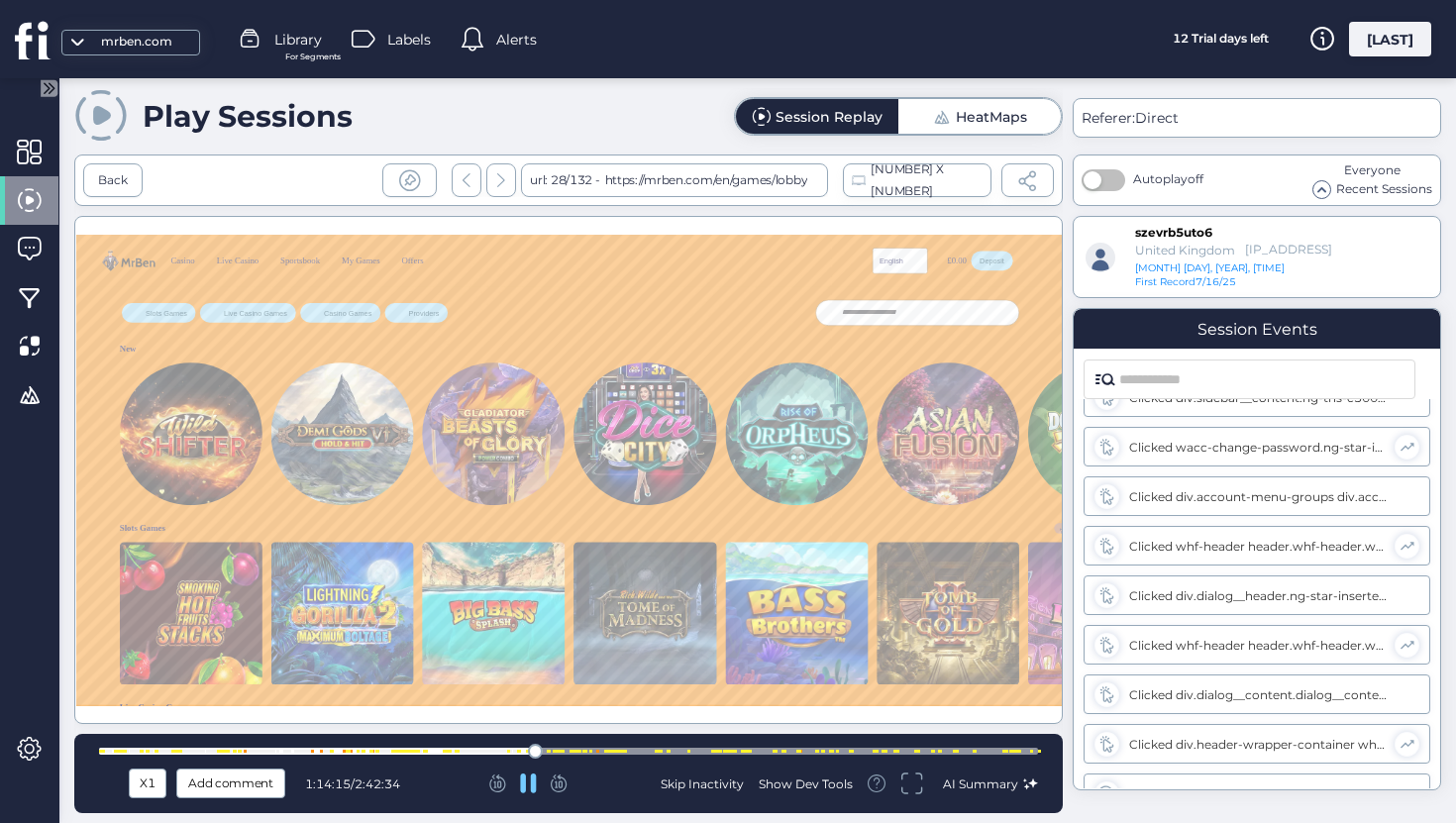 scroll, scrollTop: 10170, scrollLeft: 0, axis: vertical 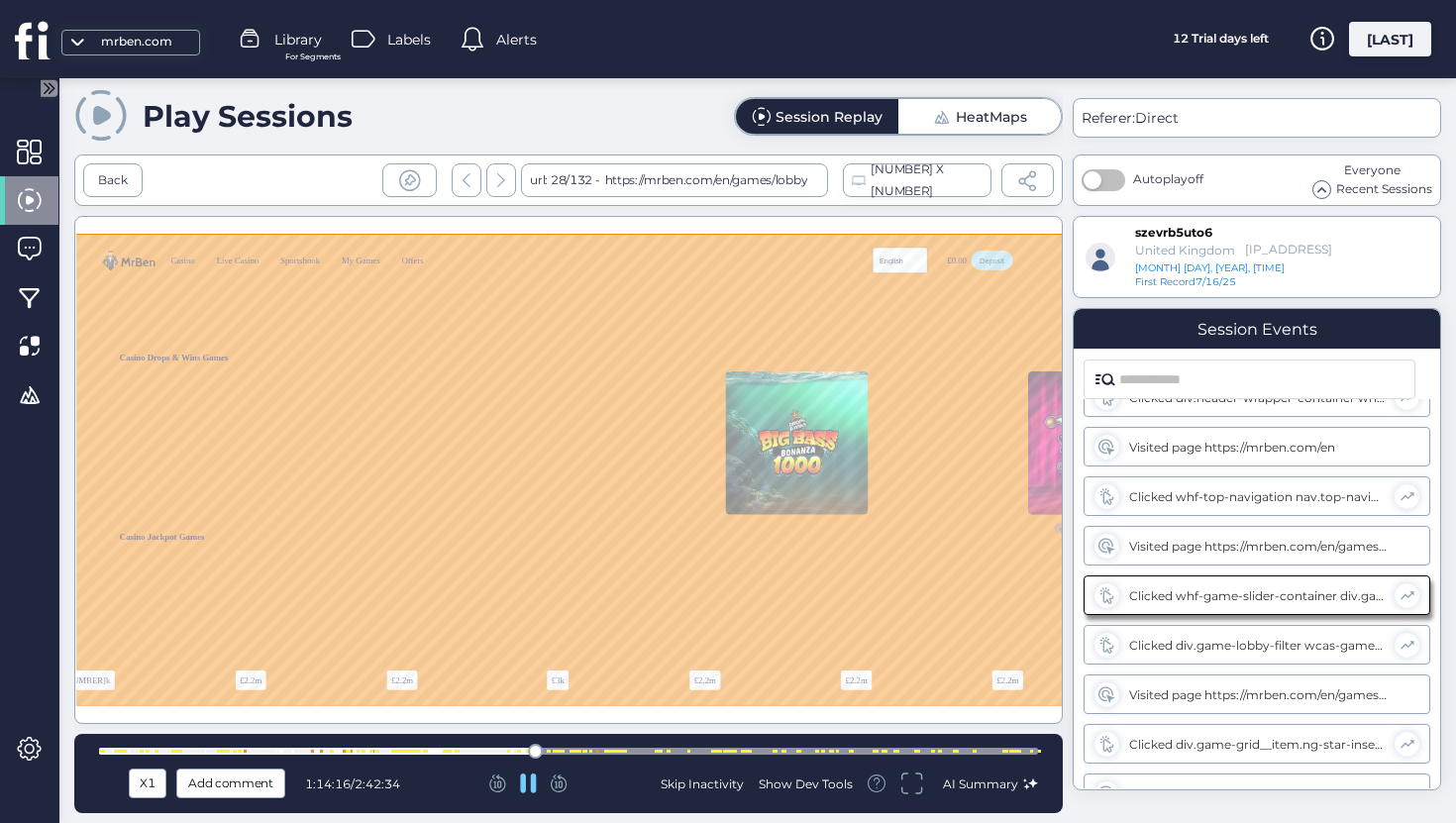 click at bounding box center [549, 751] 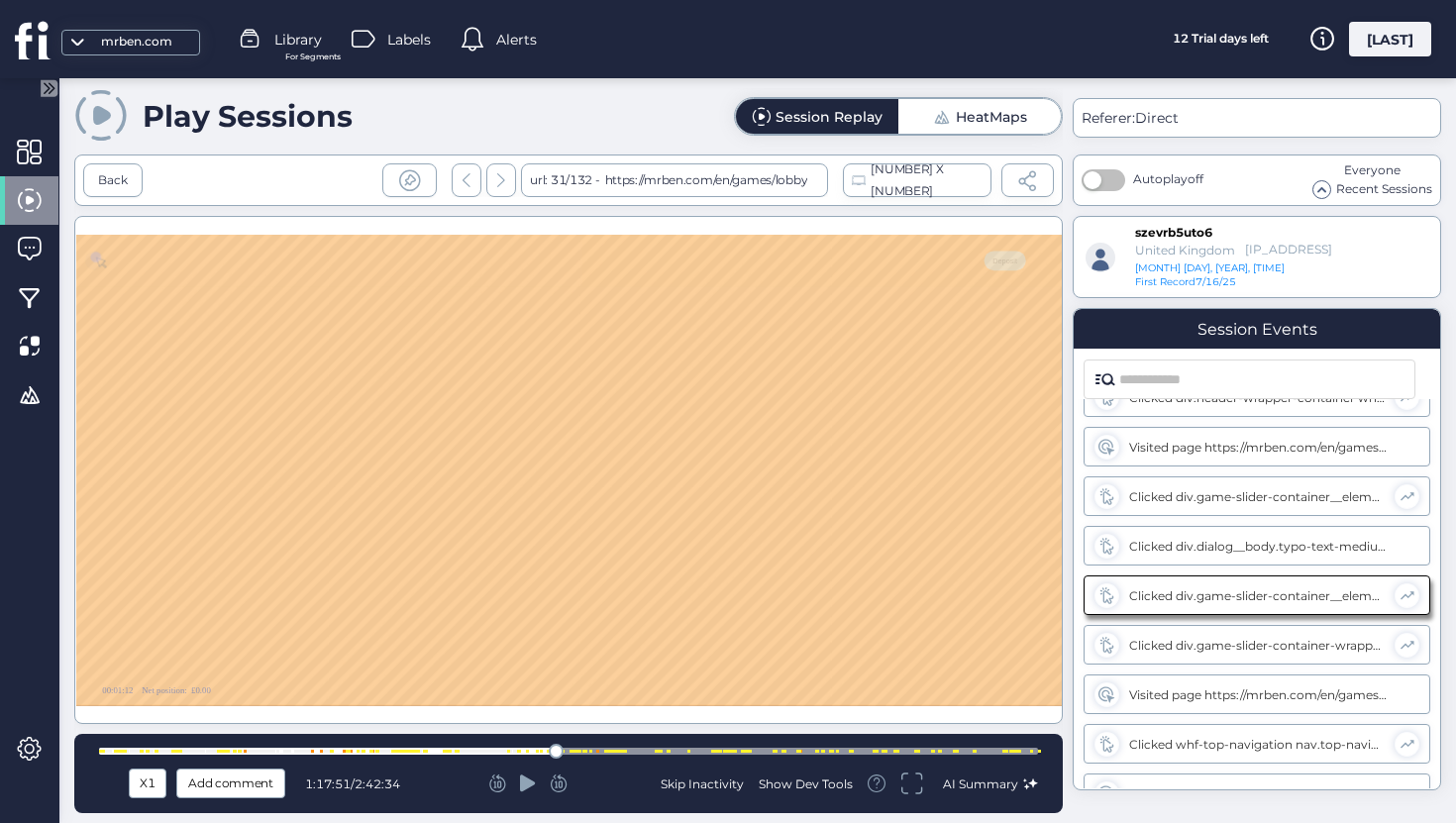 click at bounding box center [569, 751] 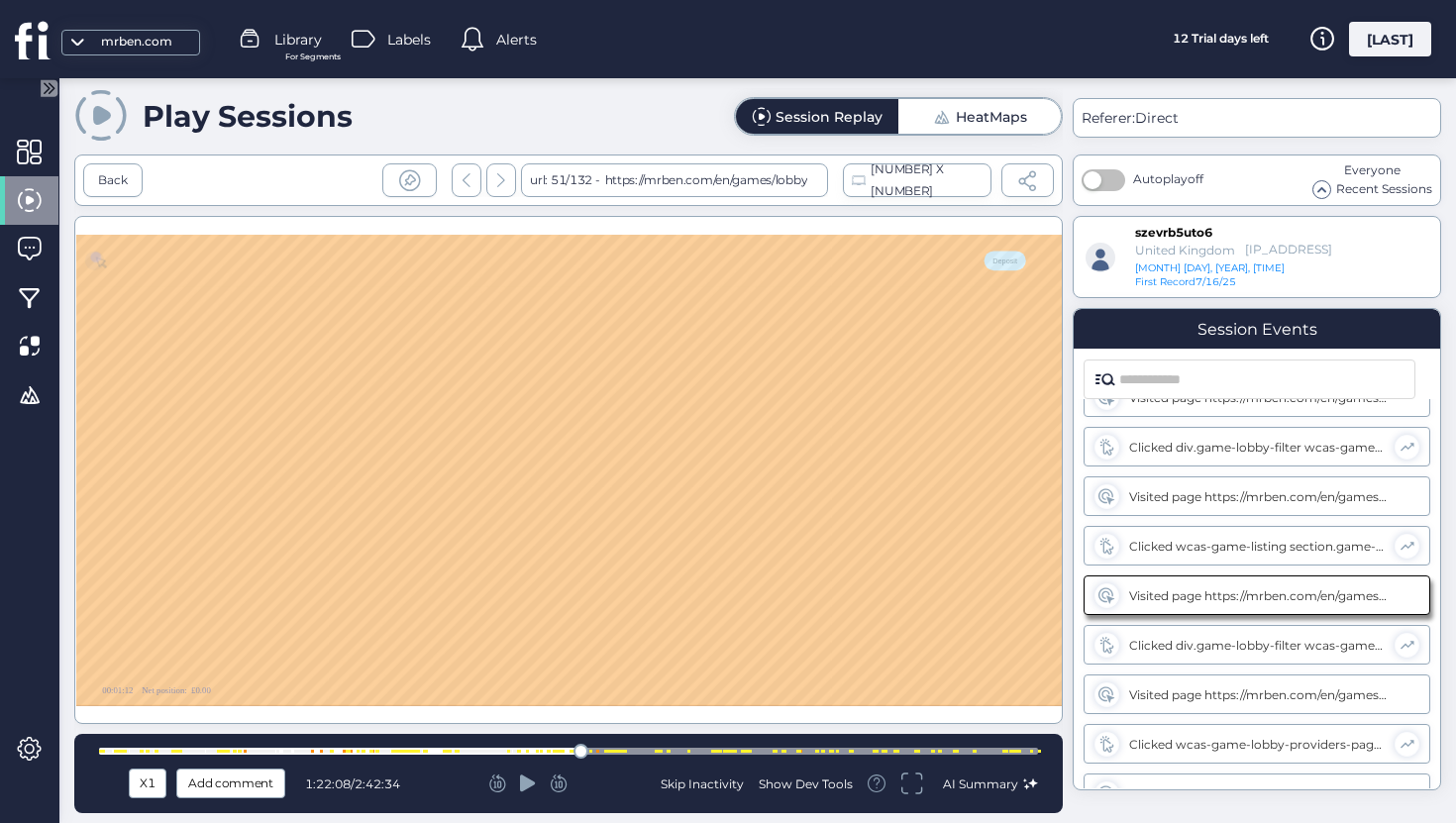 click at bounding box center [569, 751] 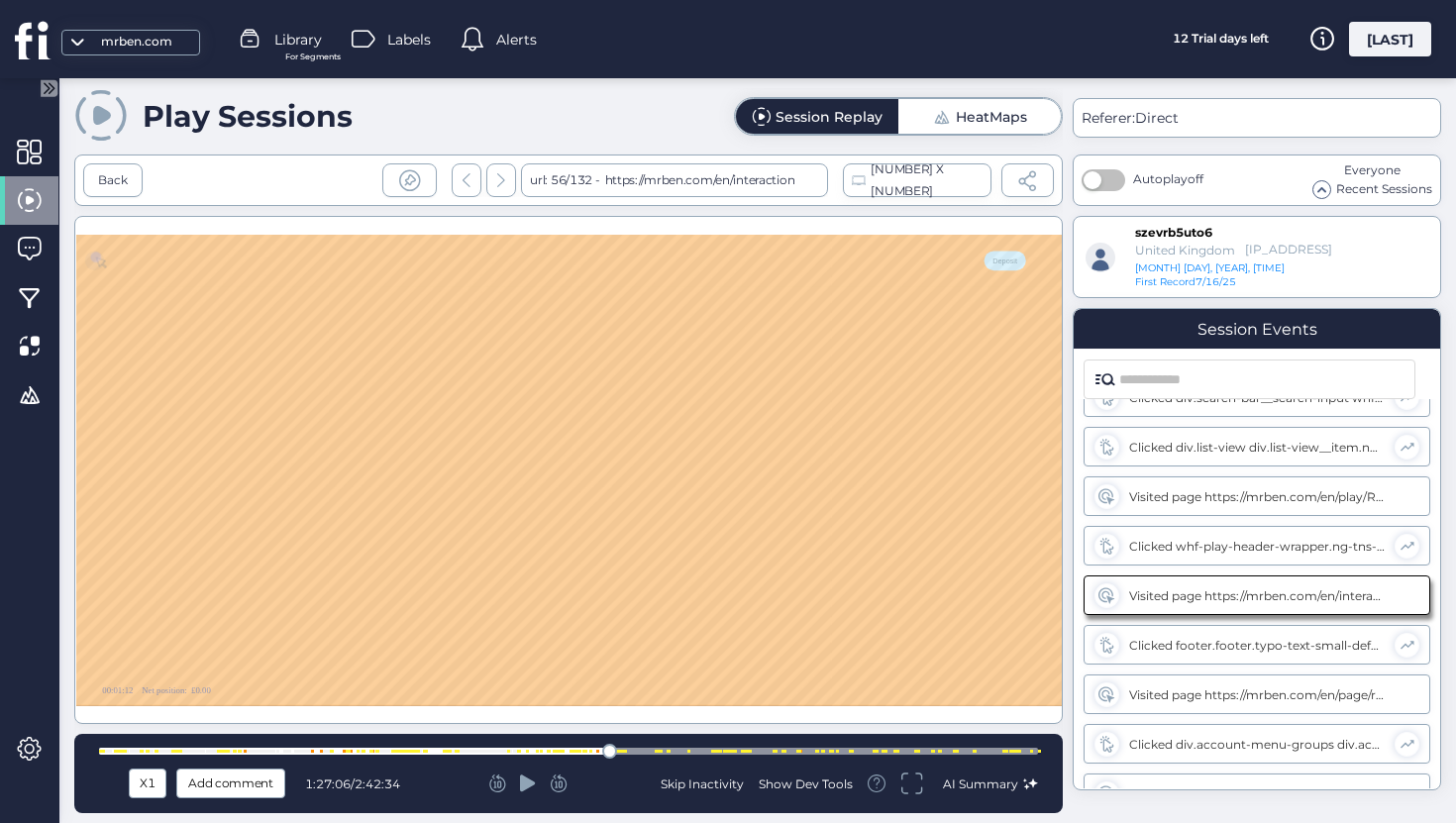 click at bounding box center [569, 751] 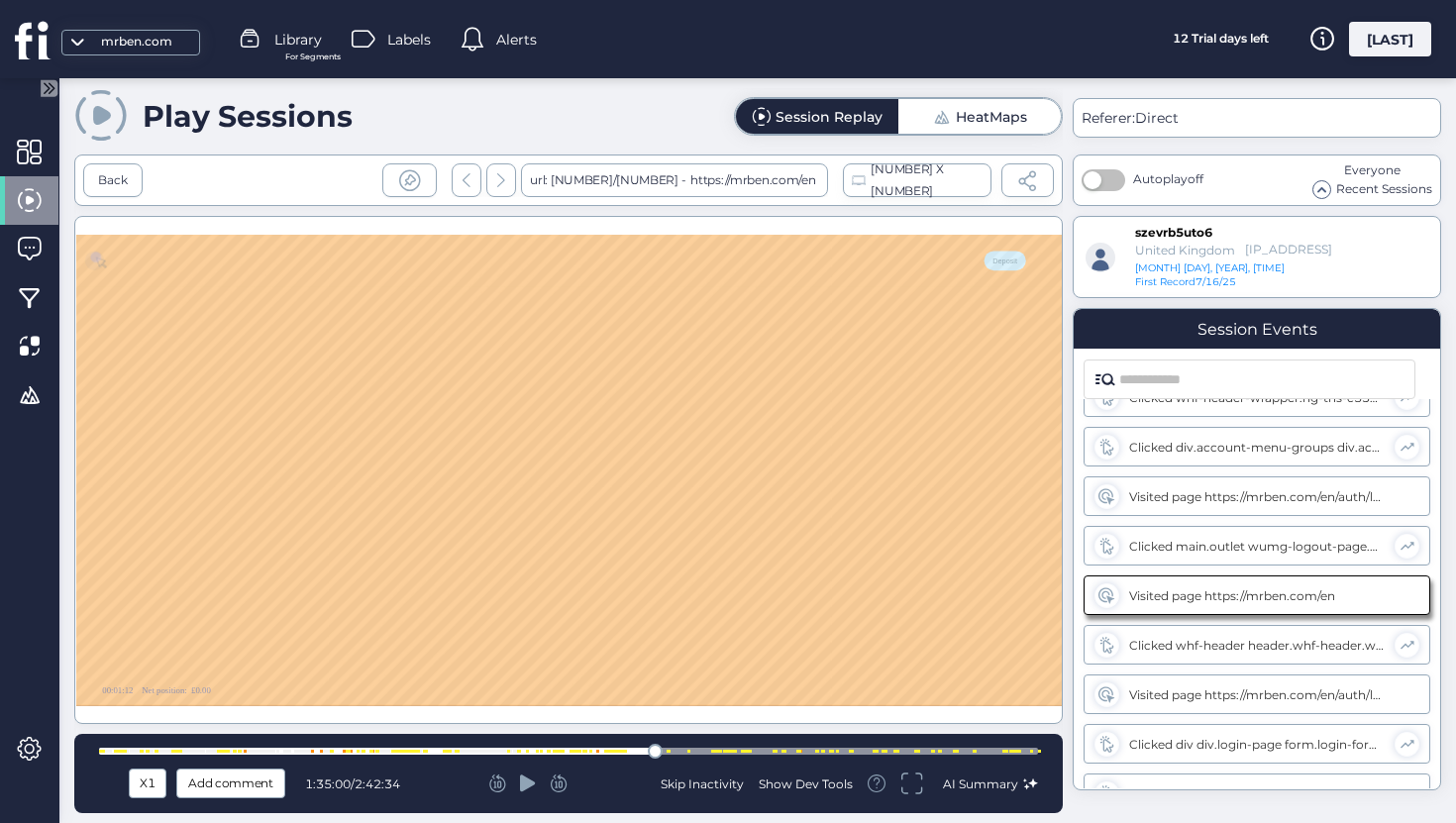 click at bounding box center (569, 751) 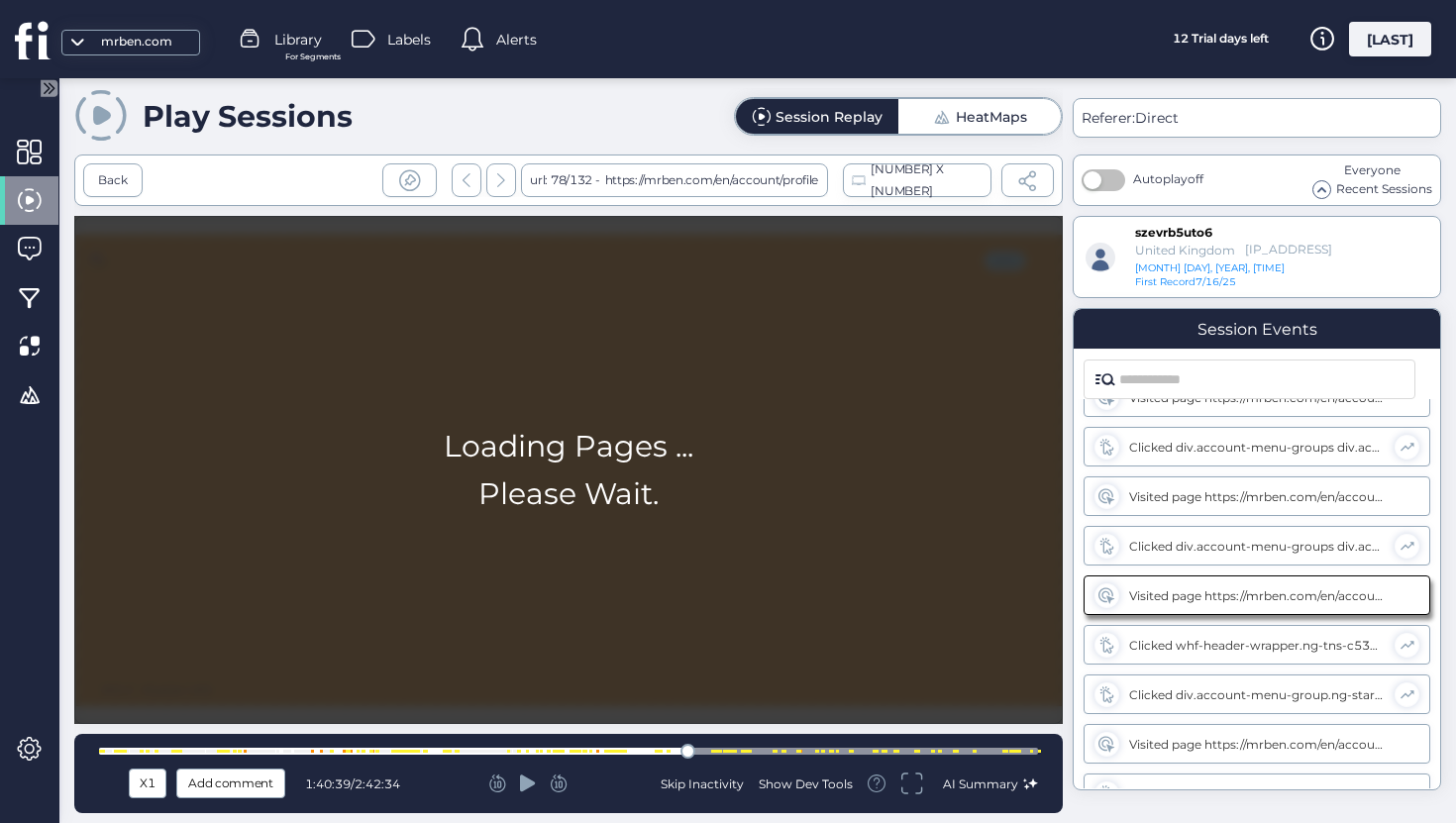 click at bounding box center (569, 751) 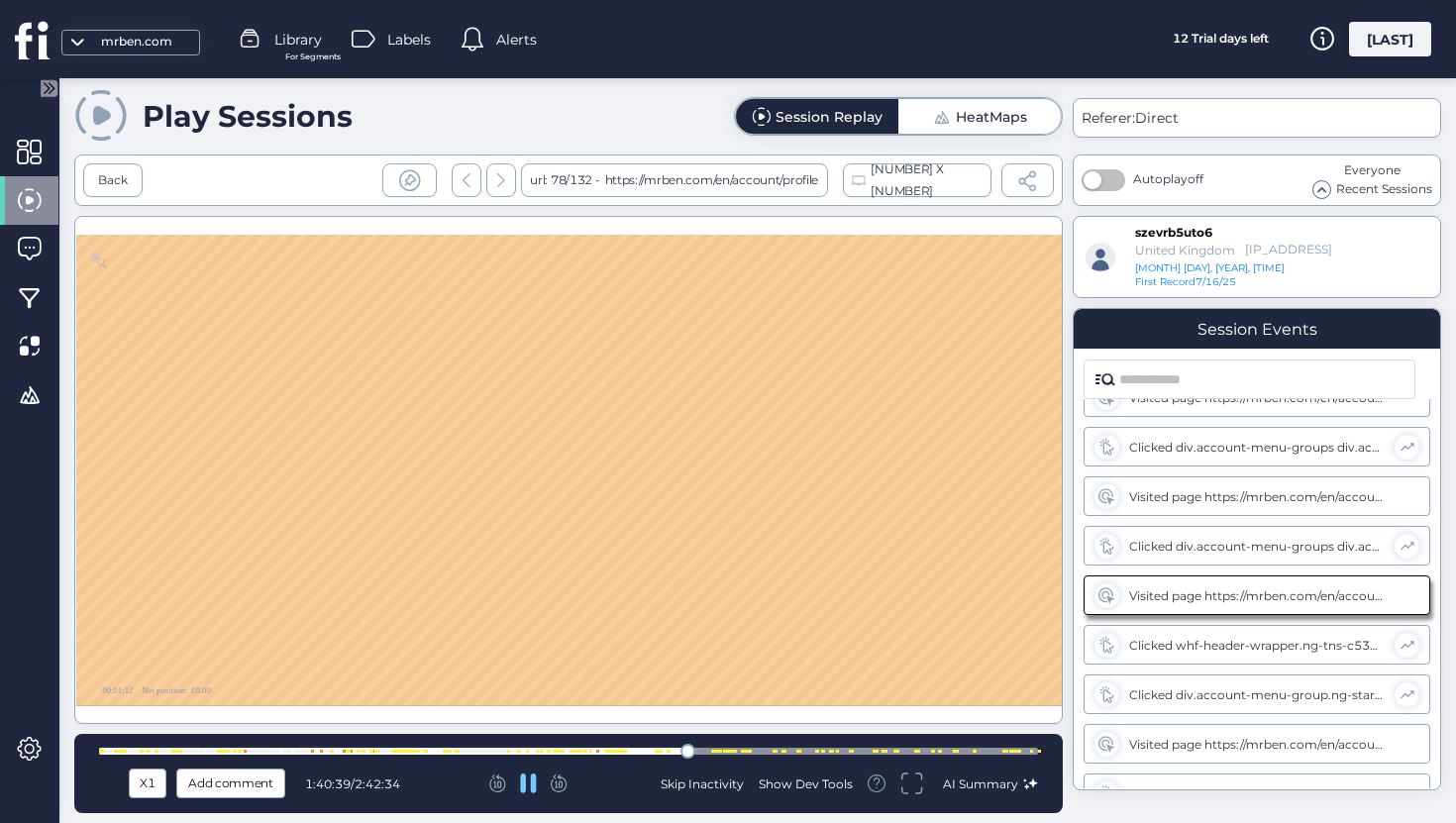 click at bounding box center (569, 751) 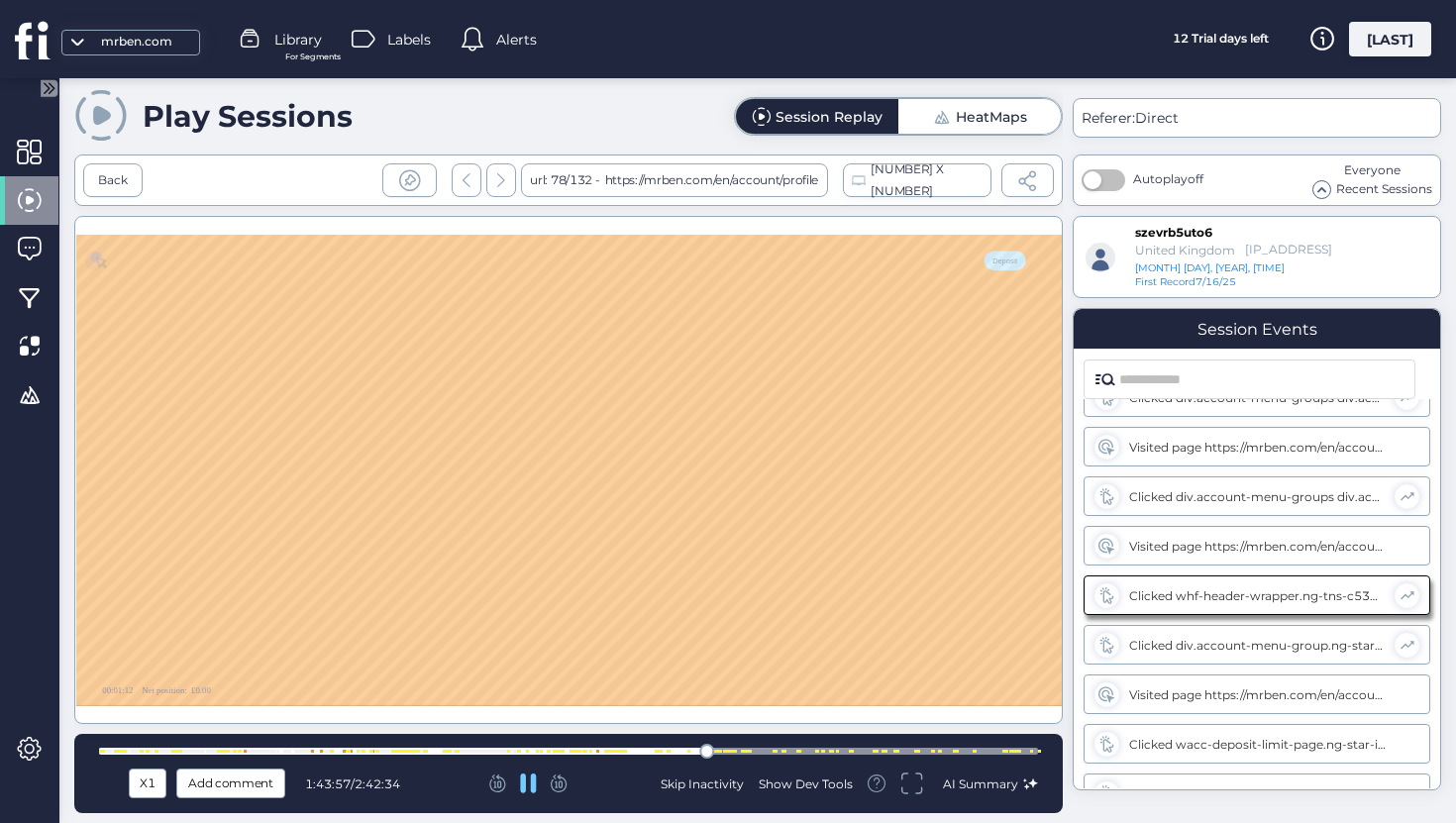 click at bounding box center [569, 751] 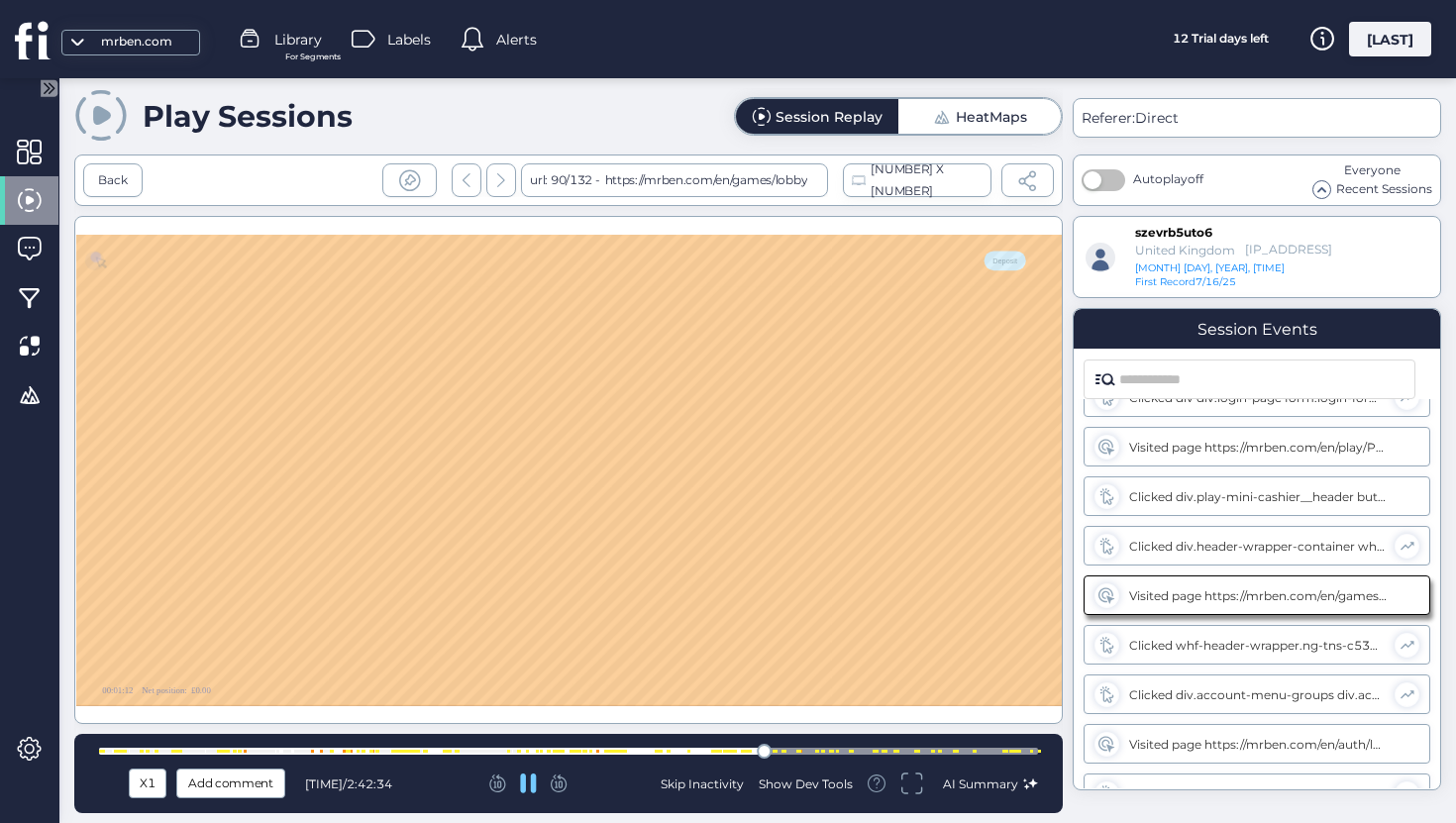click at bounding box center [569, 751] 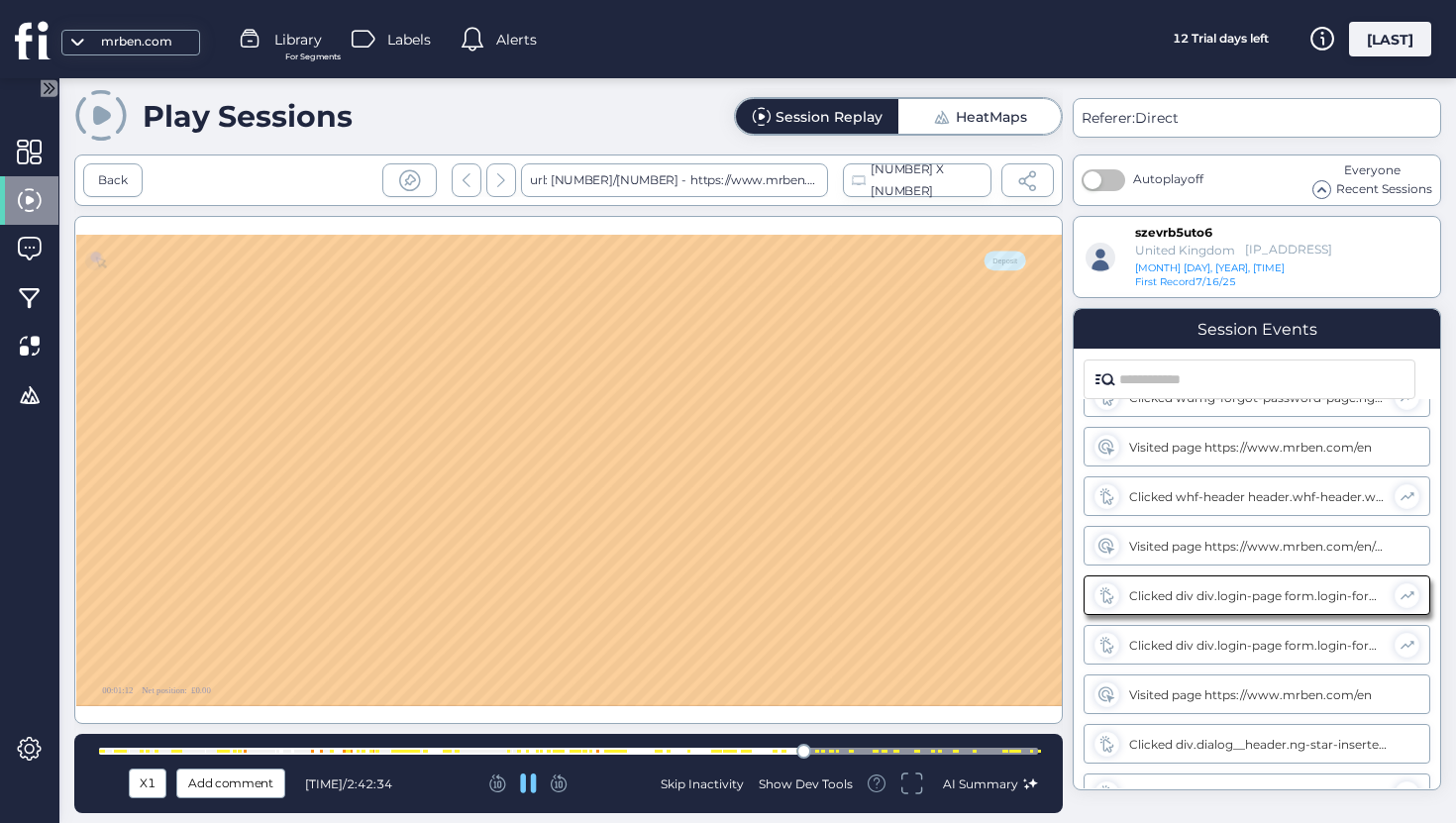 click at bounding box center [569, 751] 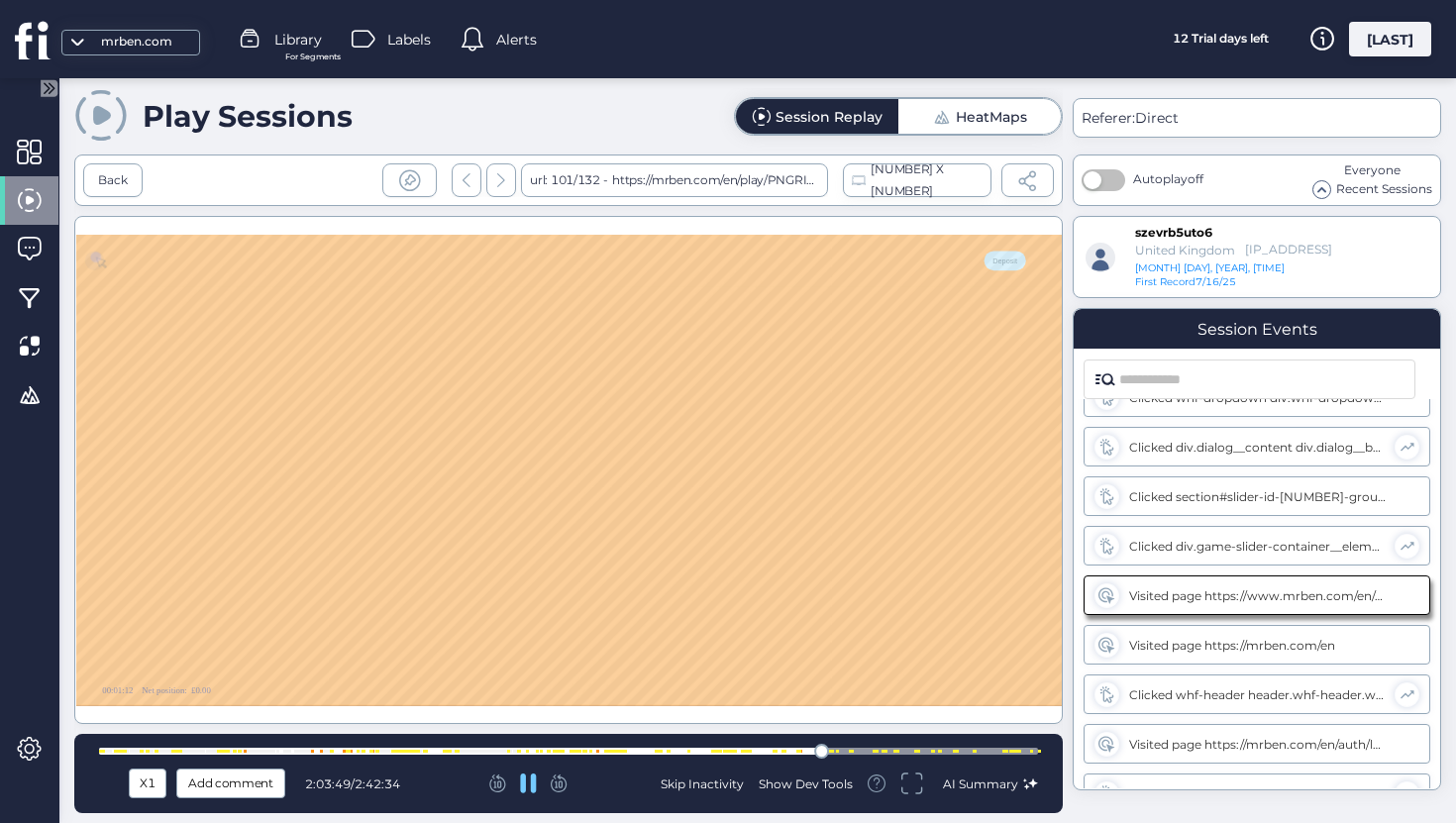 click at bounding box center (852, 751) 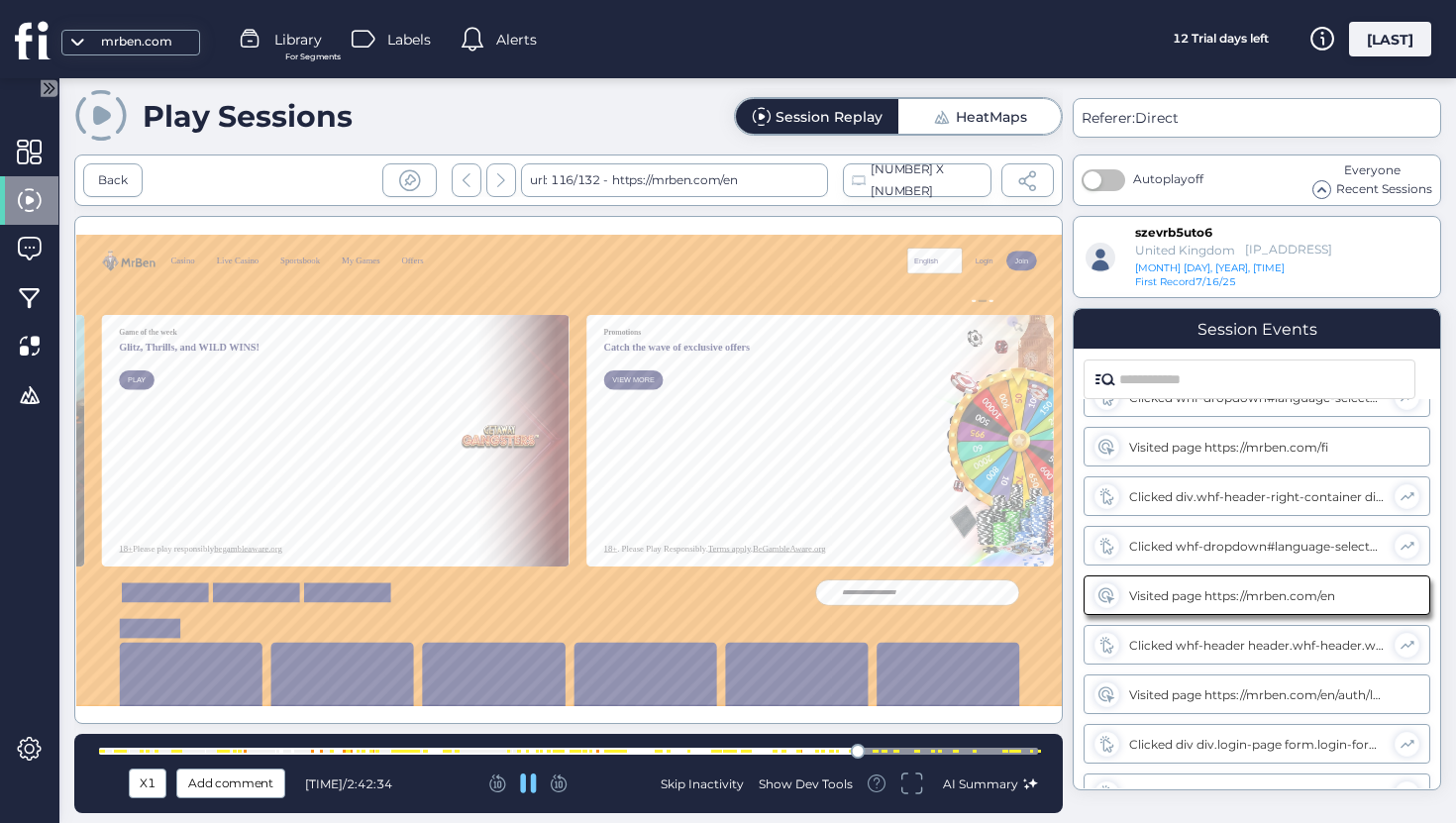click at bounding box center (569, 751) 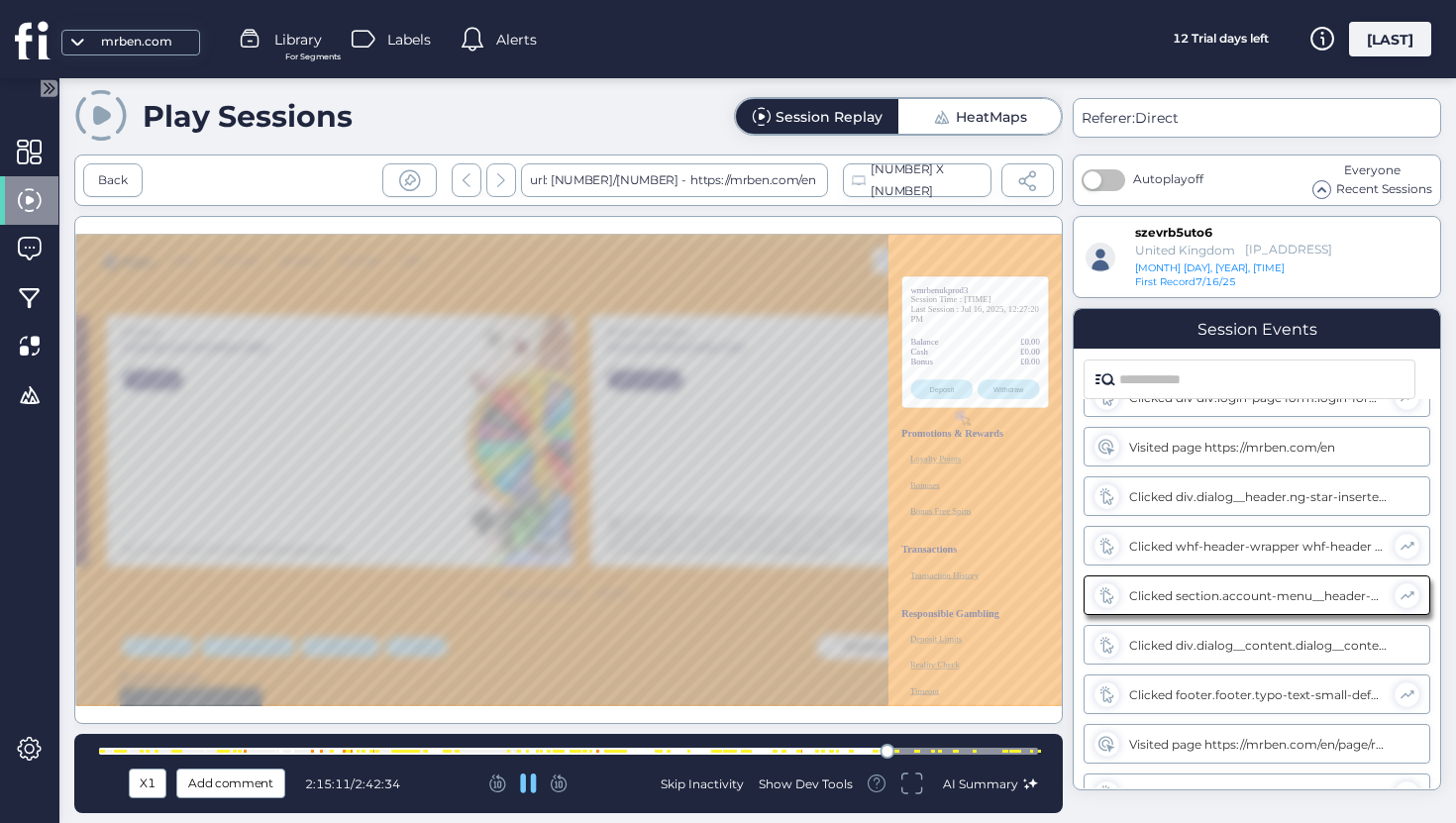 click at bounding box center (569, 751) 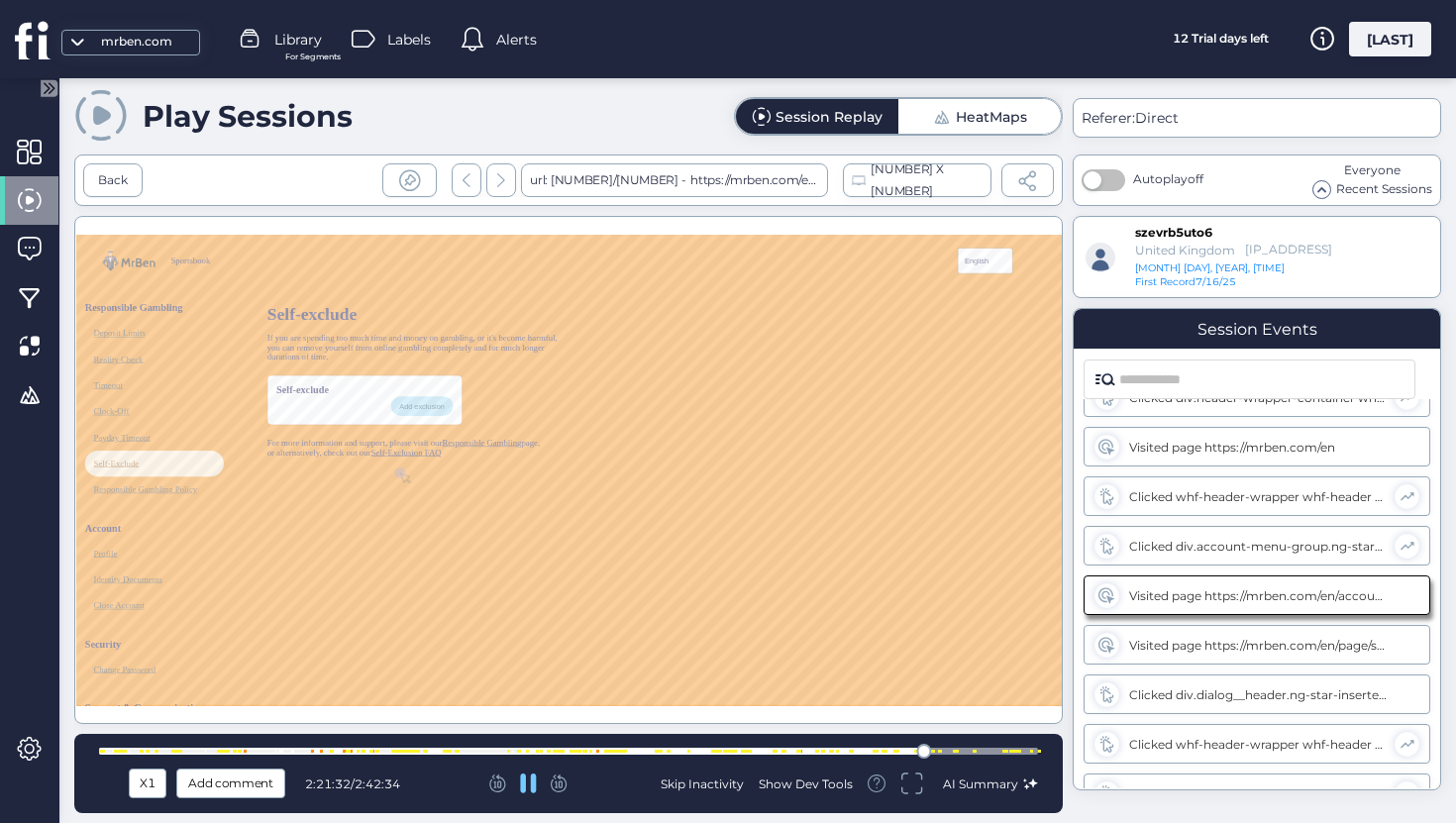 click at bounding box center [569, 751] 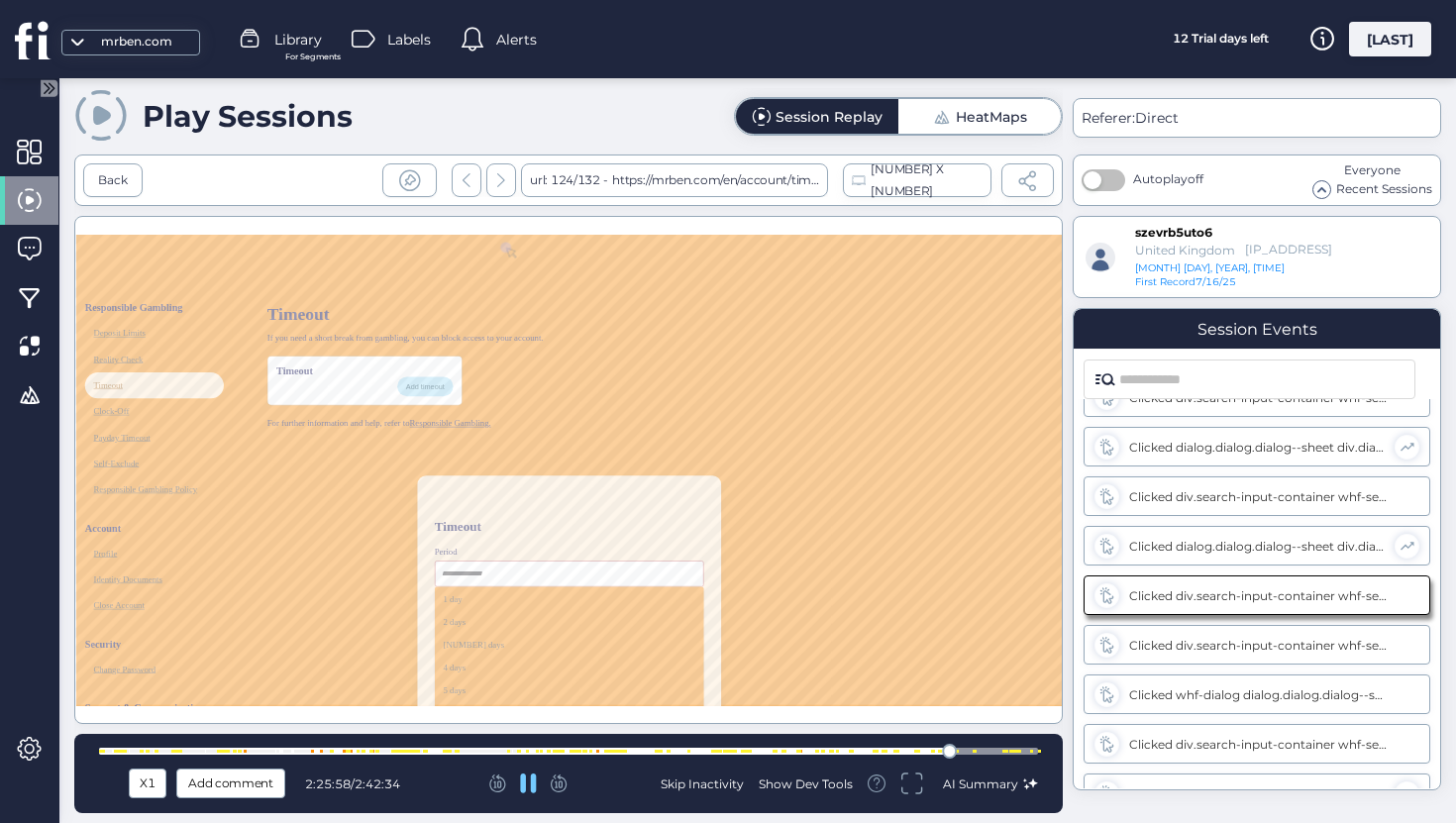 click at bounding box center [569, 751] 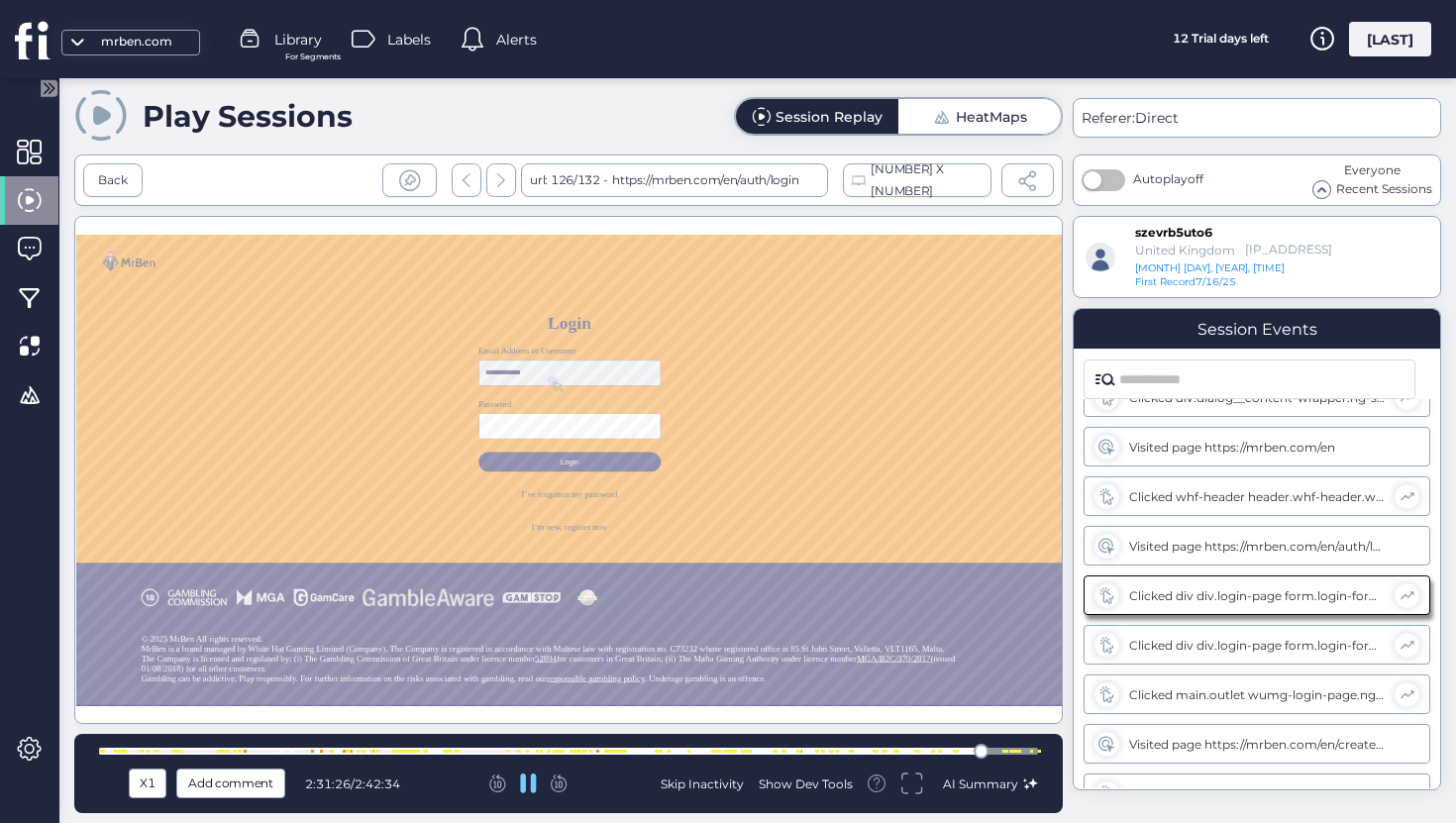 click 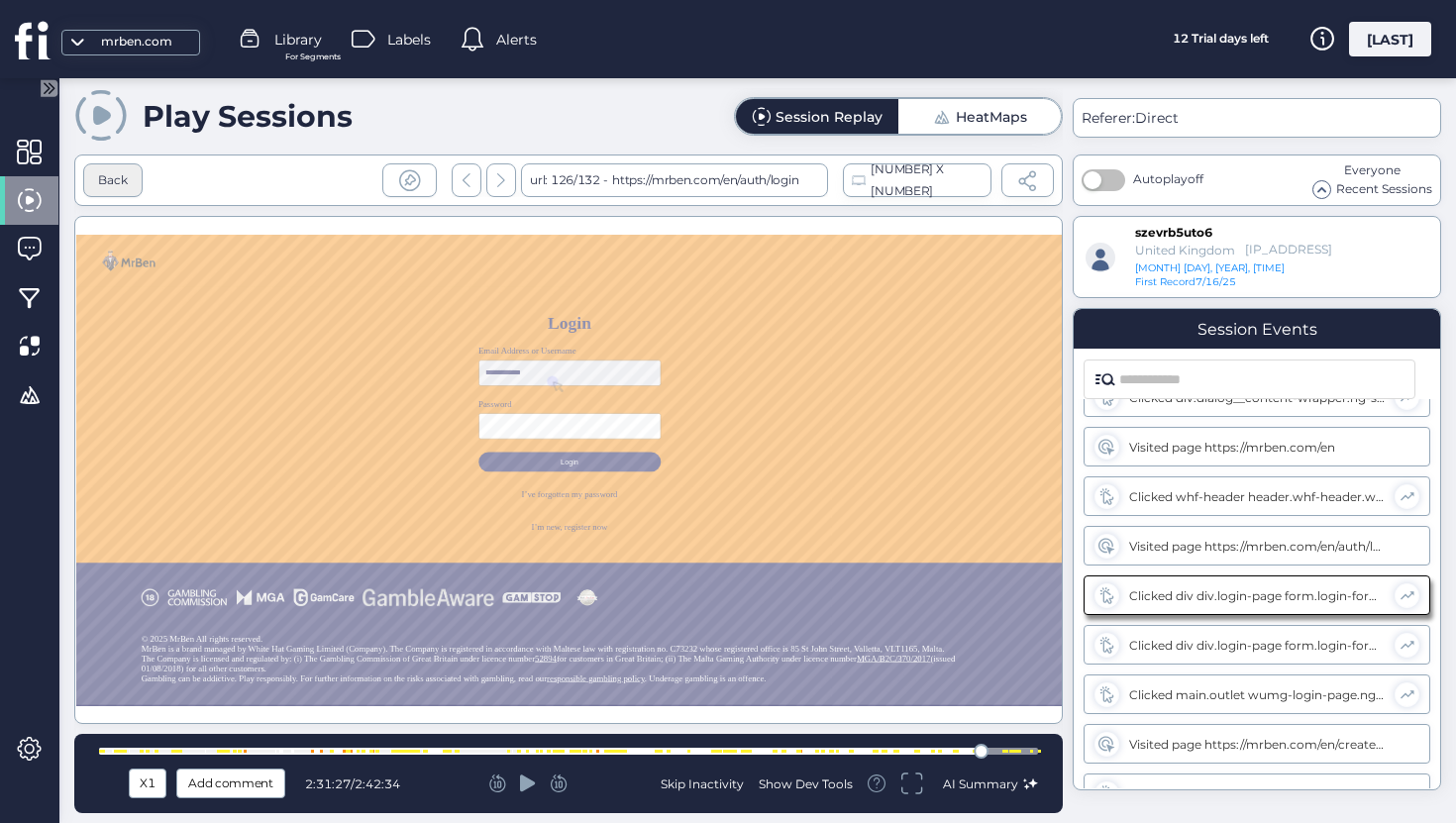 click on "Back" at bounding box center [113, 180] 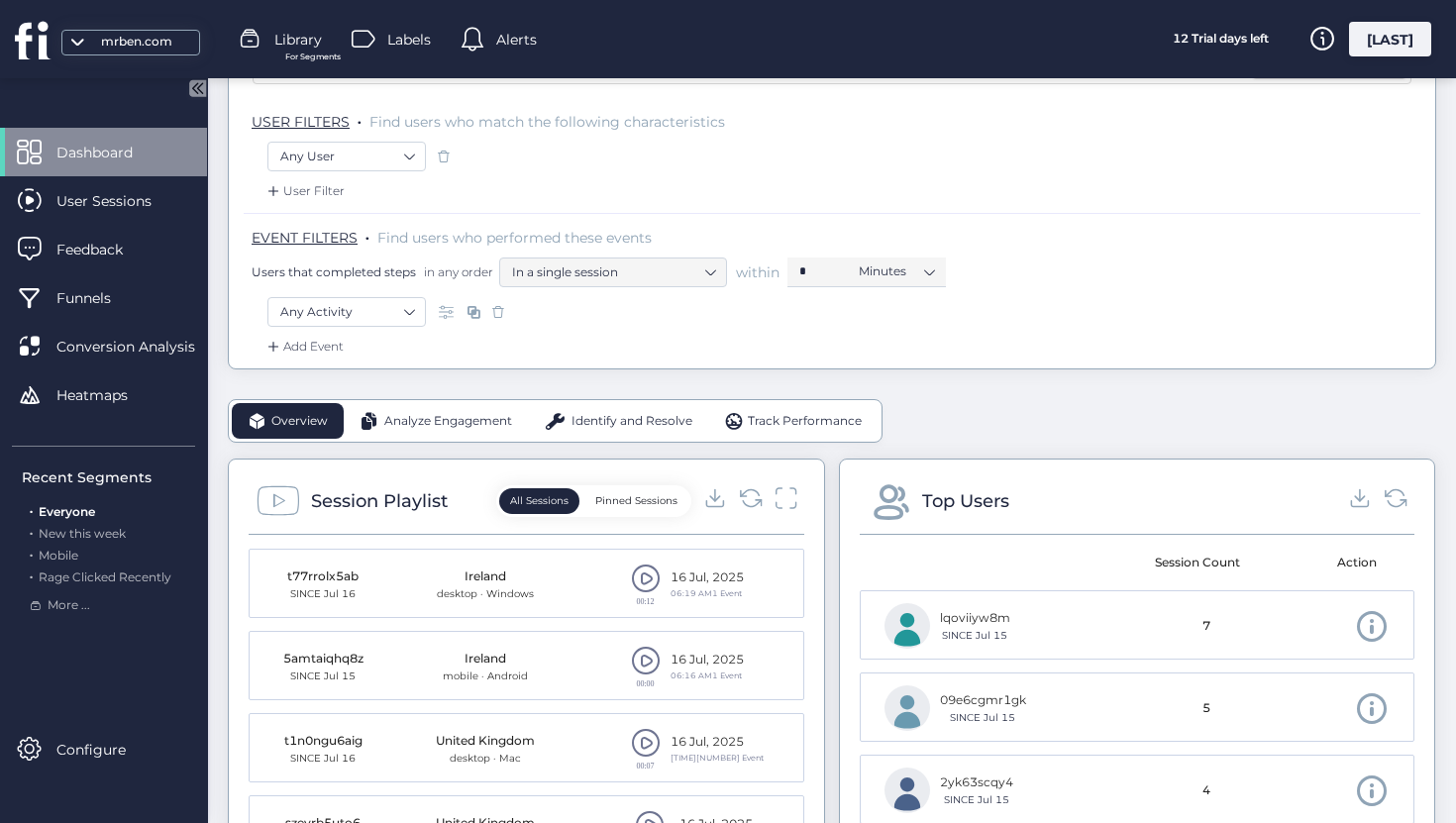 scroll, scrollTop: 916, scrollLeft: 0, axis: vertical 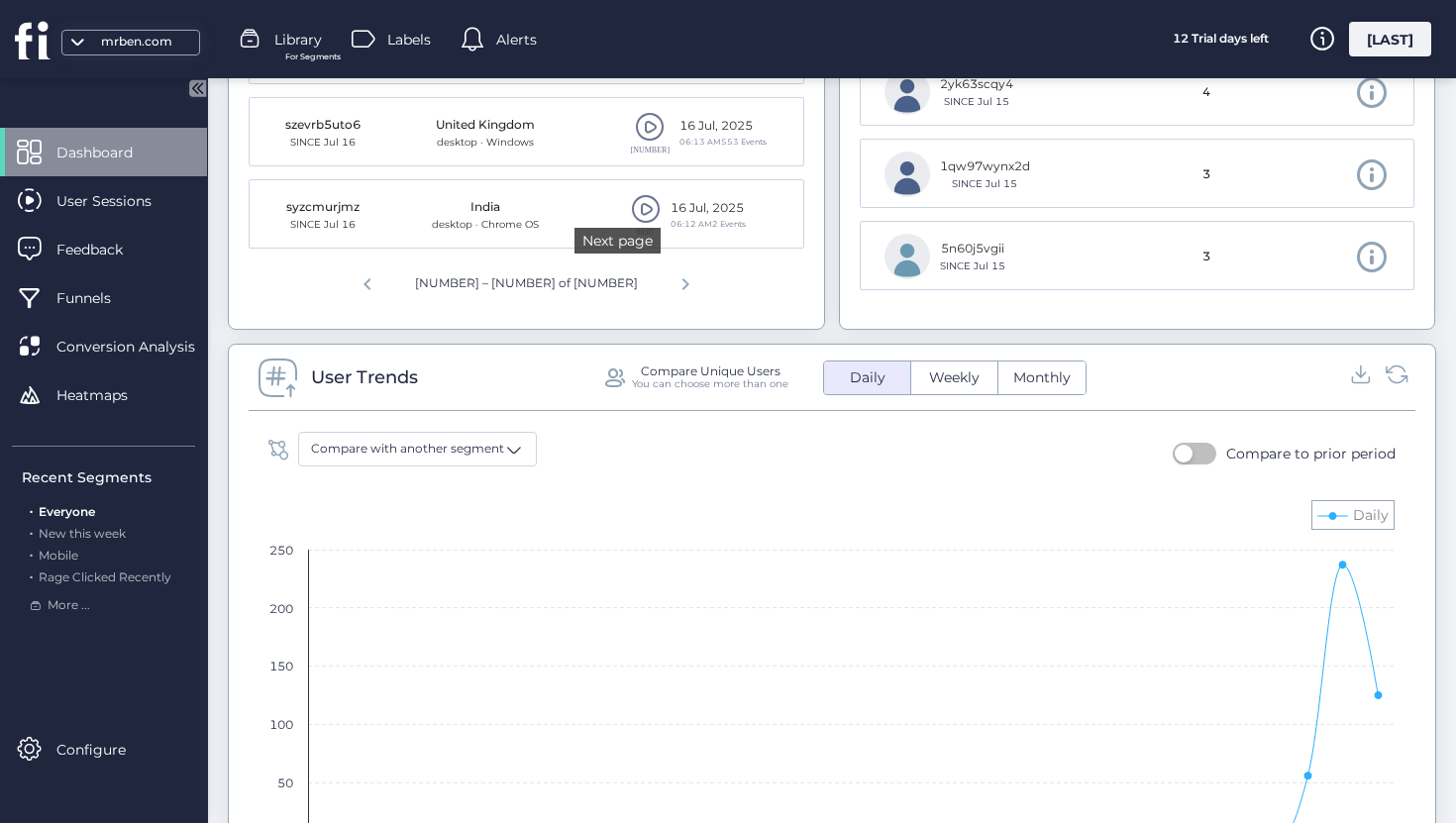 click 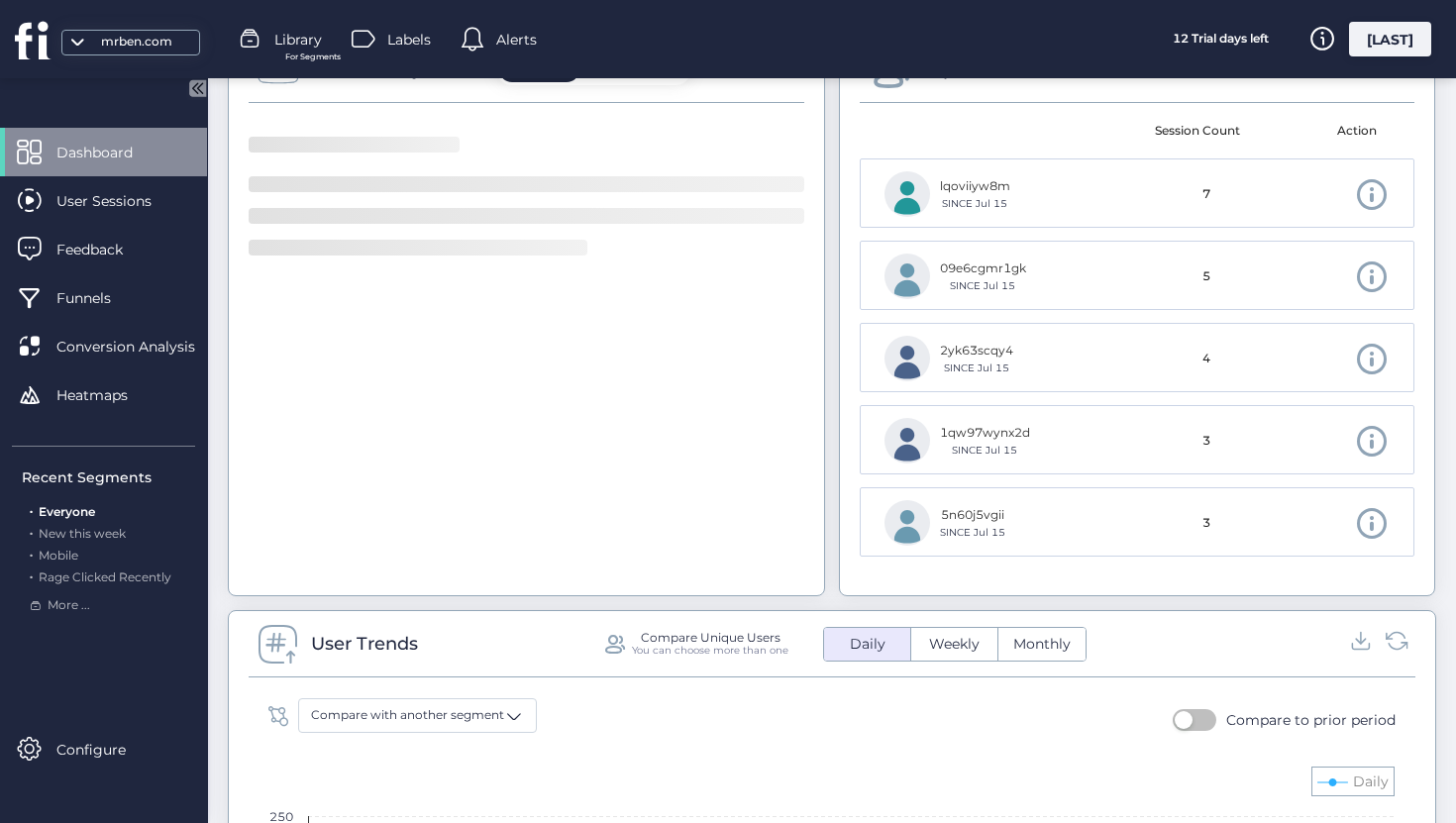 scroll, scrollTop: 599, scrollLeft: 0, axis: vertical 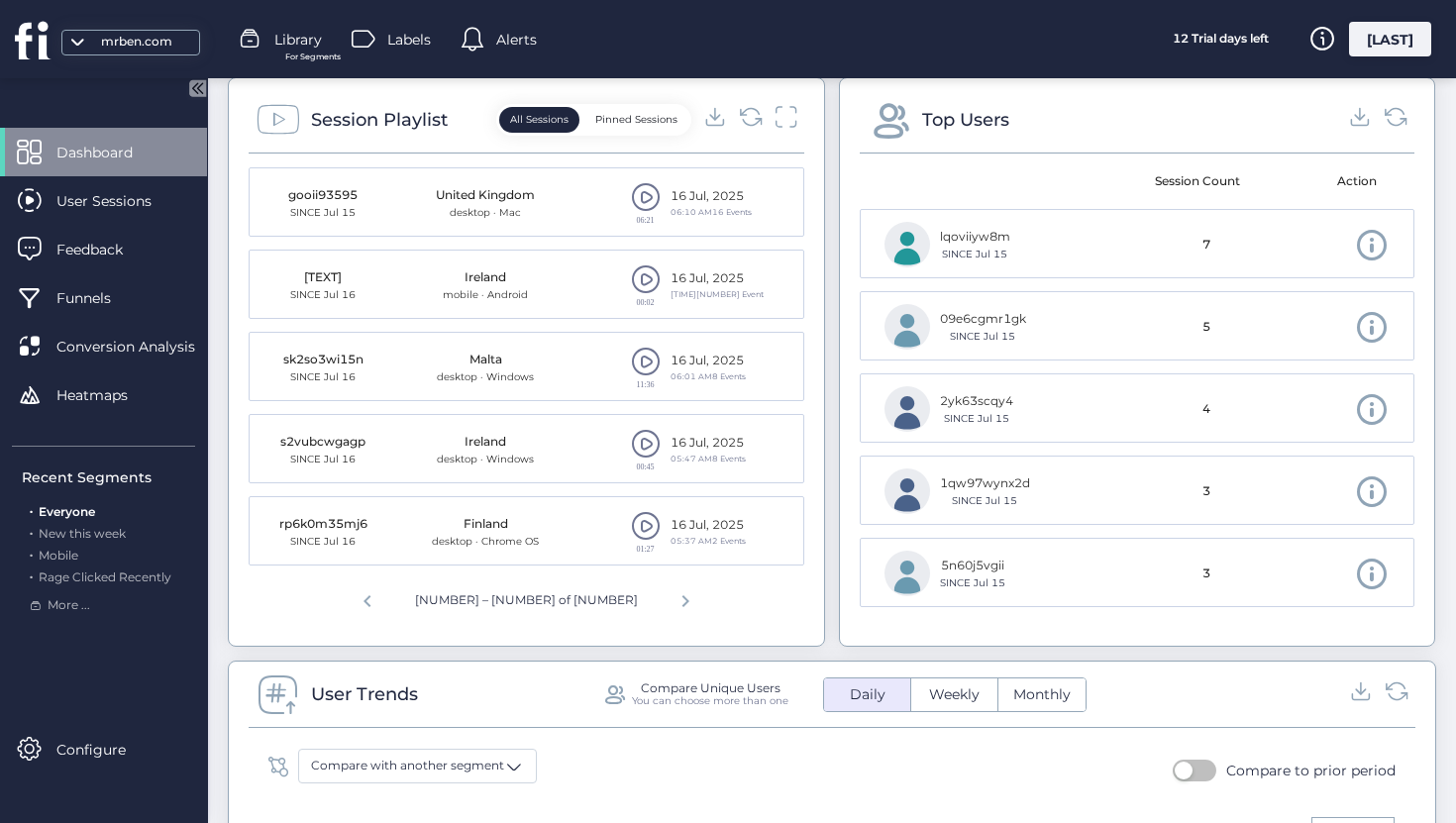 click 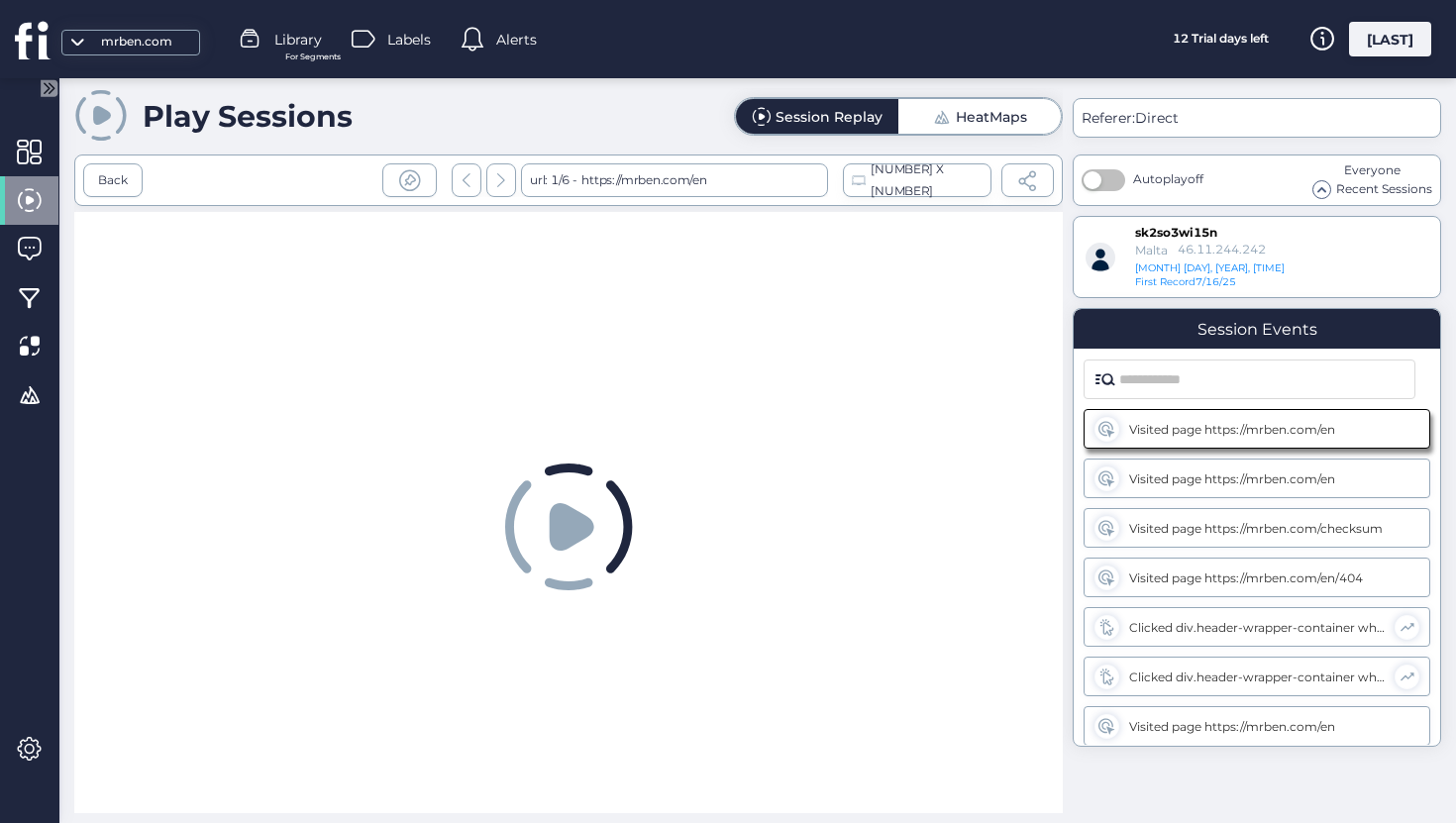 scroll, scrollTop: 0, scrollLeft: 0, axis: both 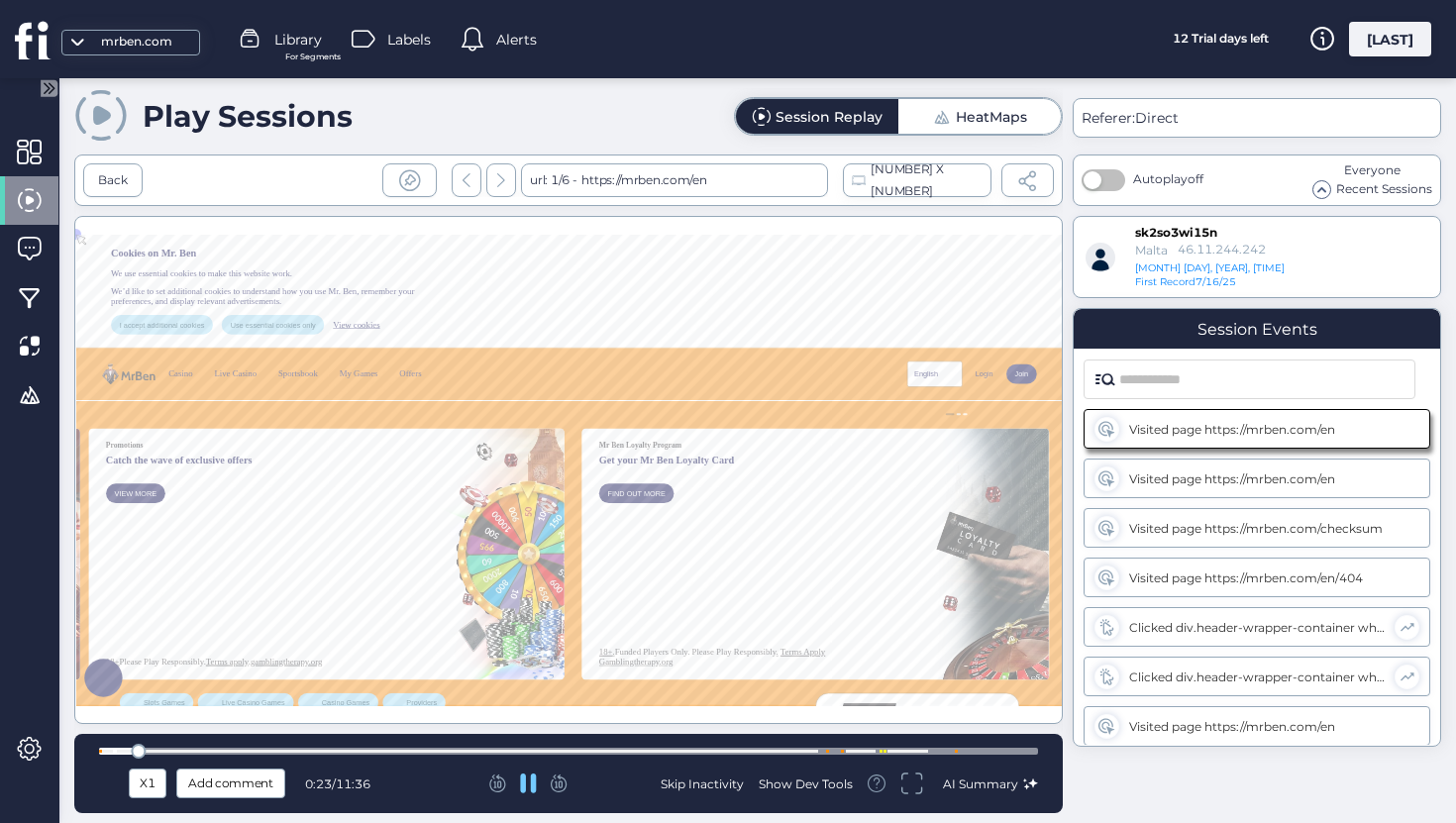 click at bounding box center (569, 751) 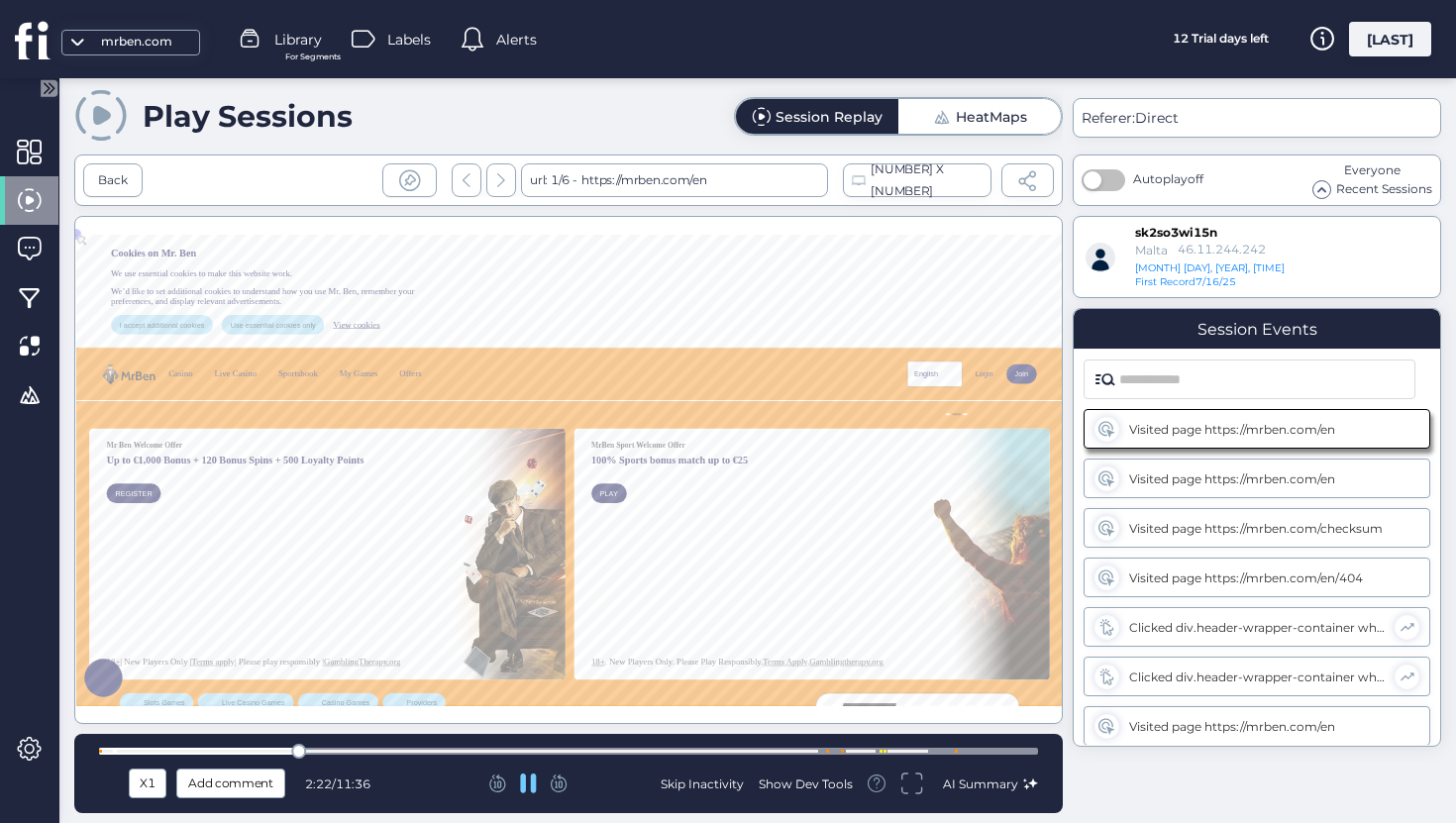 click at bounding box center (569, 751) 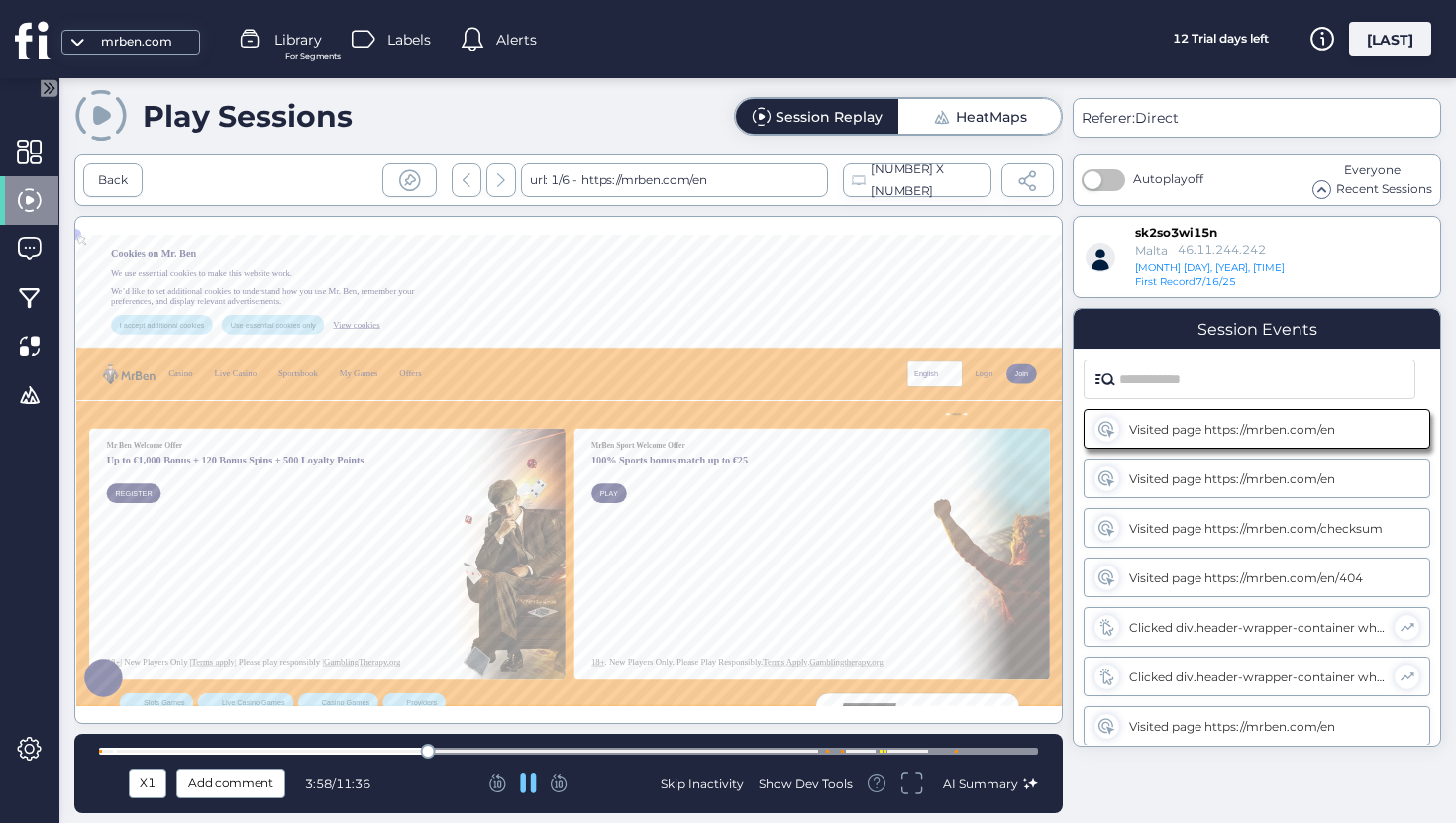 click at bounding box center [569, 751] 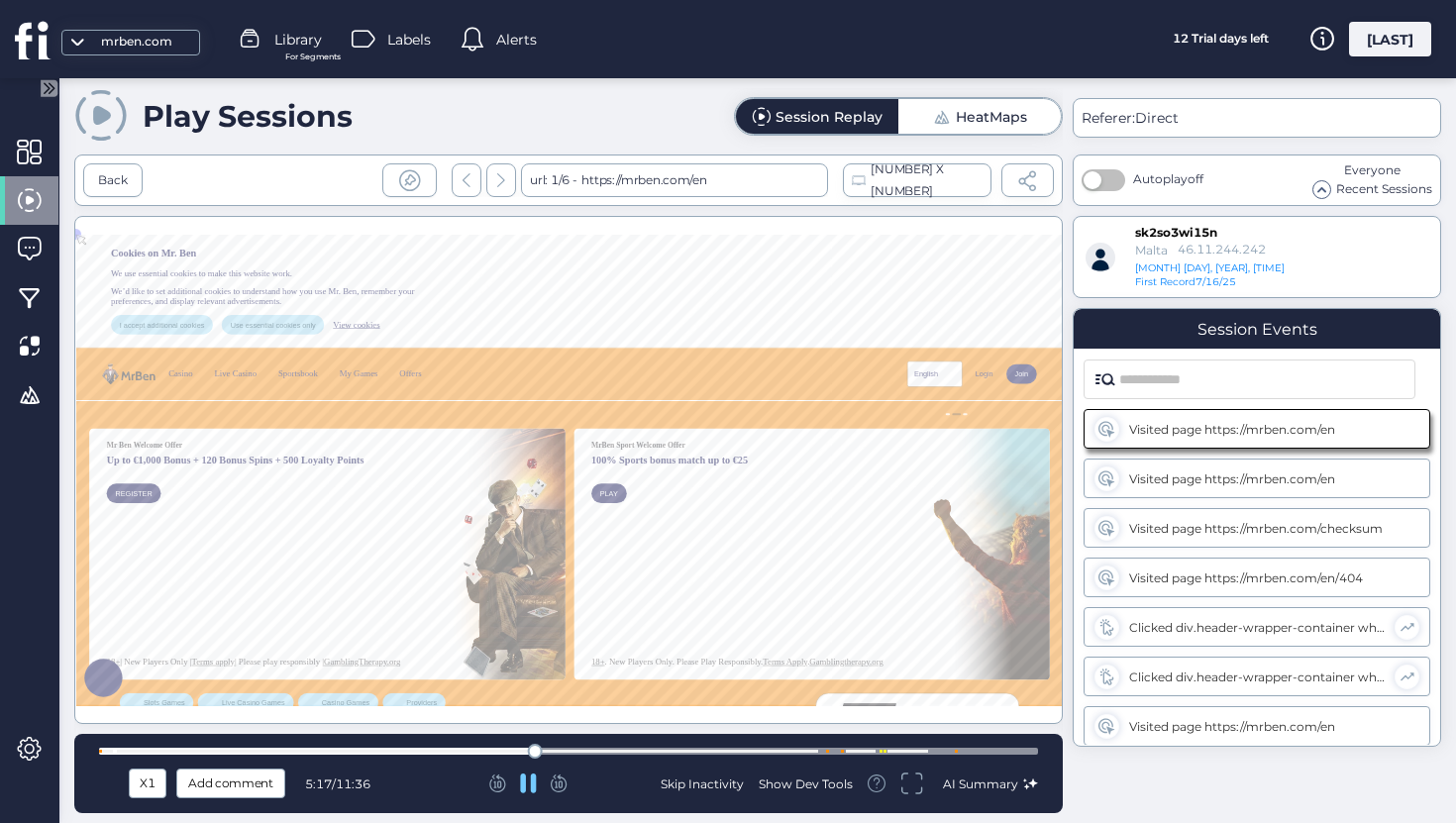click at bounding box center (569, 751) 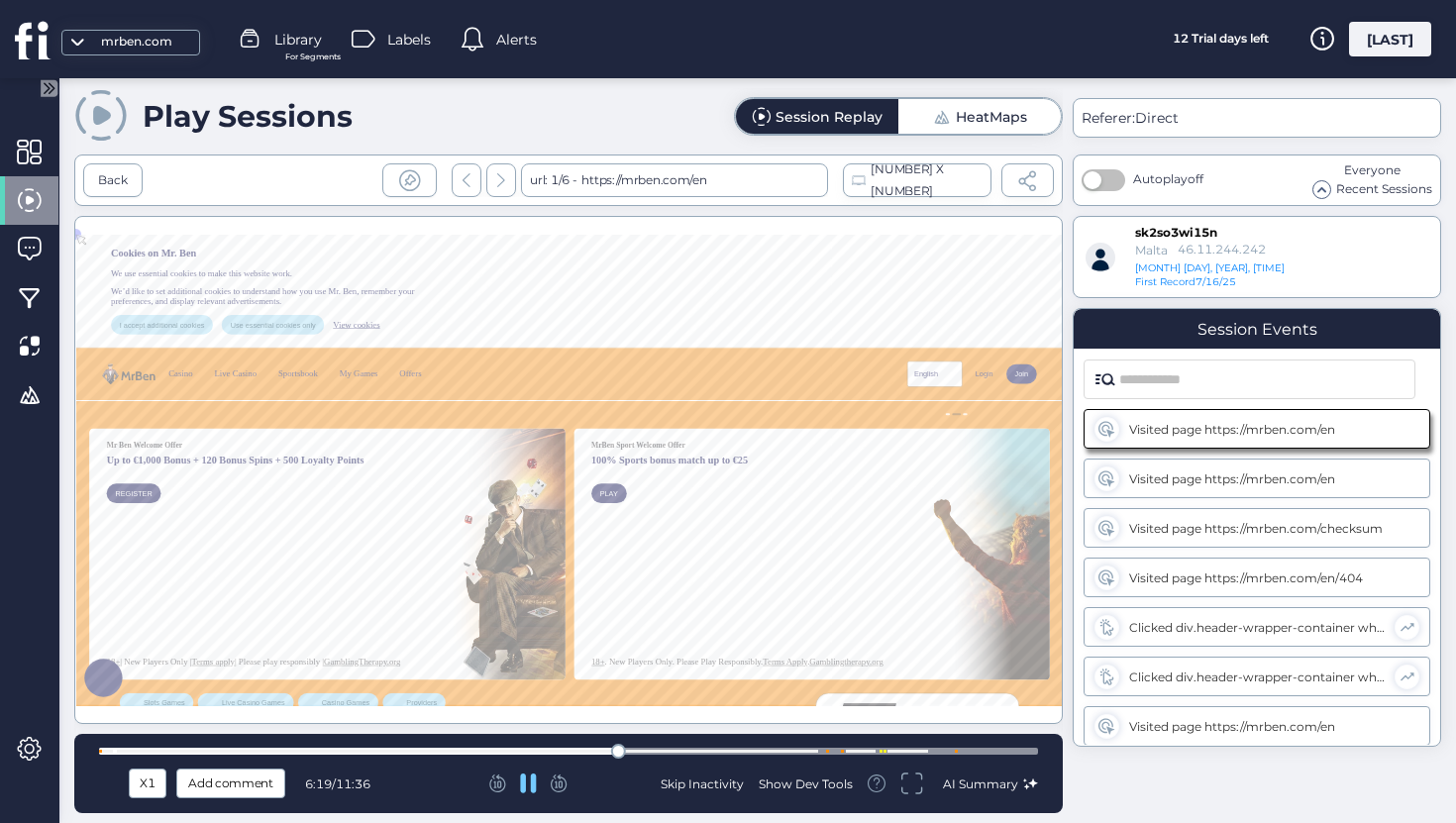 click at bounding box center (569, 751) 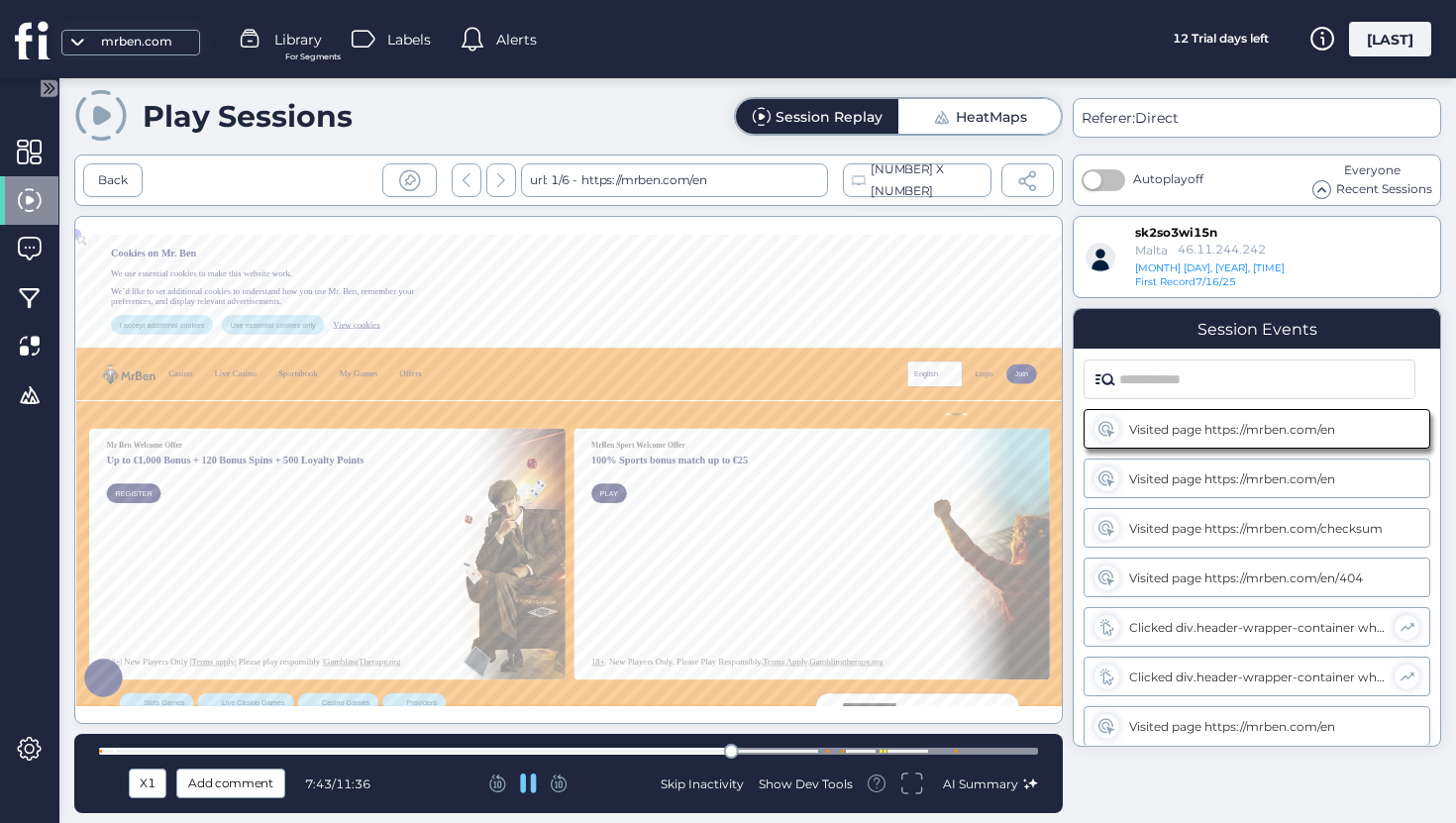 click at bounding box center [569, 751] 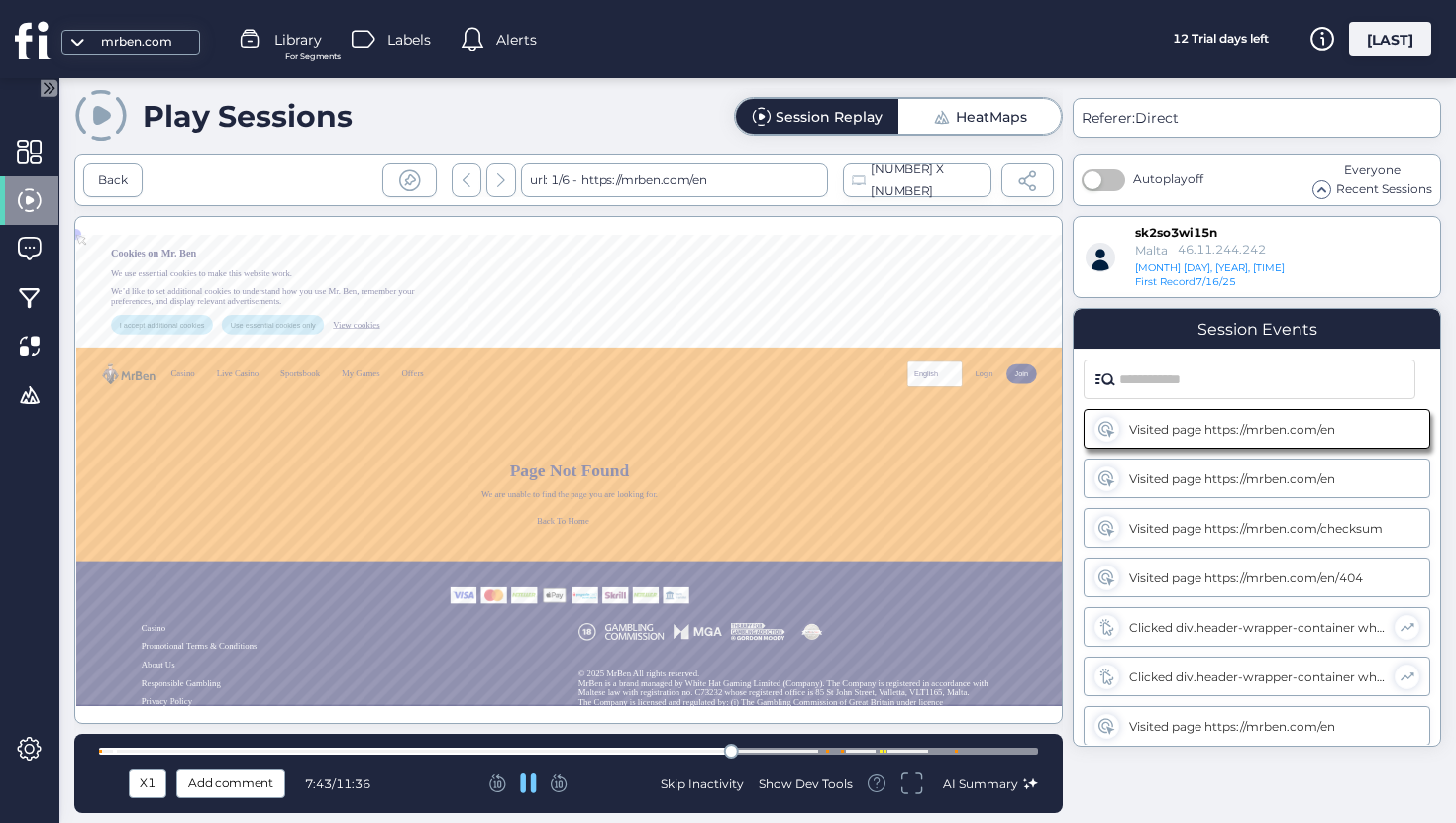 scroll, scrollTop: 4, scrollLeft: 0, axis: vertical 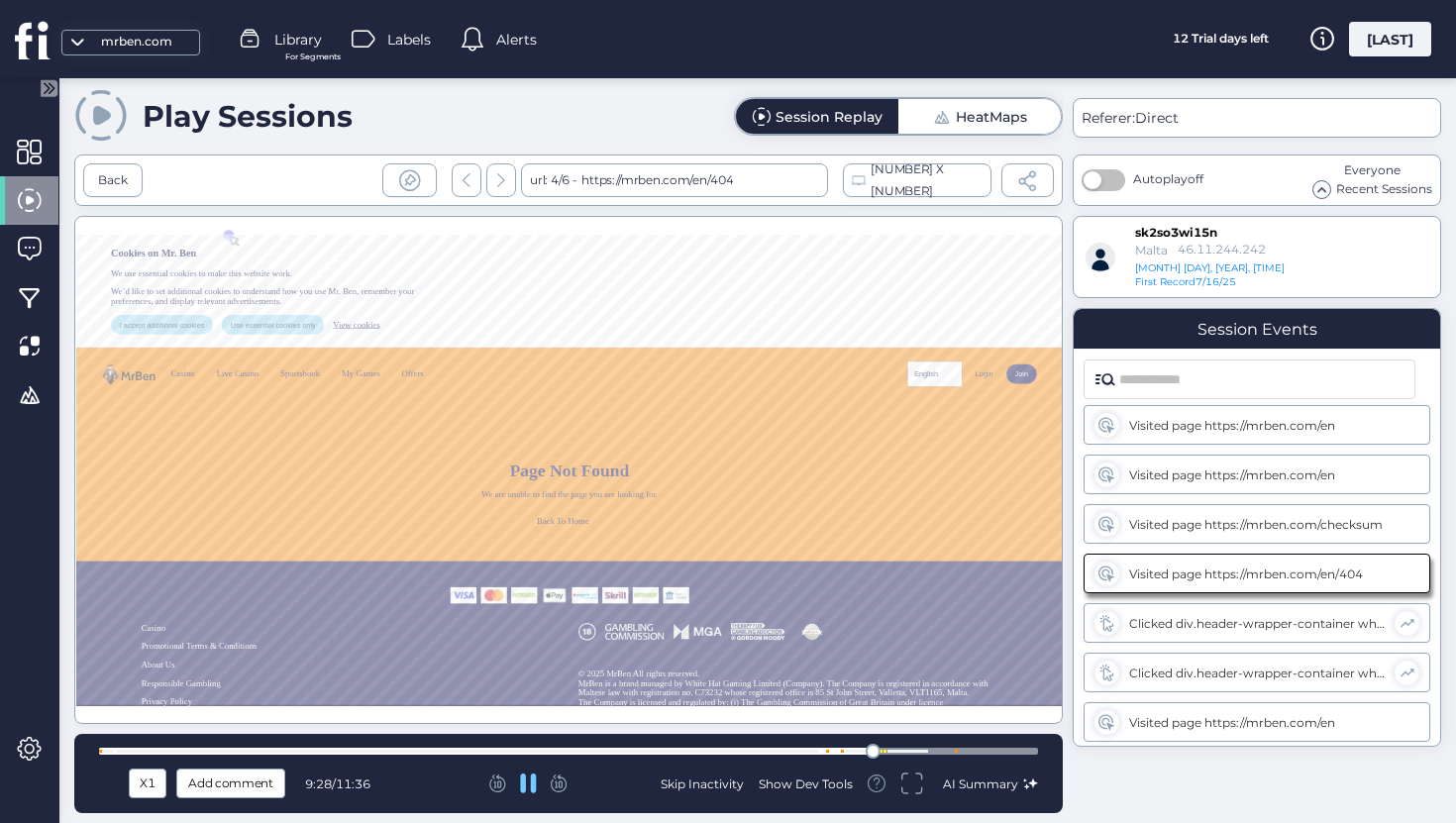 click at bounding box center (569, 751) 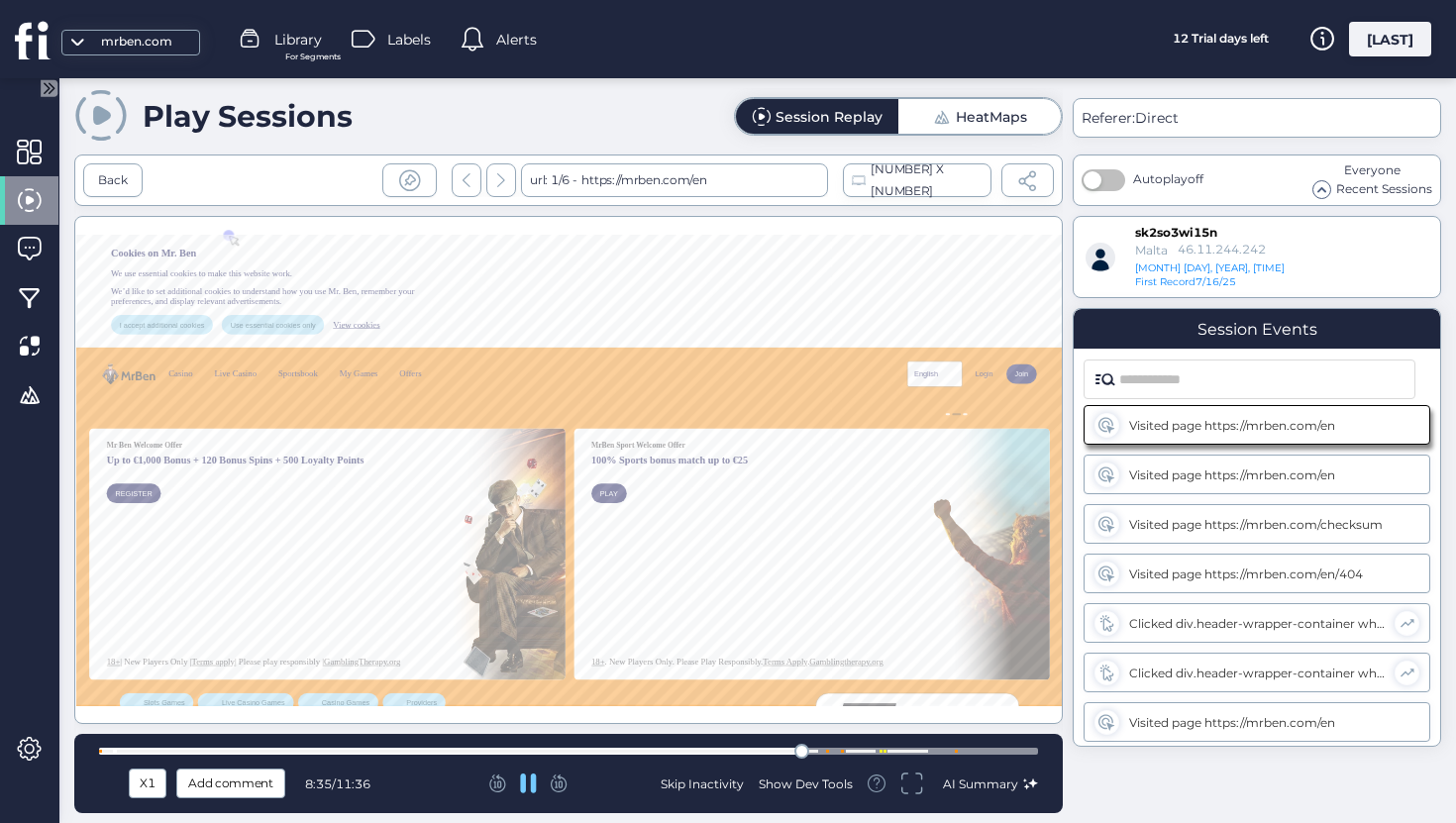 scroll, scrollTop: 0, scrollLeft: 0, axis: both 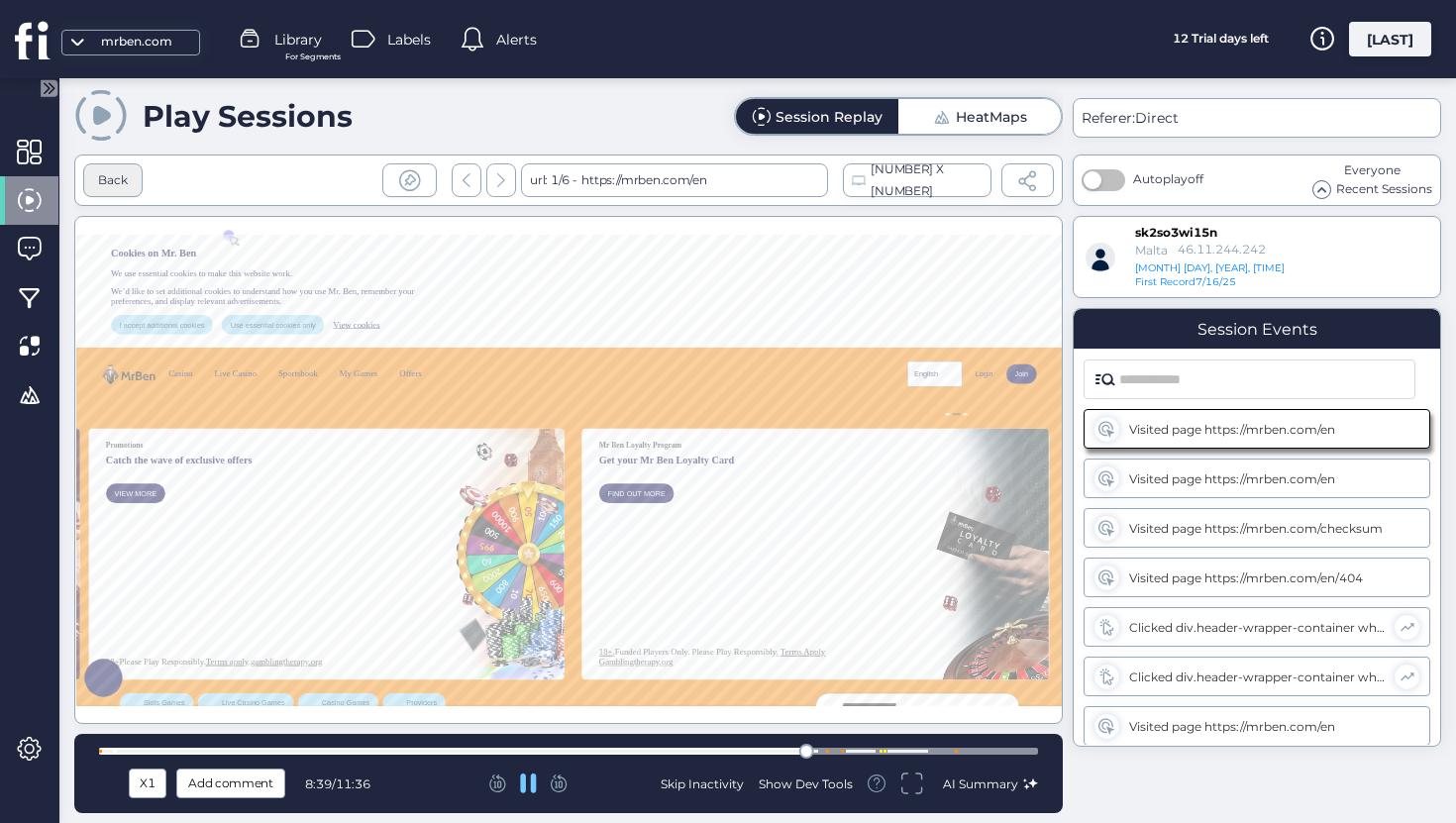 click on "Back" at bounding box center [113, 180] 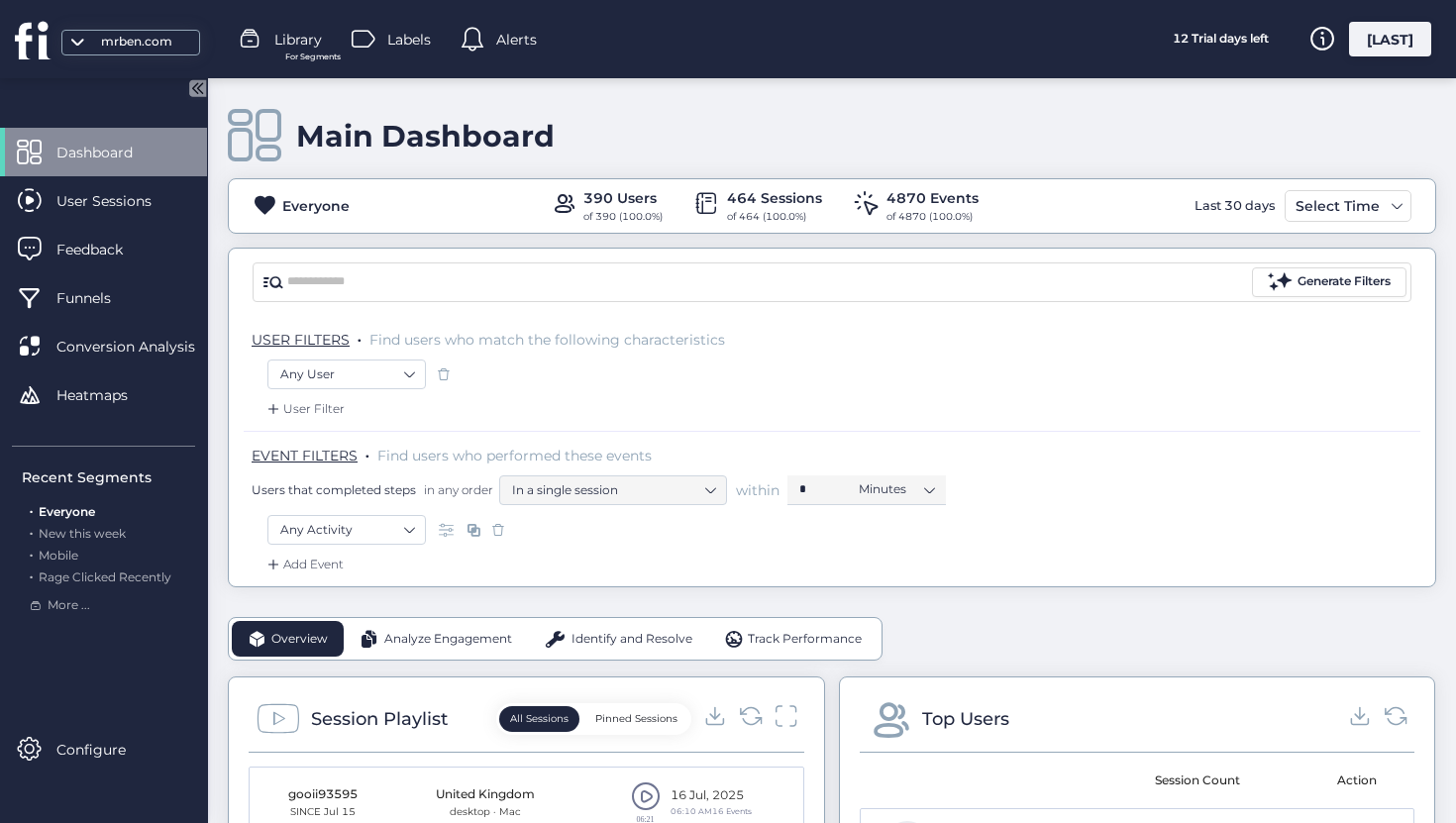 scroll, scrollTop: 1019, scrollLeft: 0, axis: vertical 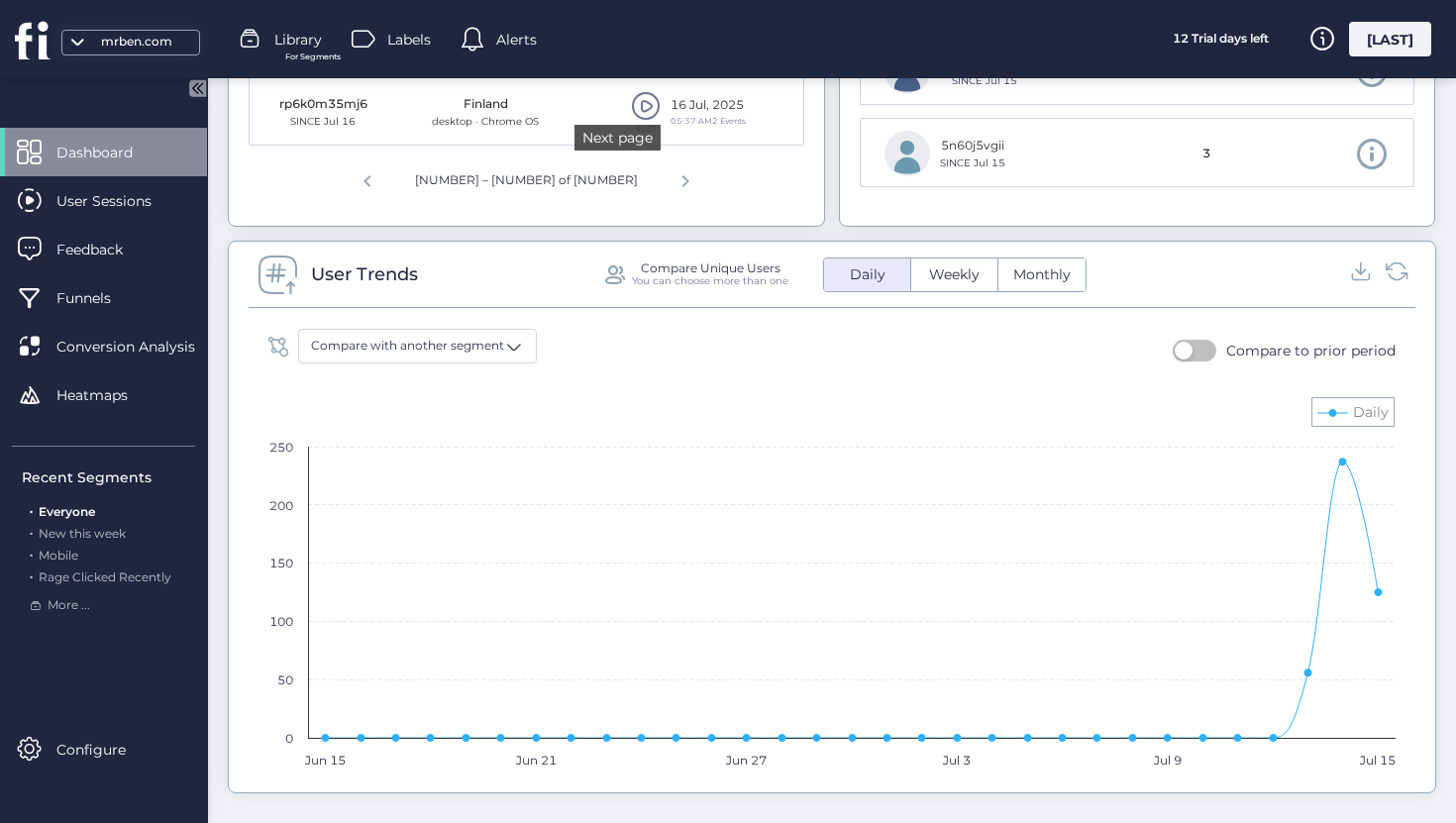 click 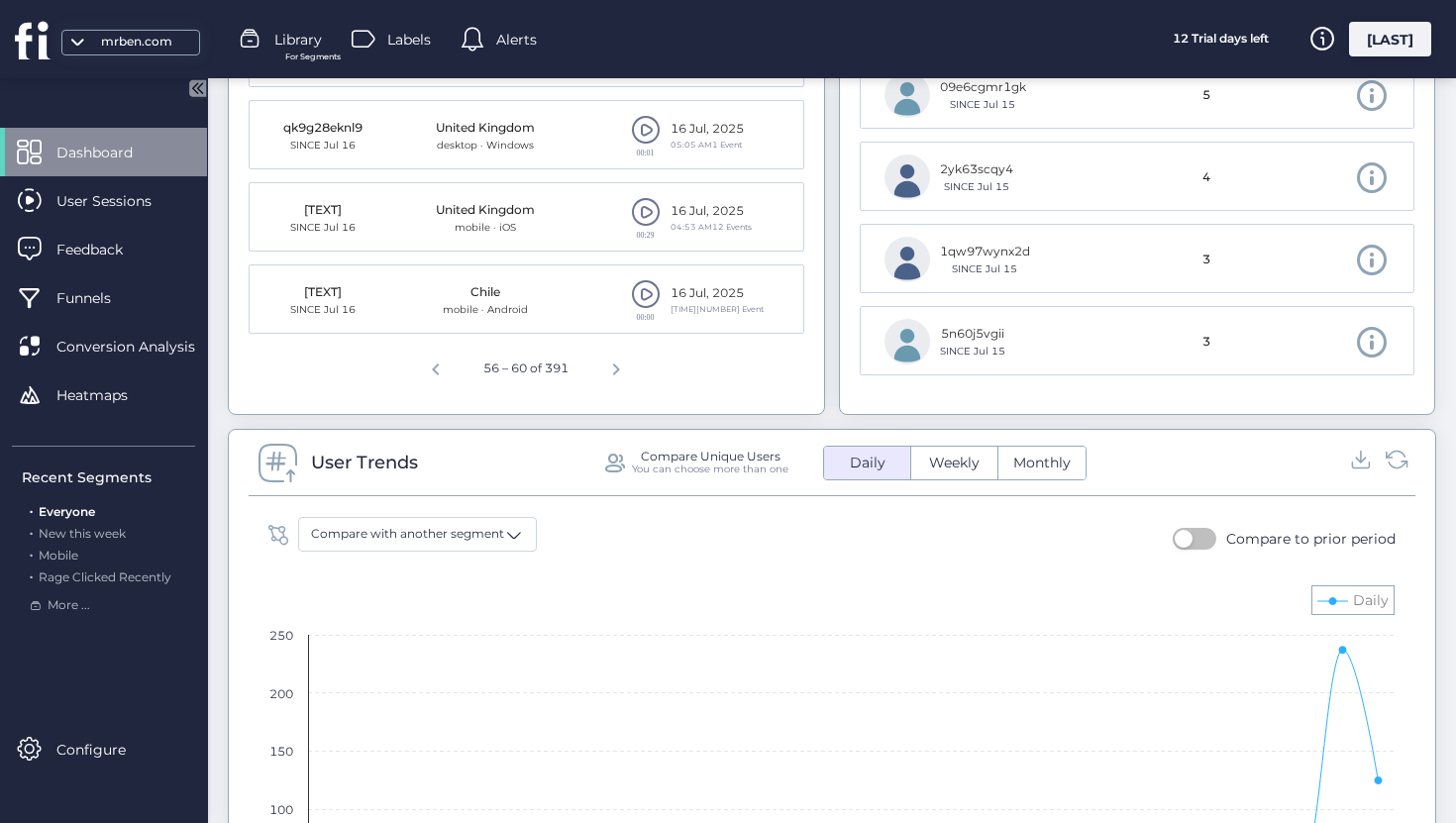 scroll, scrollTop: 702, scrollLeft: 0, axis: vertical 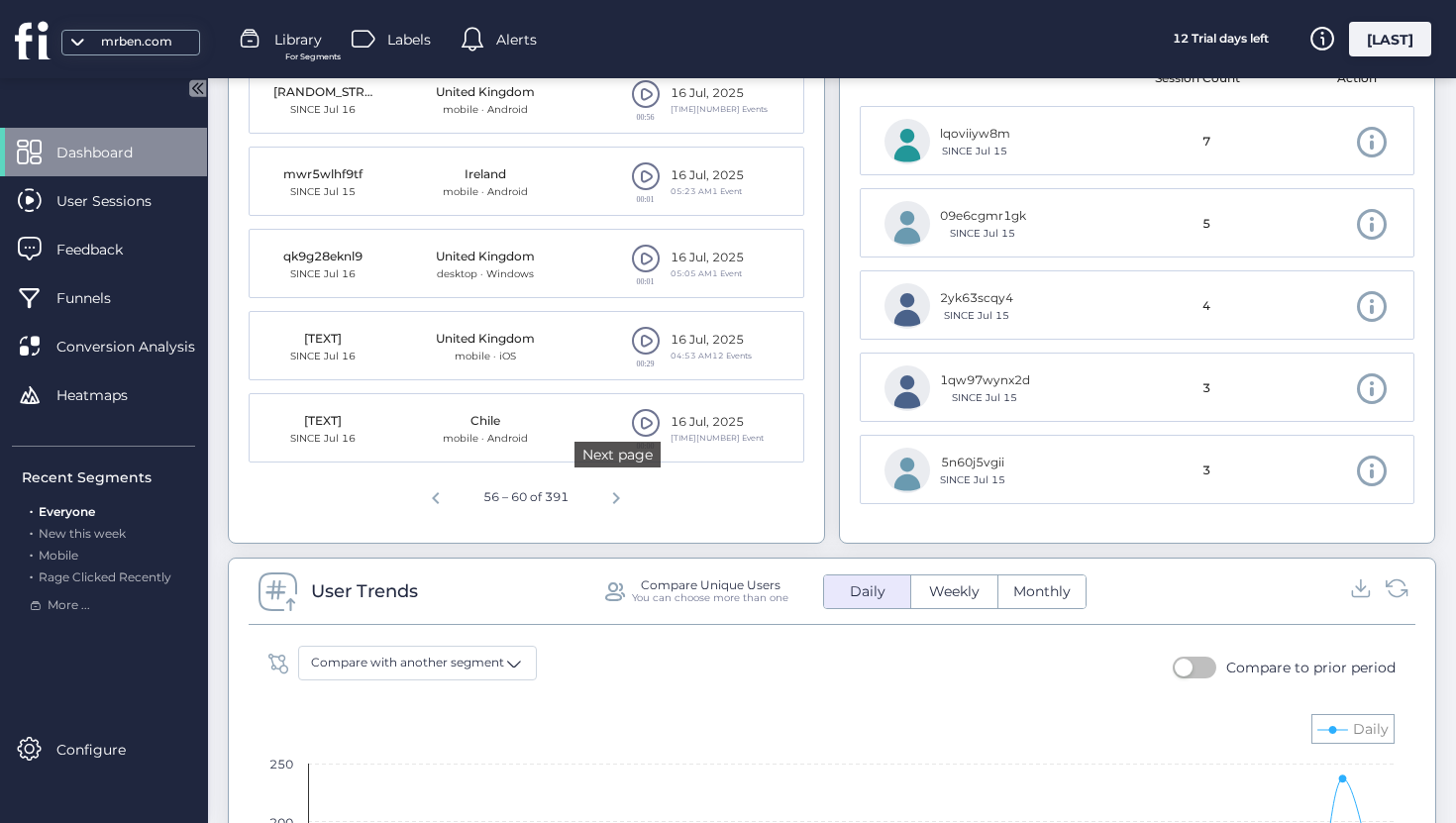 click 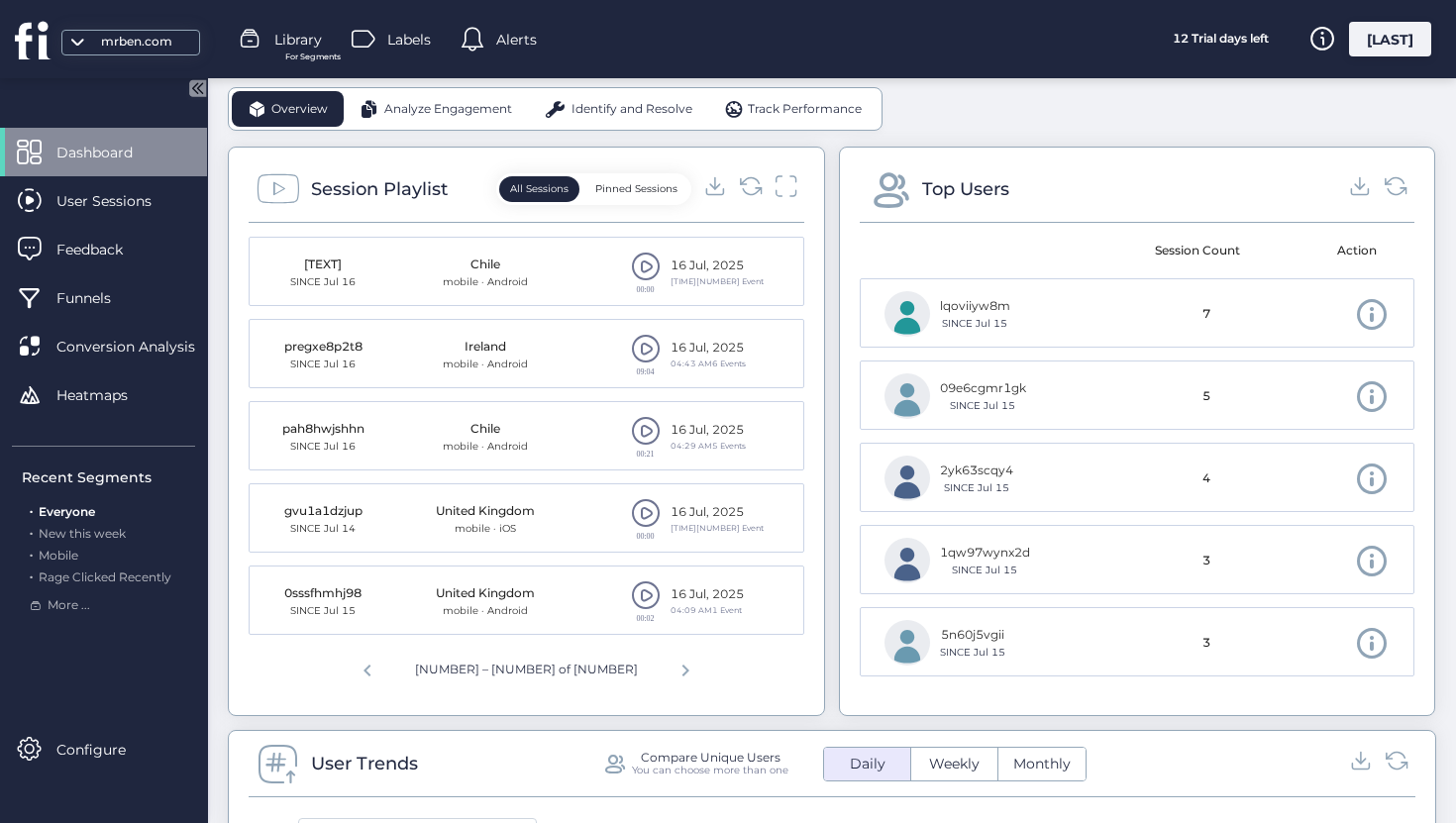 scroll, scrollTop: 548, scrollLeft: 0, axis: vertical 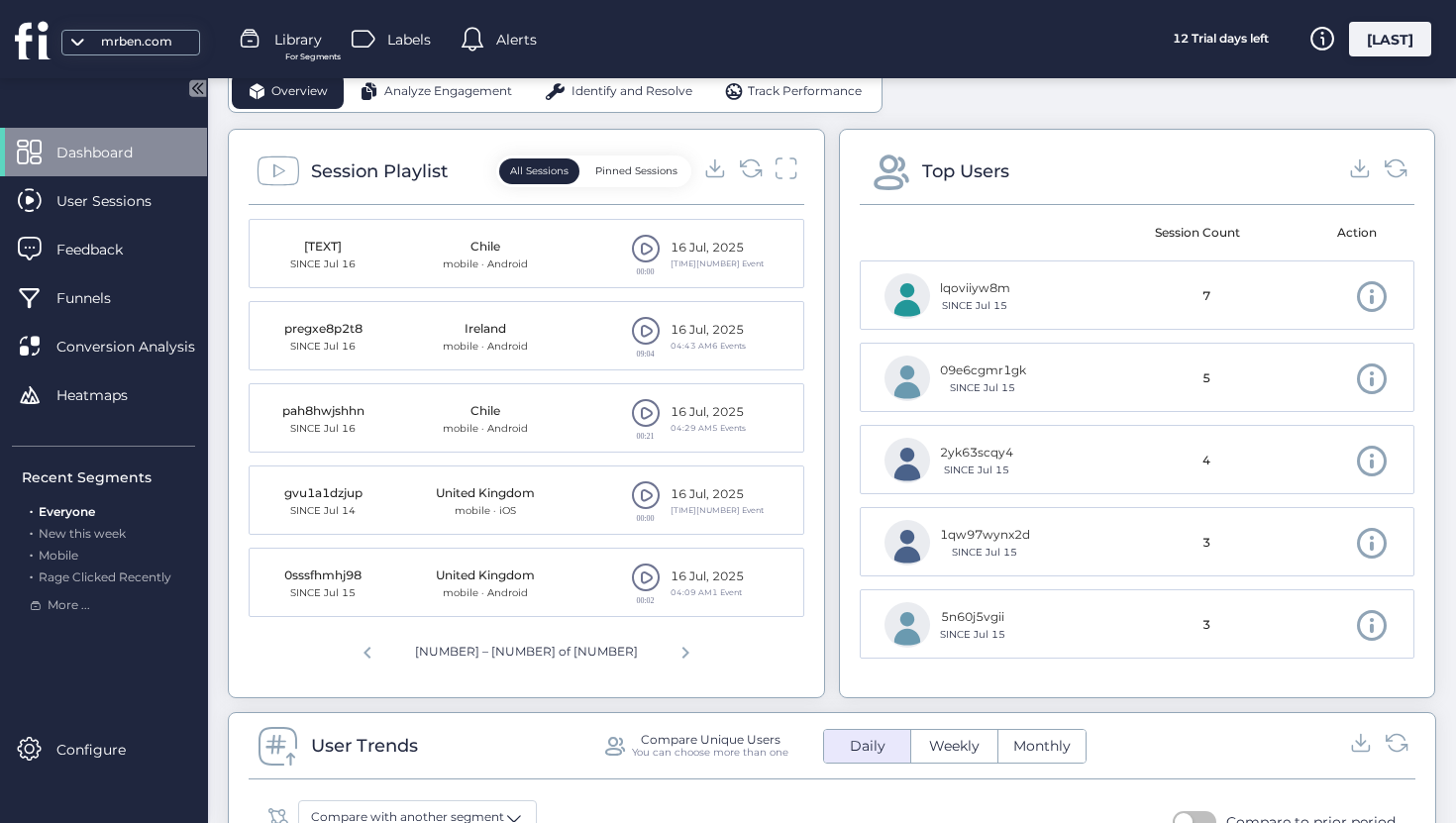 click 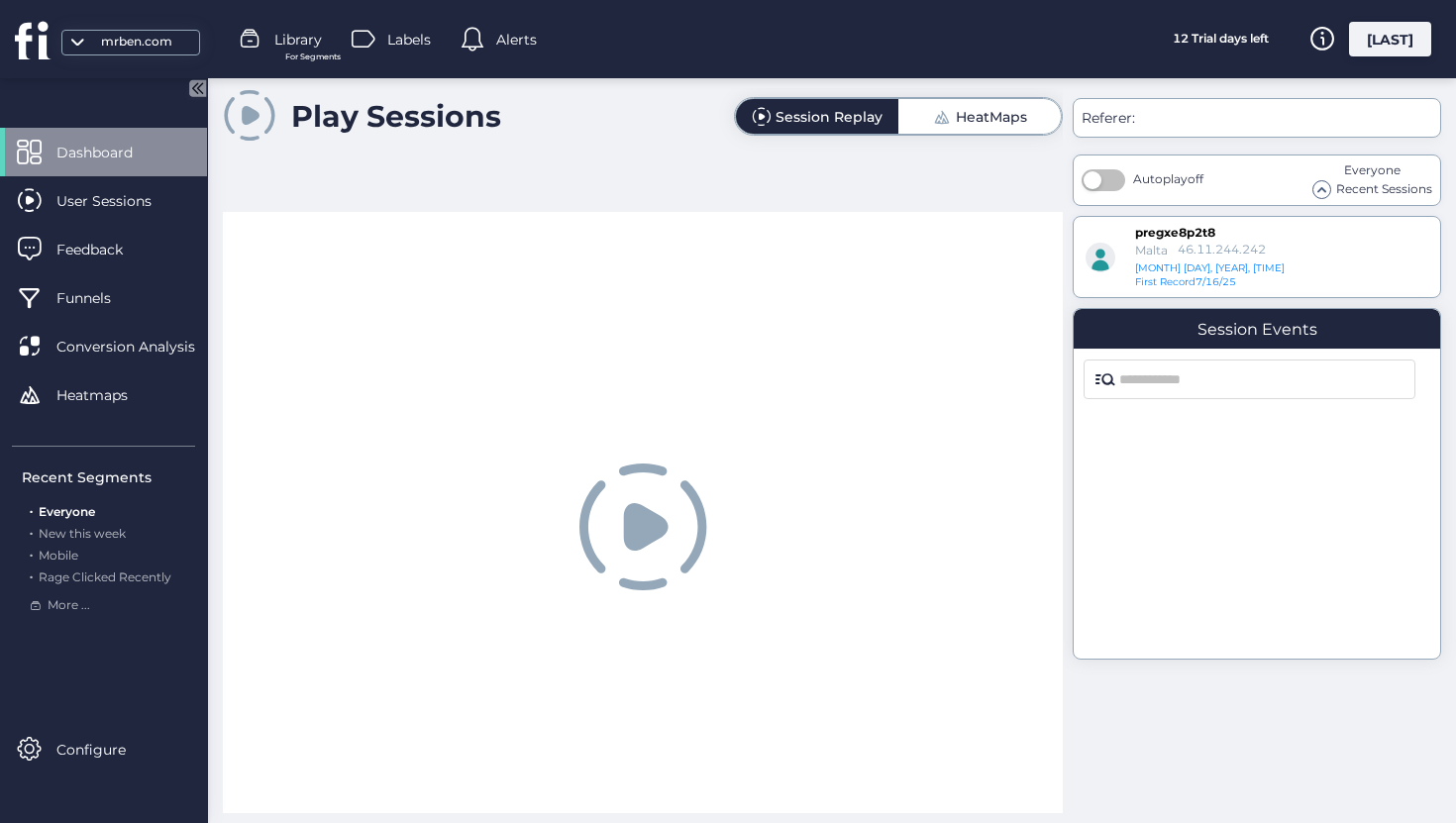 scroll, scrollTop: 0, scrollLeft: 0, axis: both 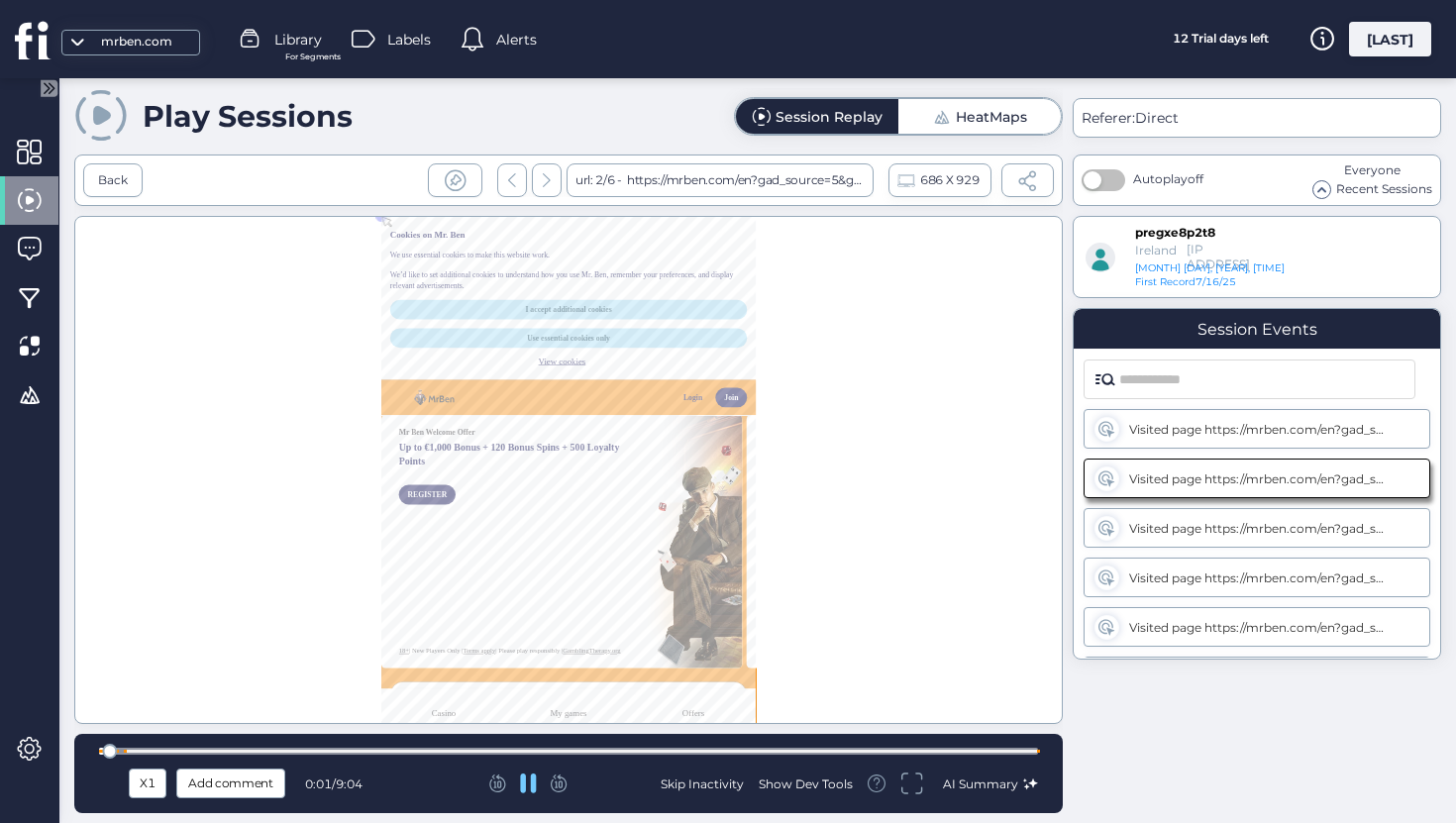 click at bounding box center [569, 751] 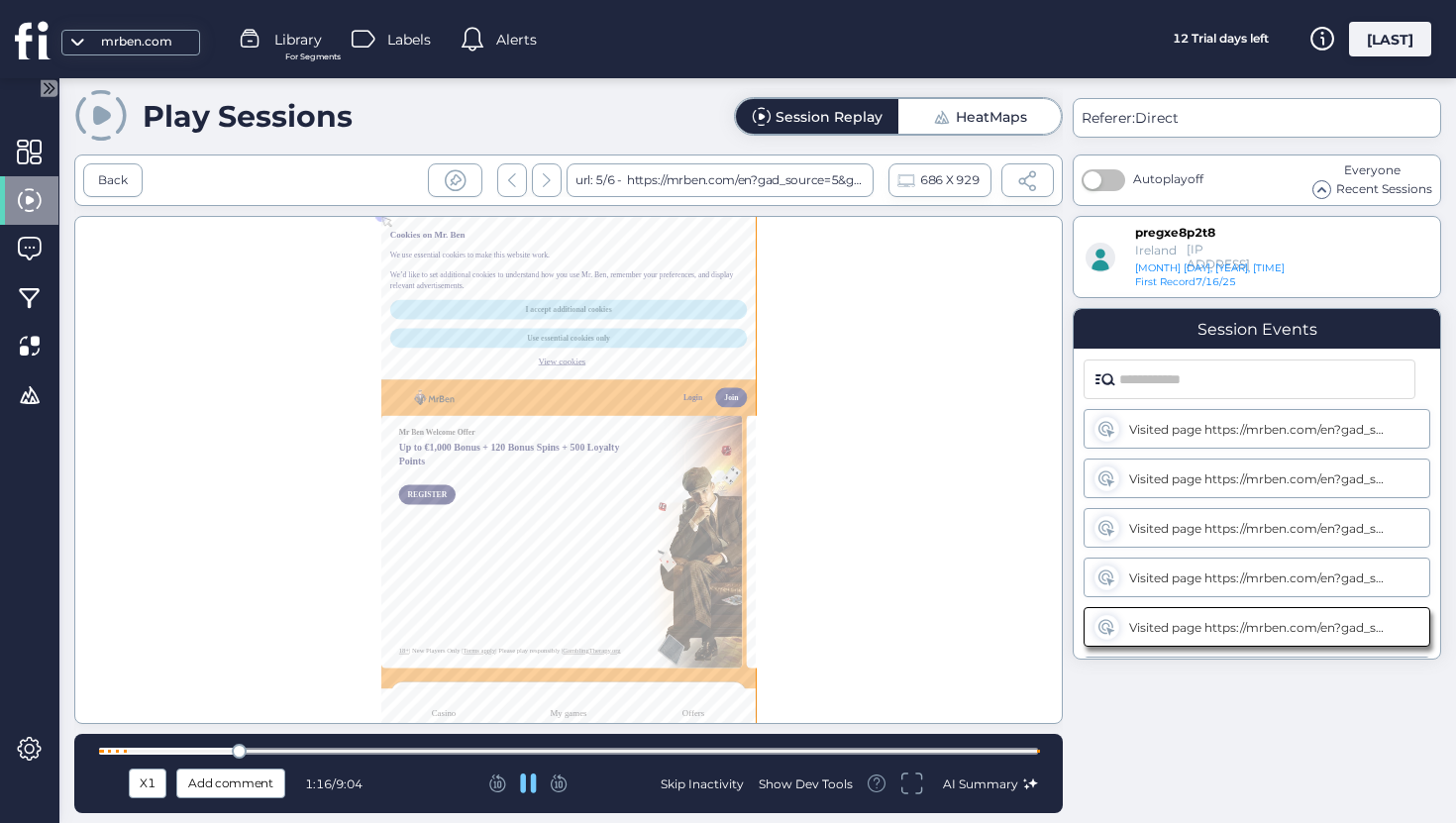 scroll, scrollTop: 0, scrollLeft: 0, axis: both 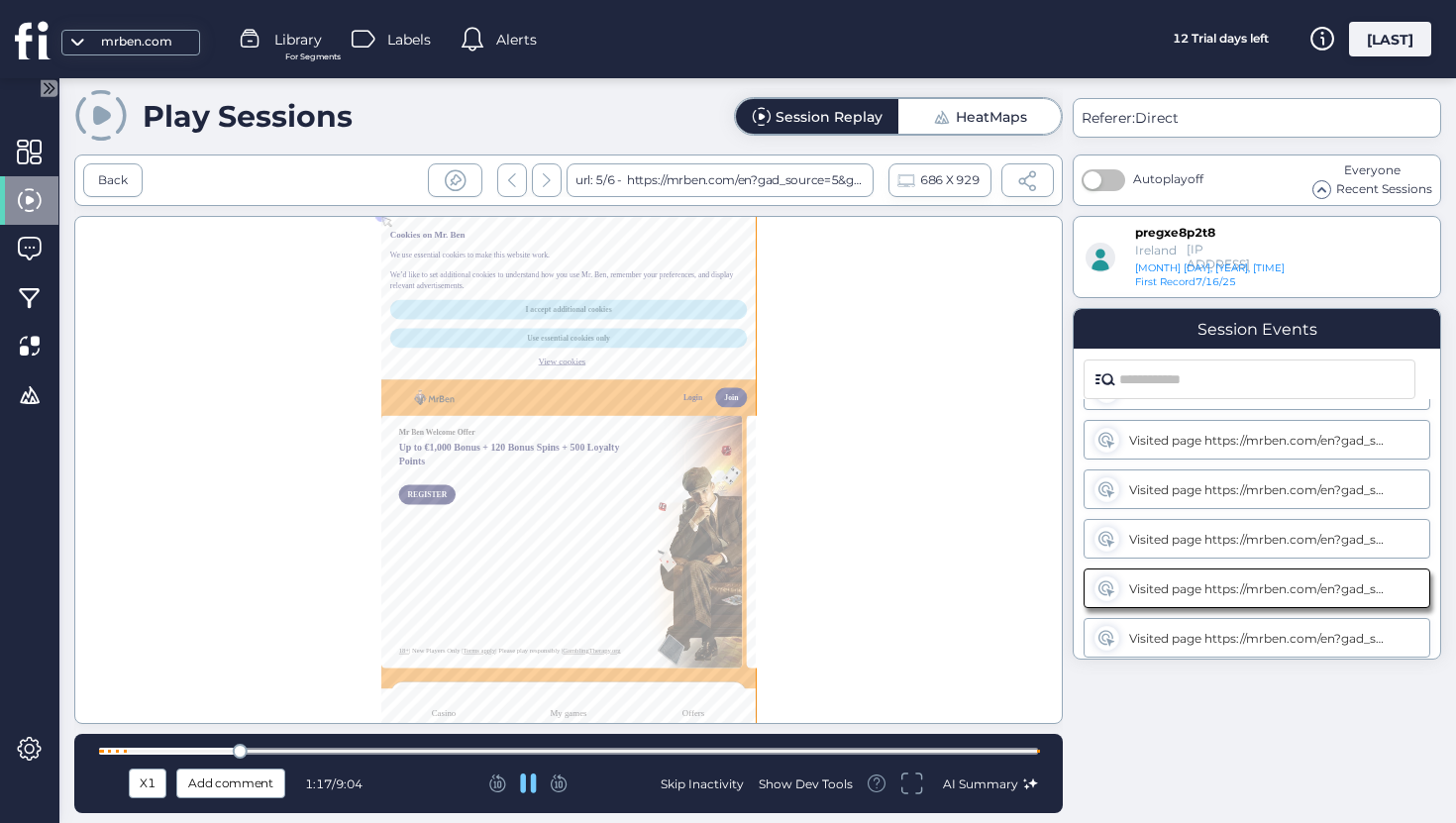 click at bounding box center [569, 751] 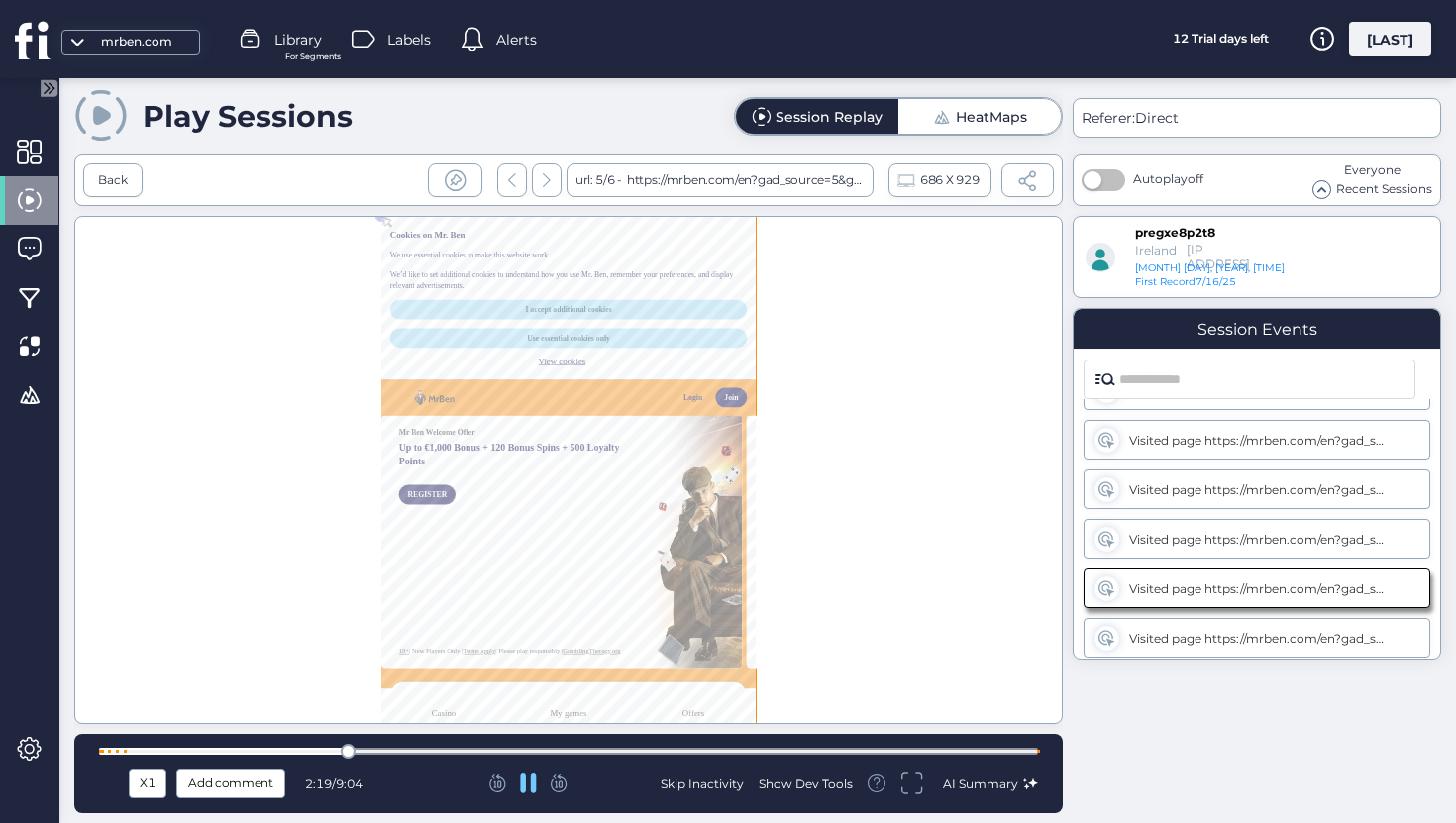 click on "X1 Add comment 2:19 / 9:04  Skip Inactivity   Show Dev Tools  AI Summary" at bounding box center [569, 773] 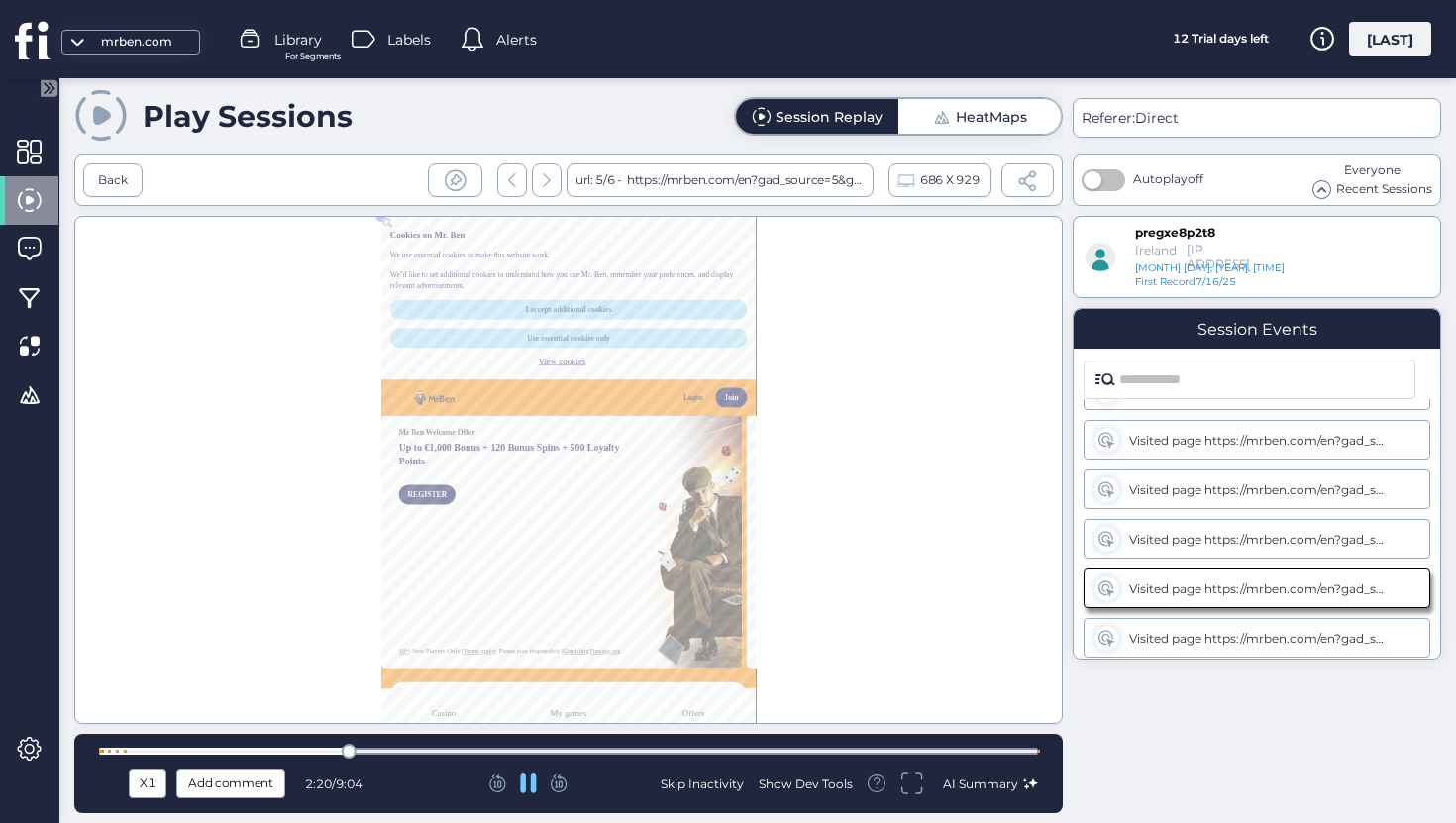 click at bounding box center [569, 751] 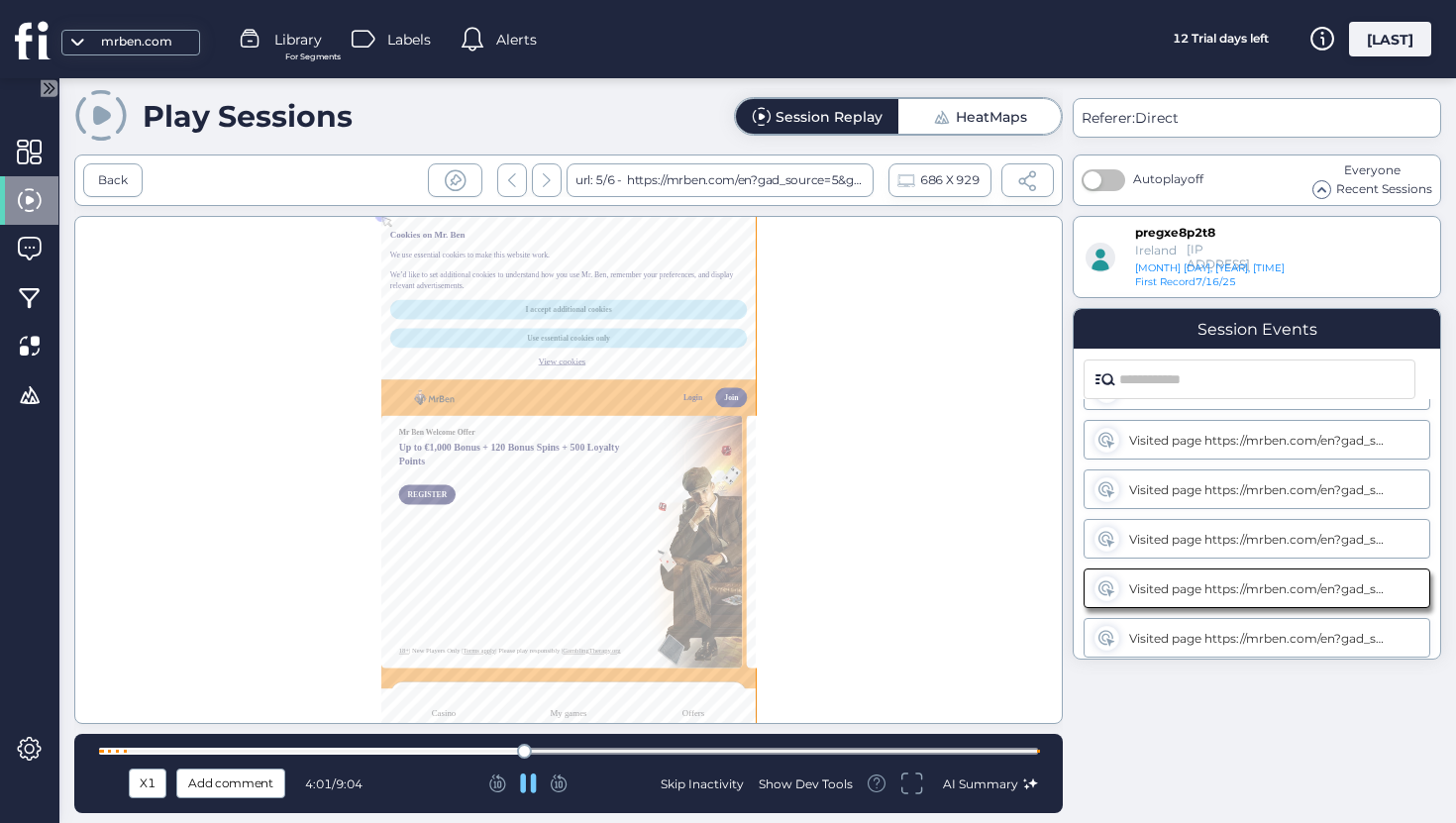 click at bounding box center (569, 751) 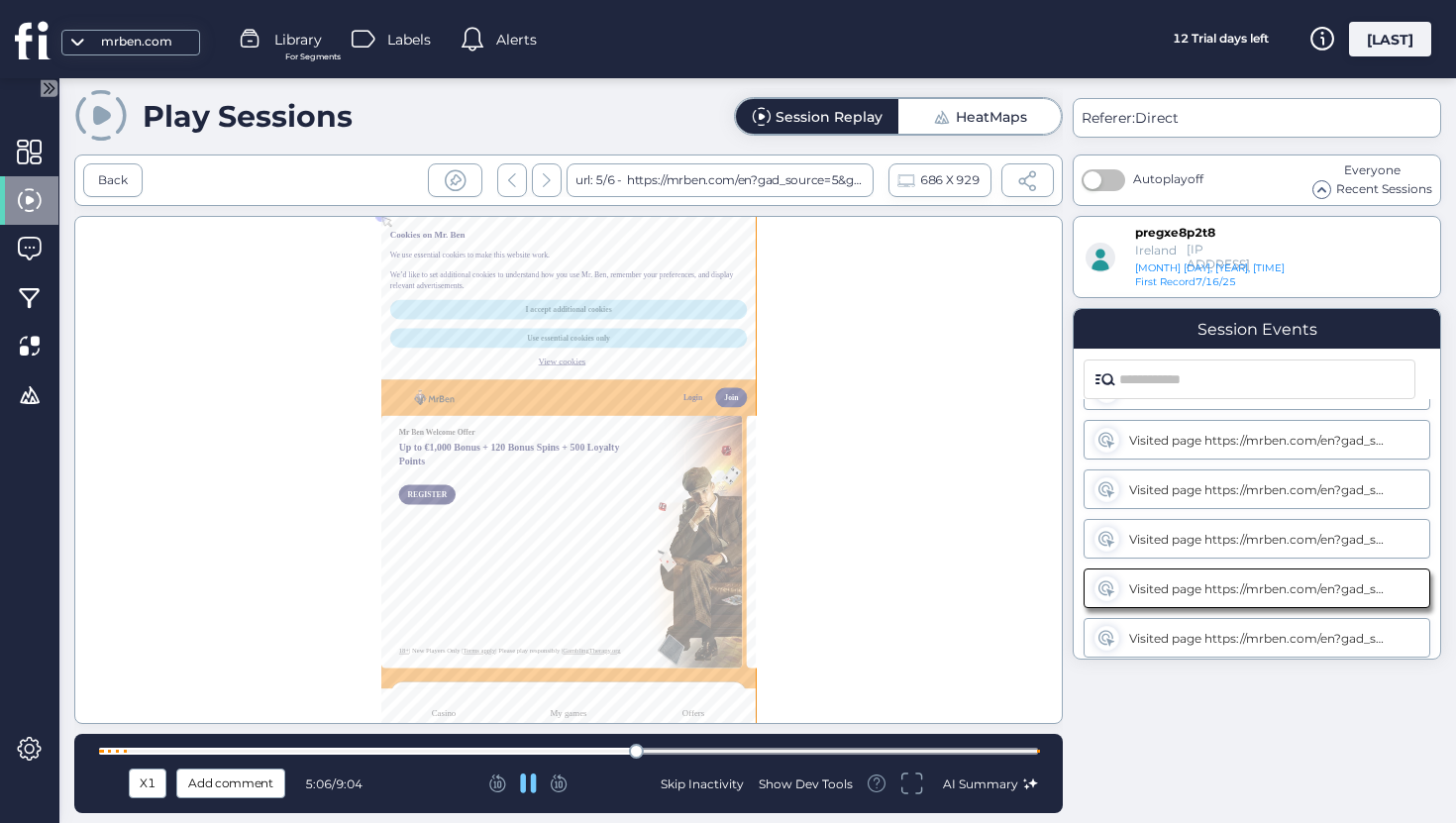 click at bounding box center [569, 751] 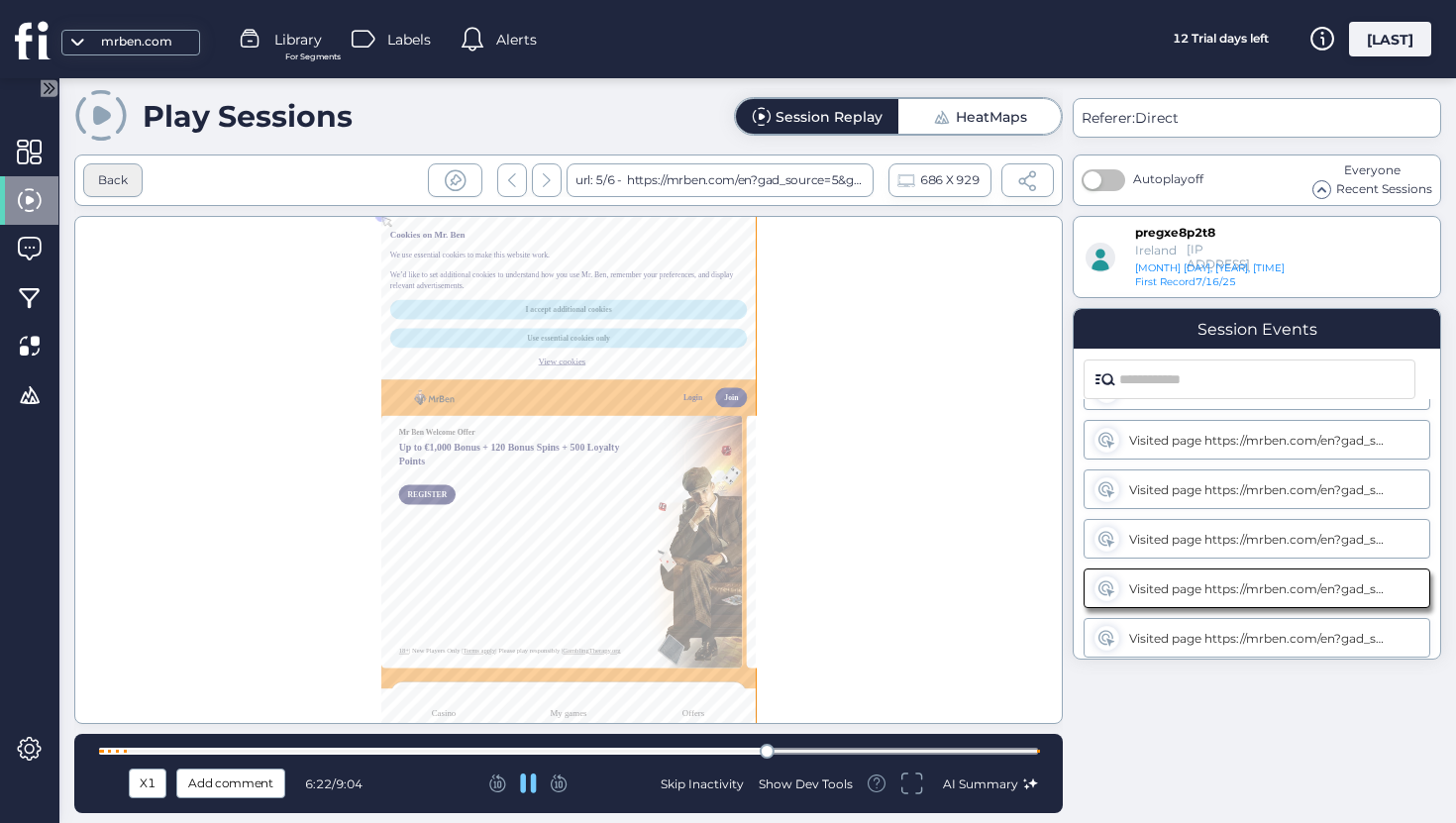click on "Back" at bounding box center (113, 180) 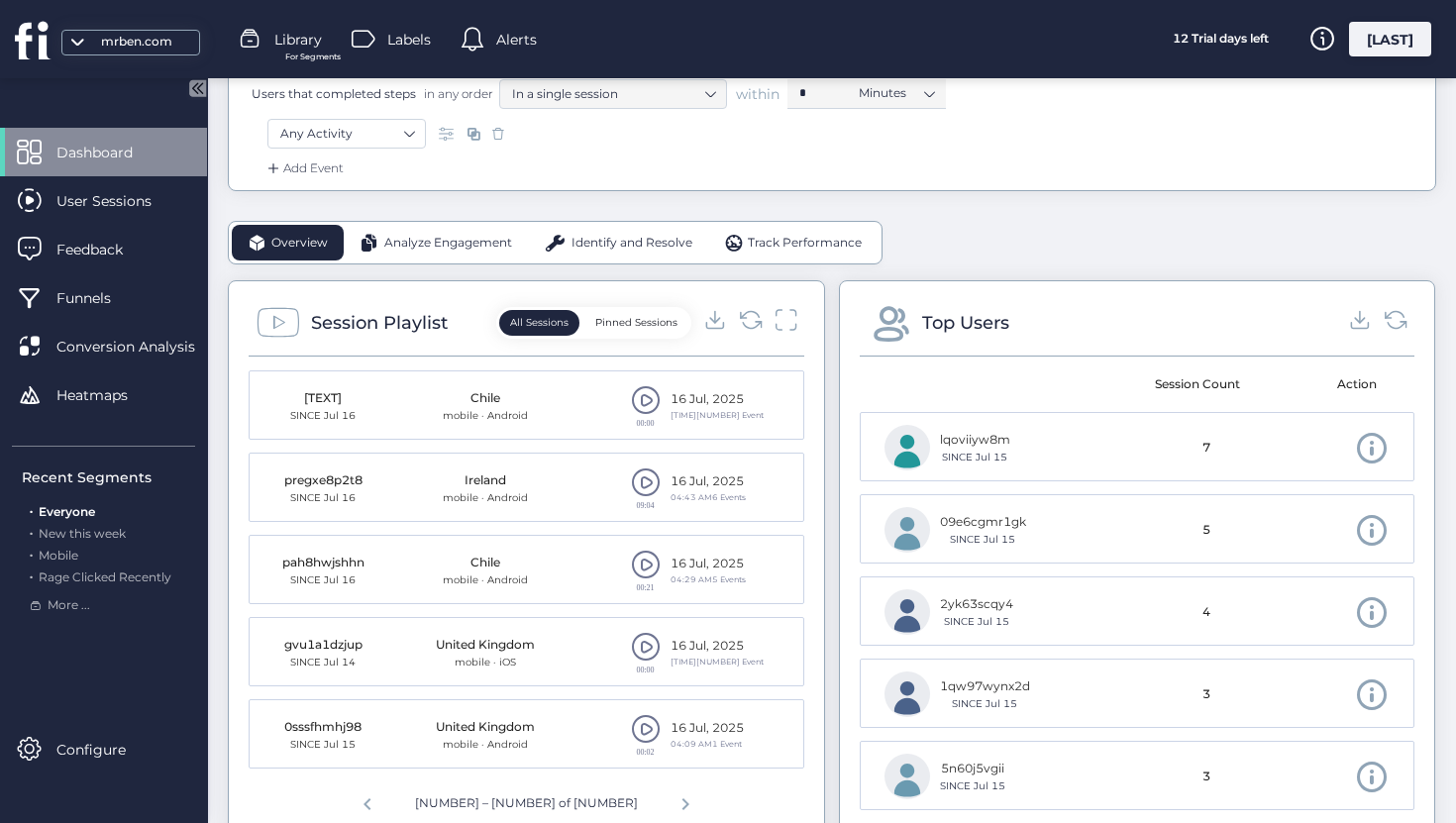 scroll, scrollTop: 616, scrollLeft: 0, axis: vertical 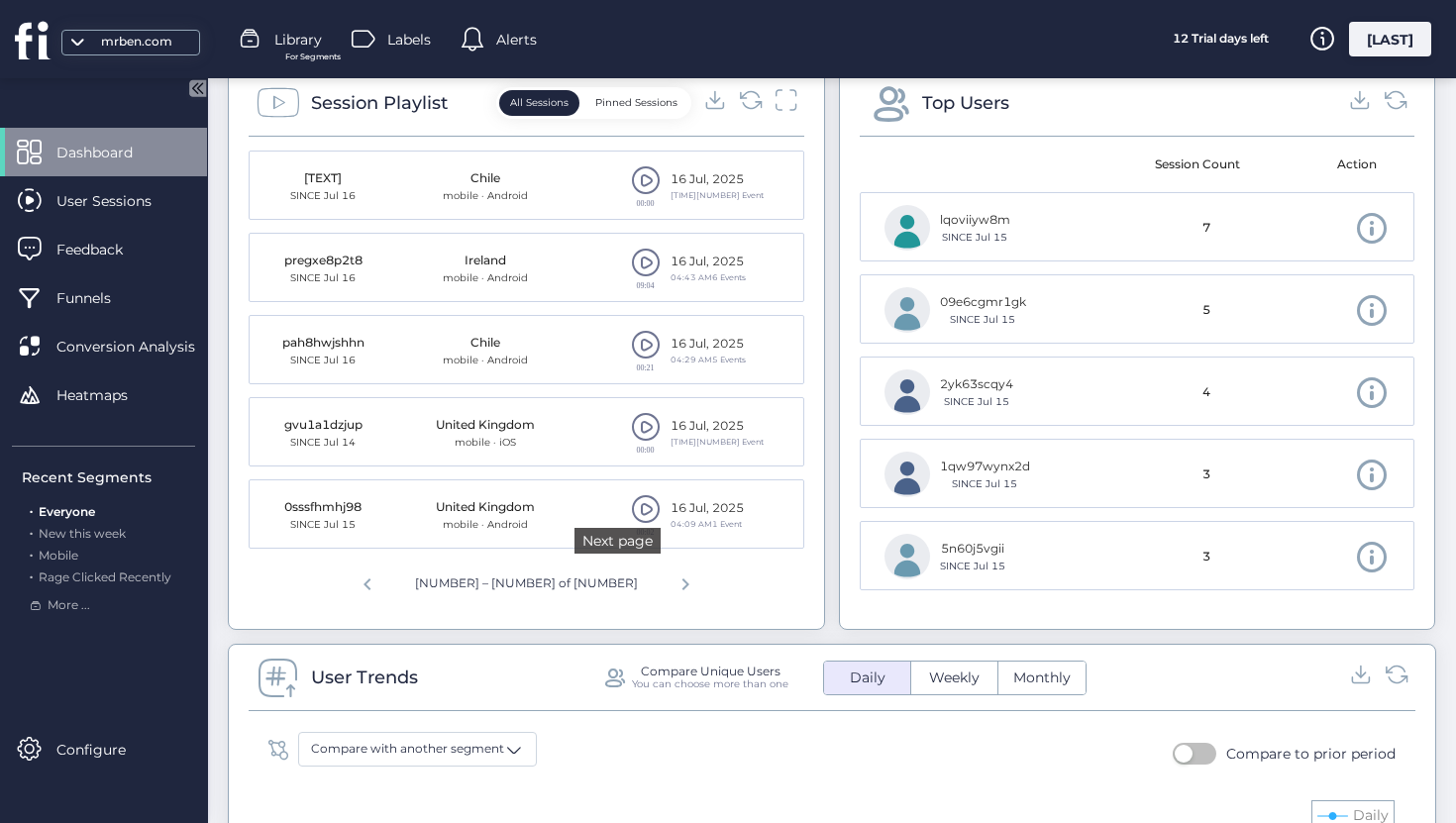 click 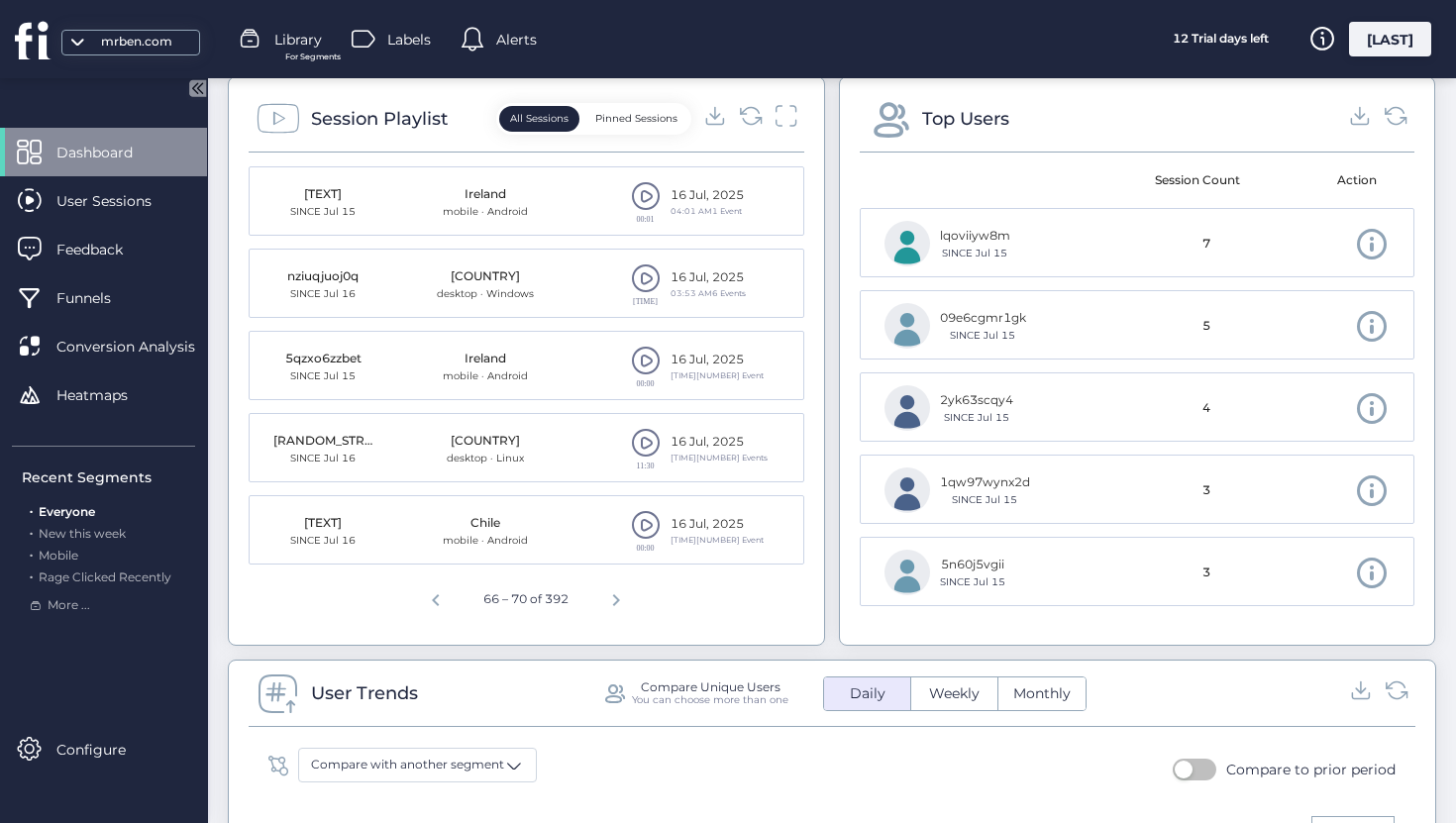 scroll, scrollTop: 577, scrollLeft: 0, axis: vertical 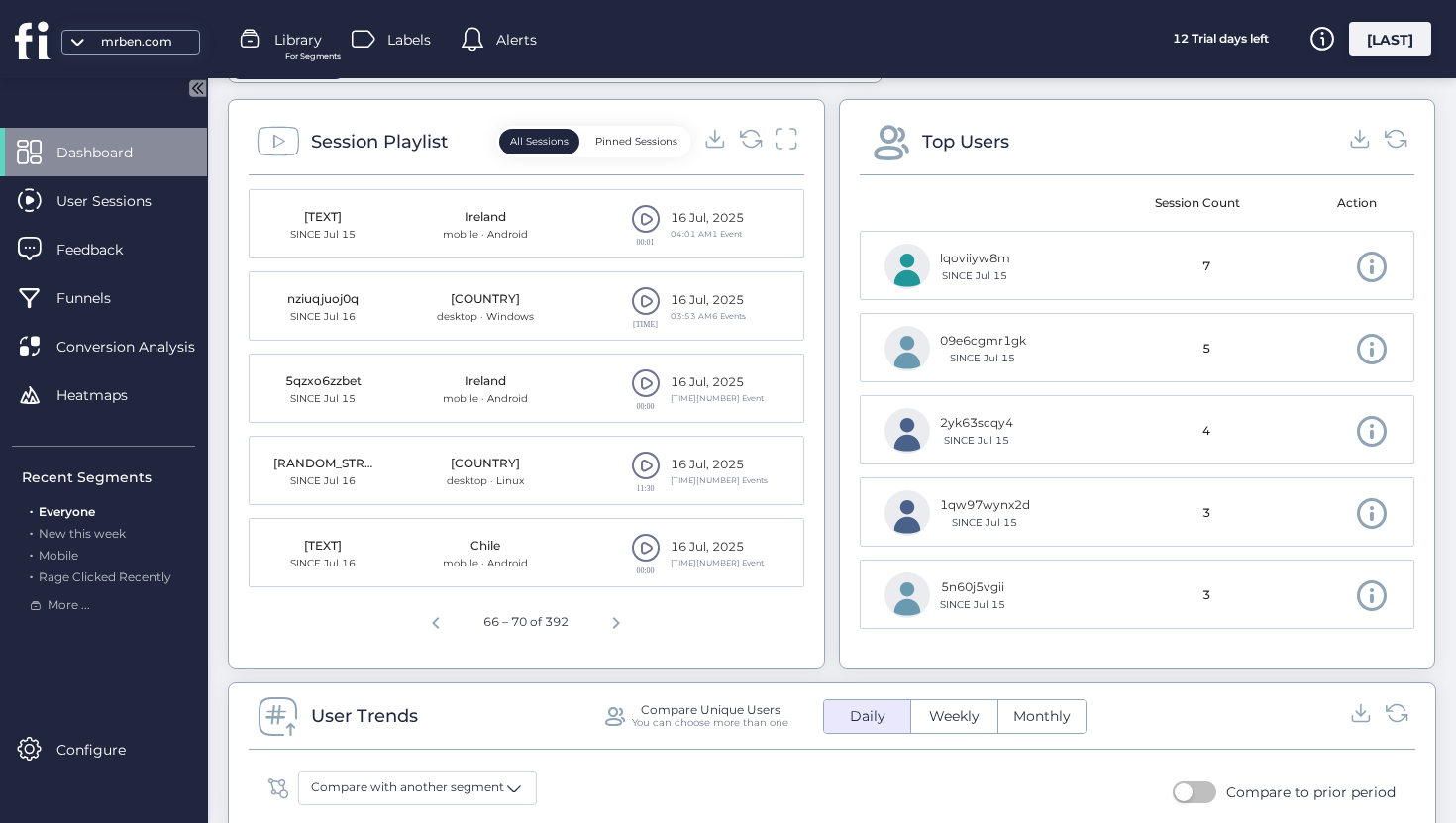 click 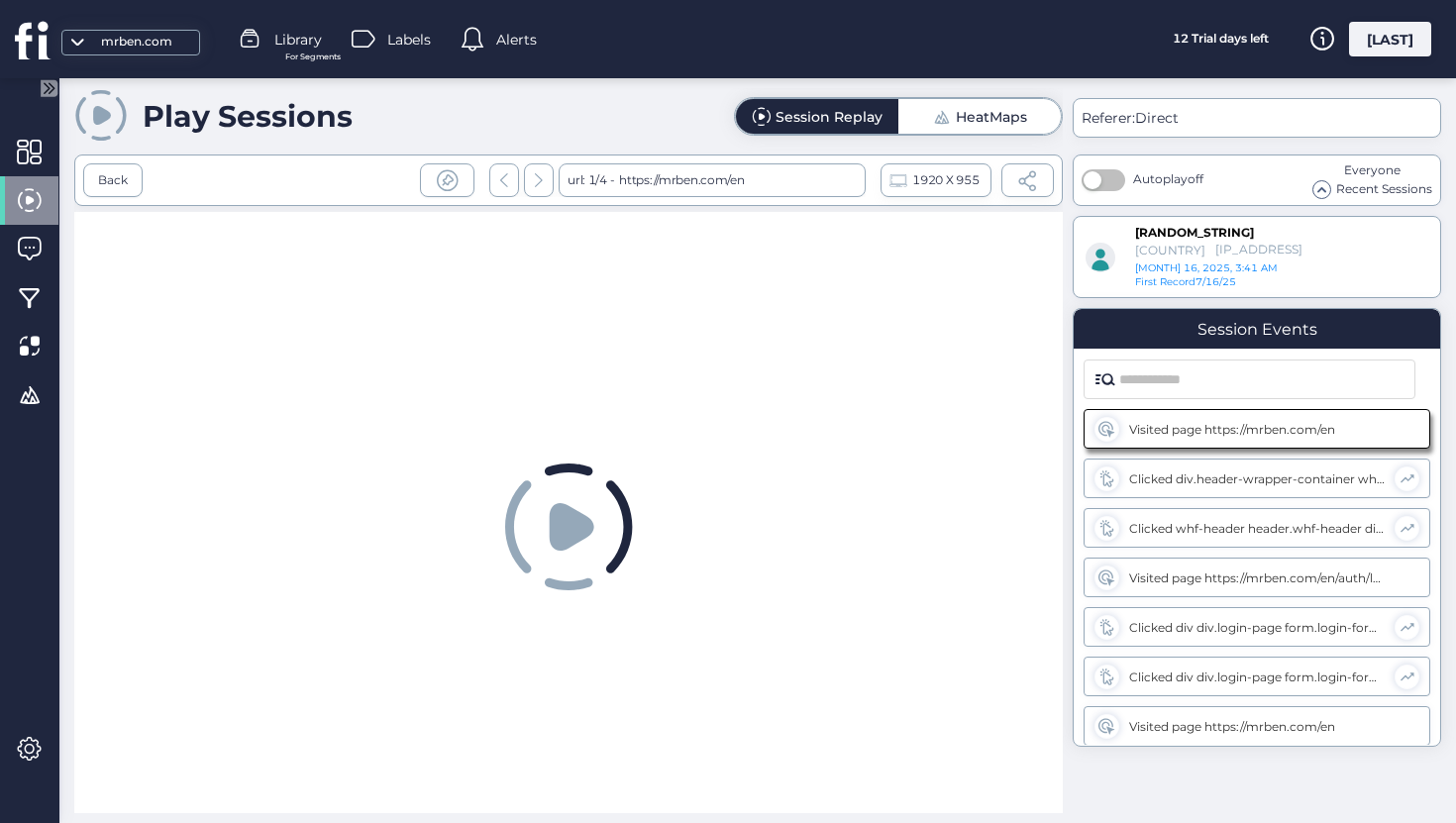 scroll, scrollTop: 0, scrollLeft: 0, axis: both 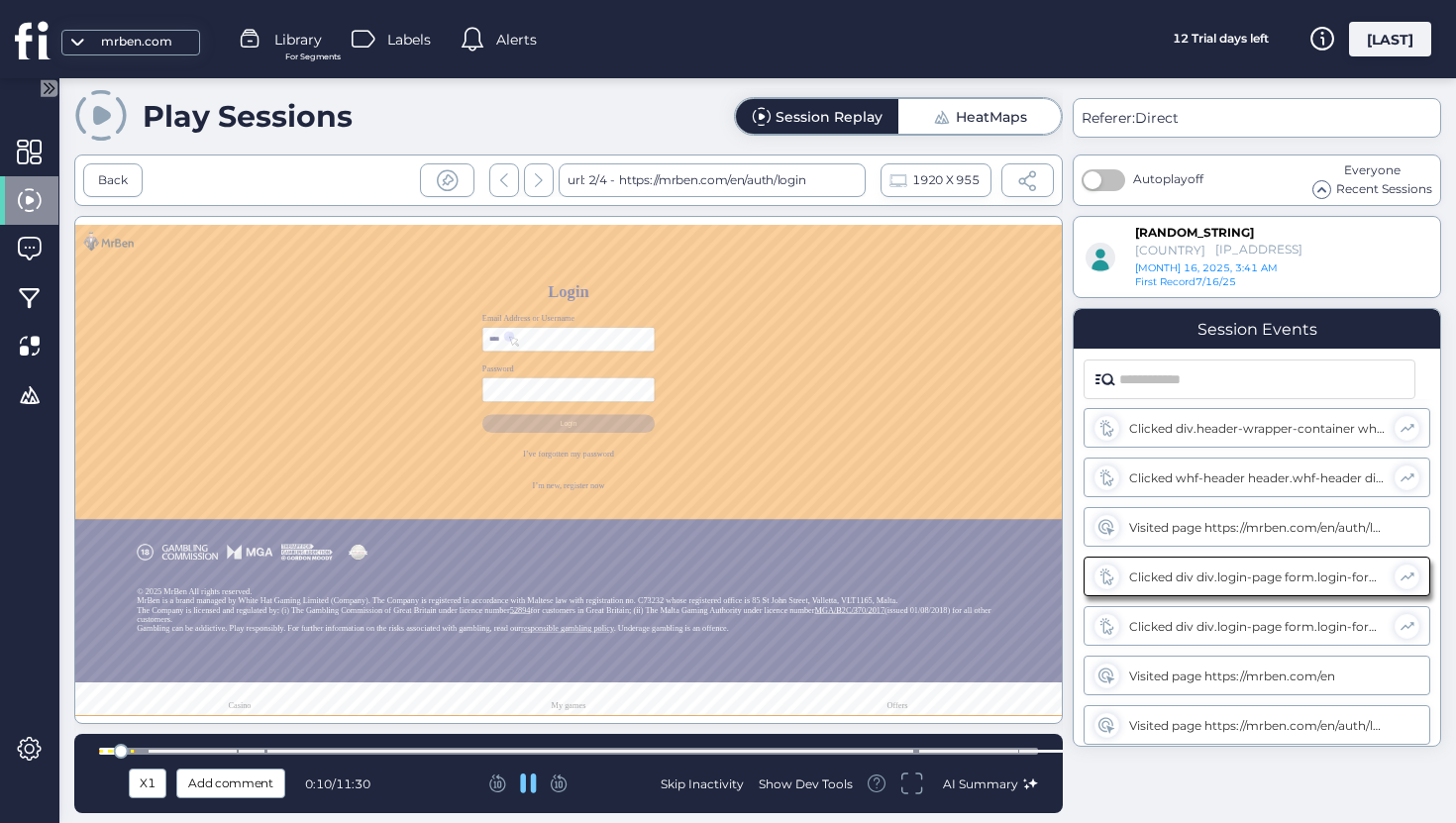 type on "*****" 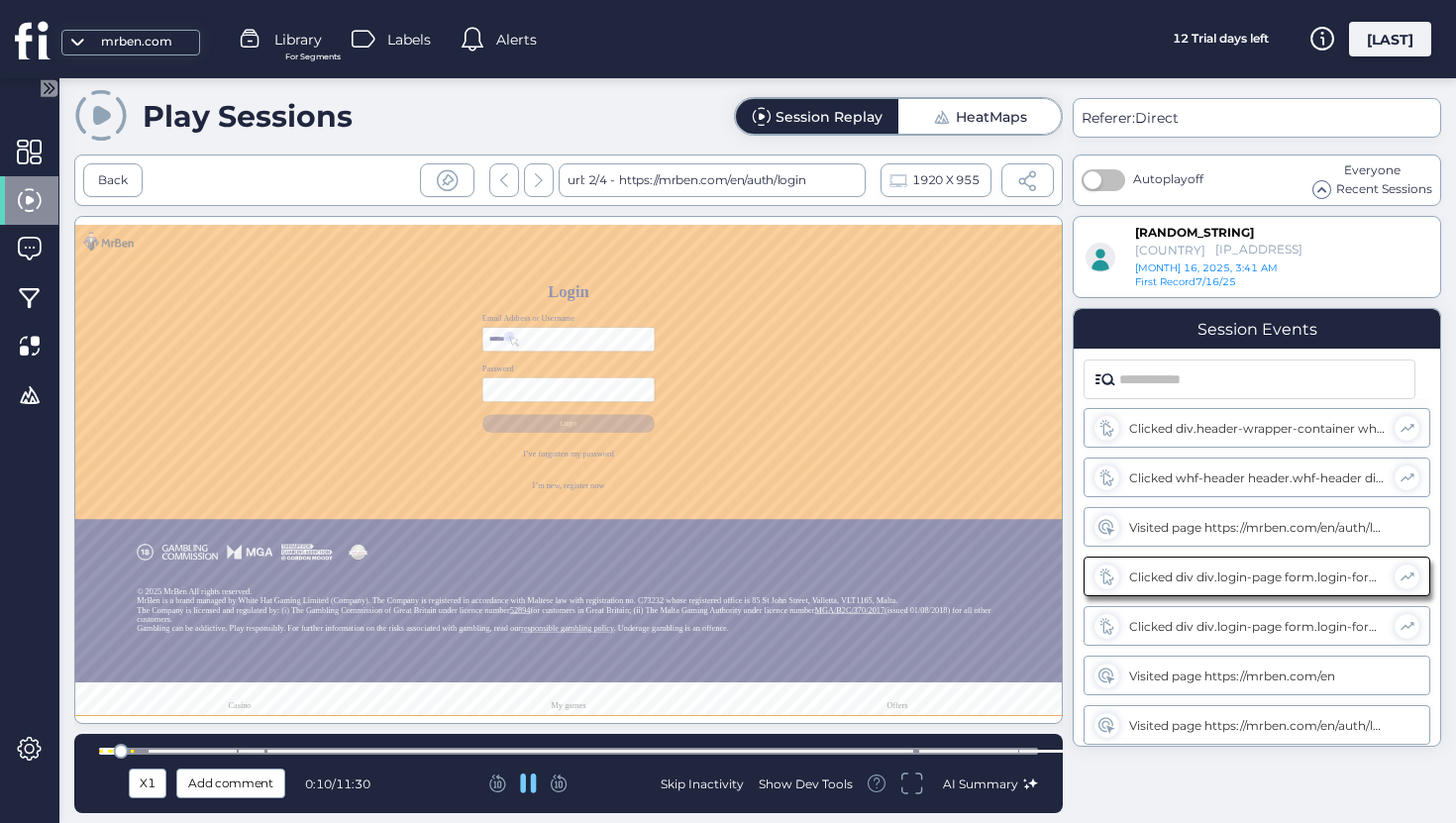 click at bounding box center [569, 751] 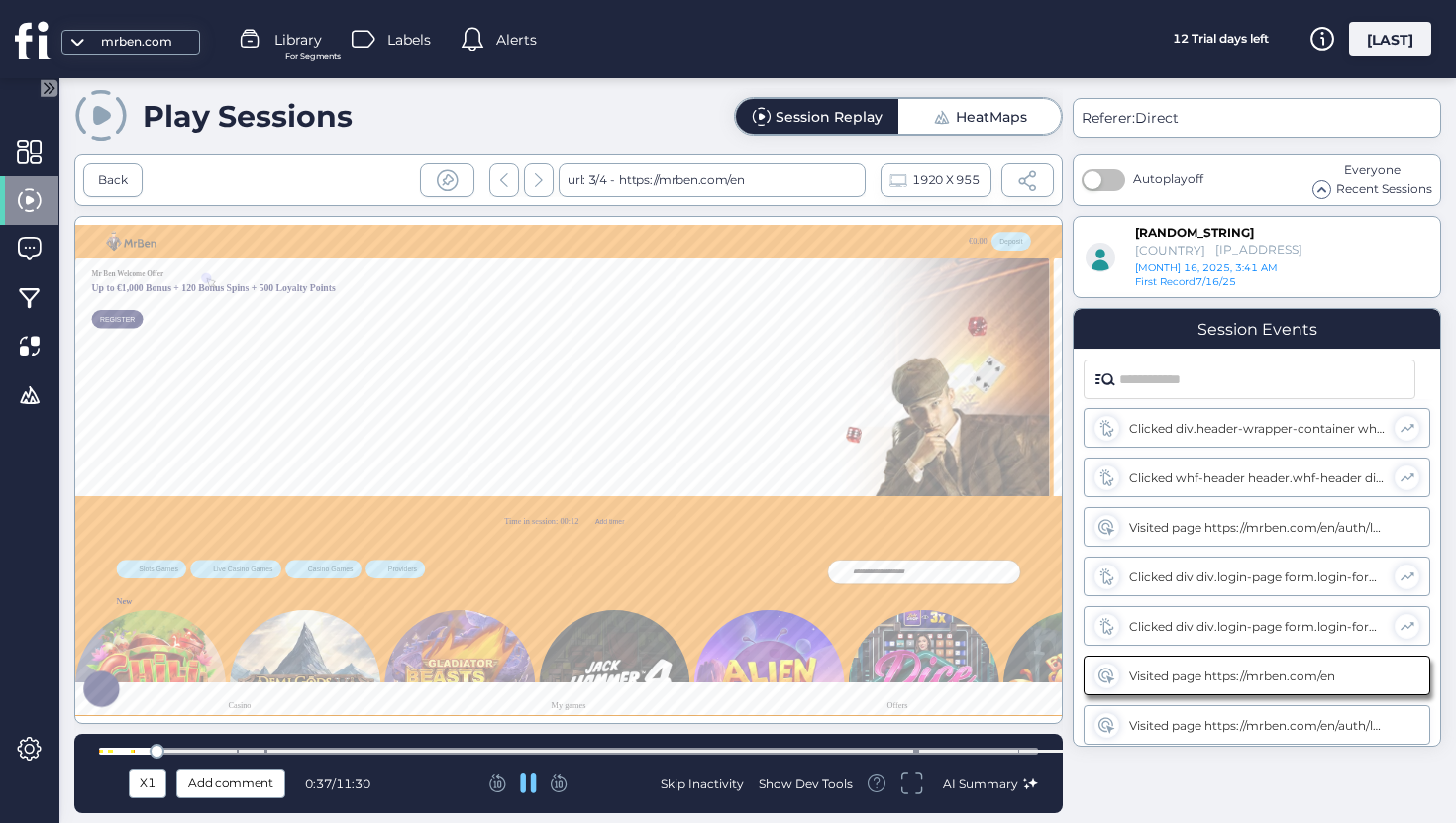 scroll, scrollTop: 0, scrollLeft: 0, axis: both 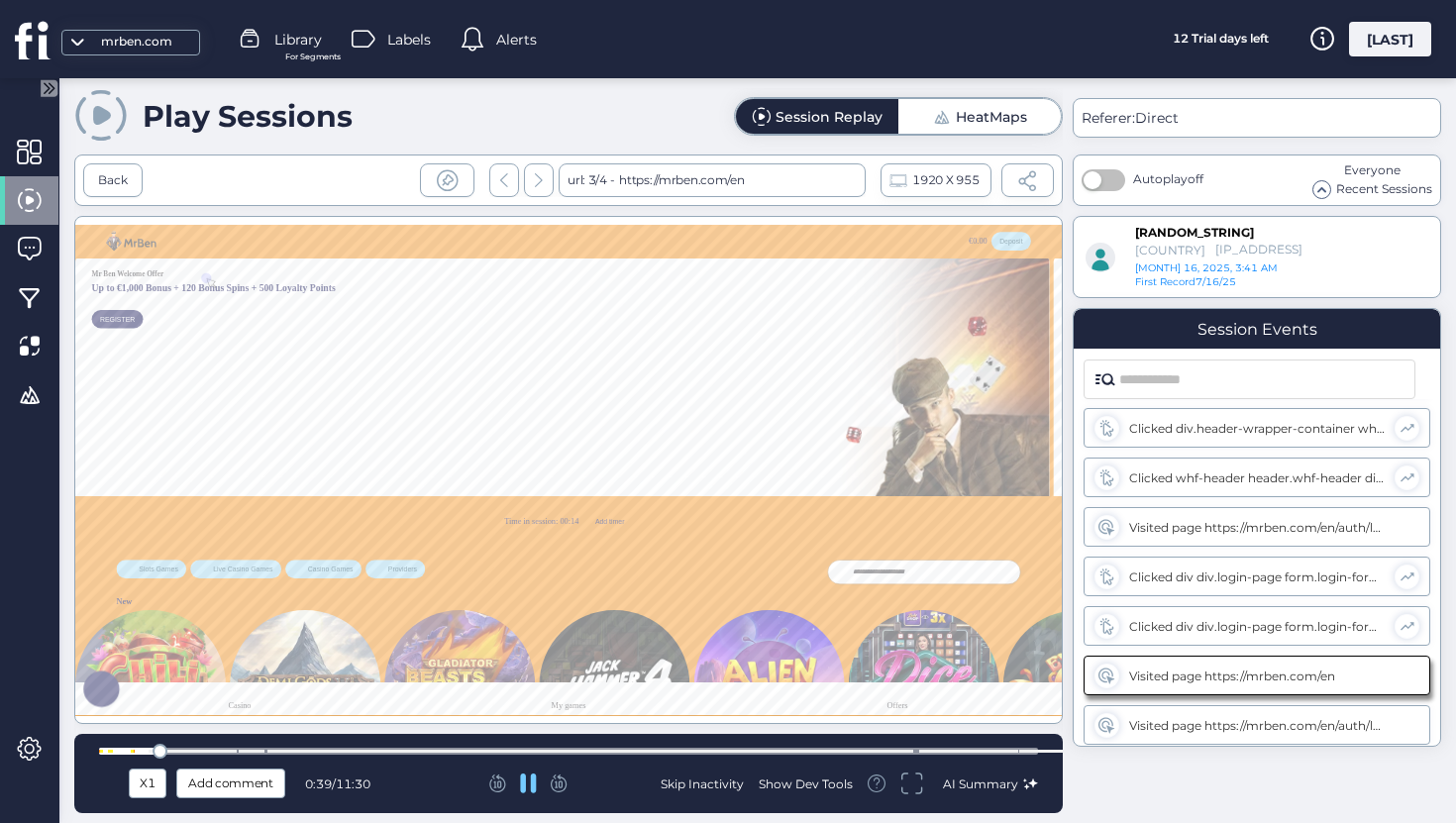 click at bounding box center [569, 751] 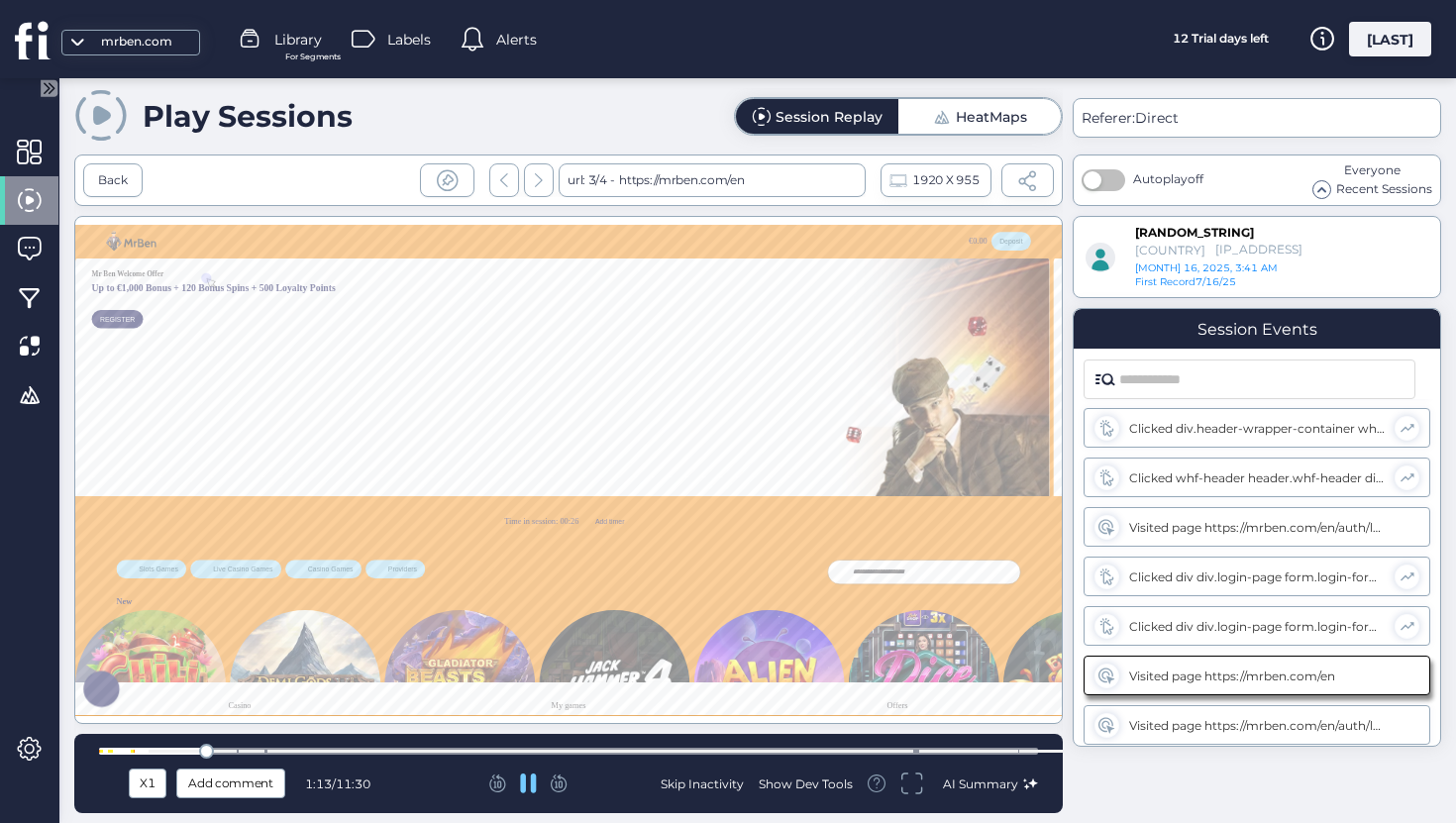click at bounding box center (569, 751) 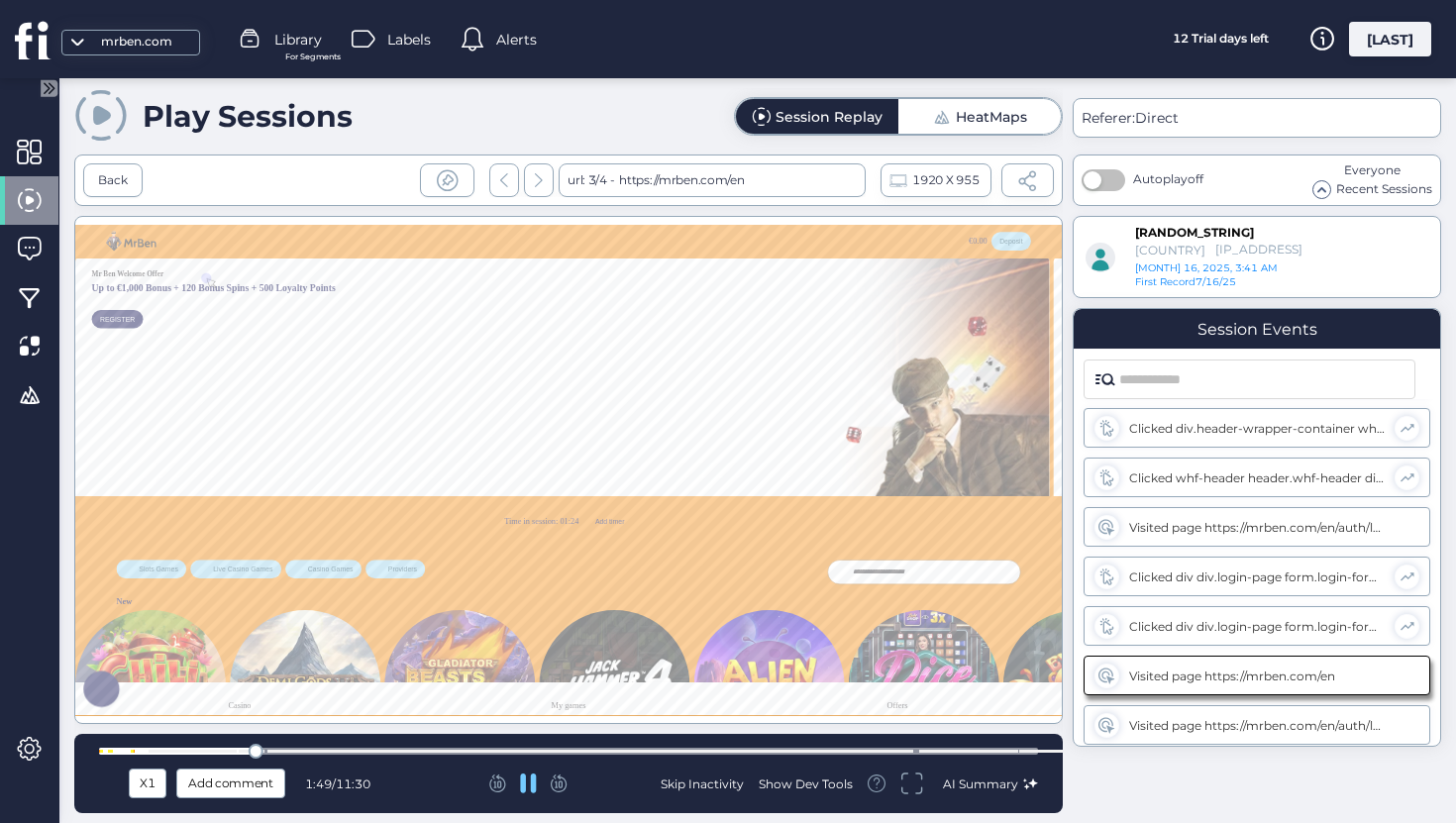 click at bounding box center [569, 751] 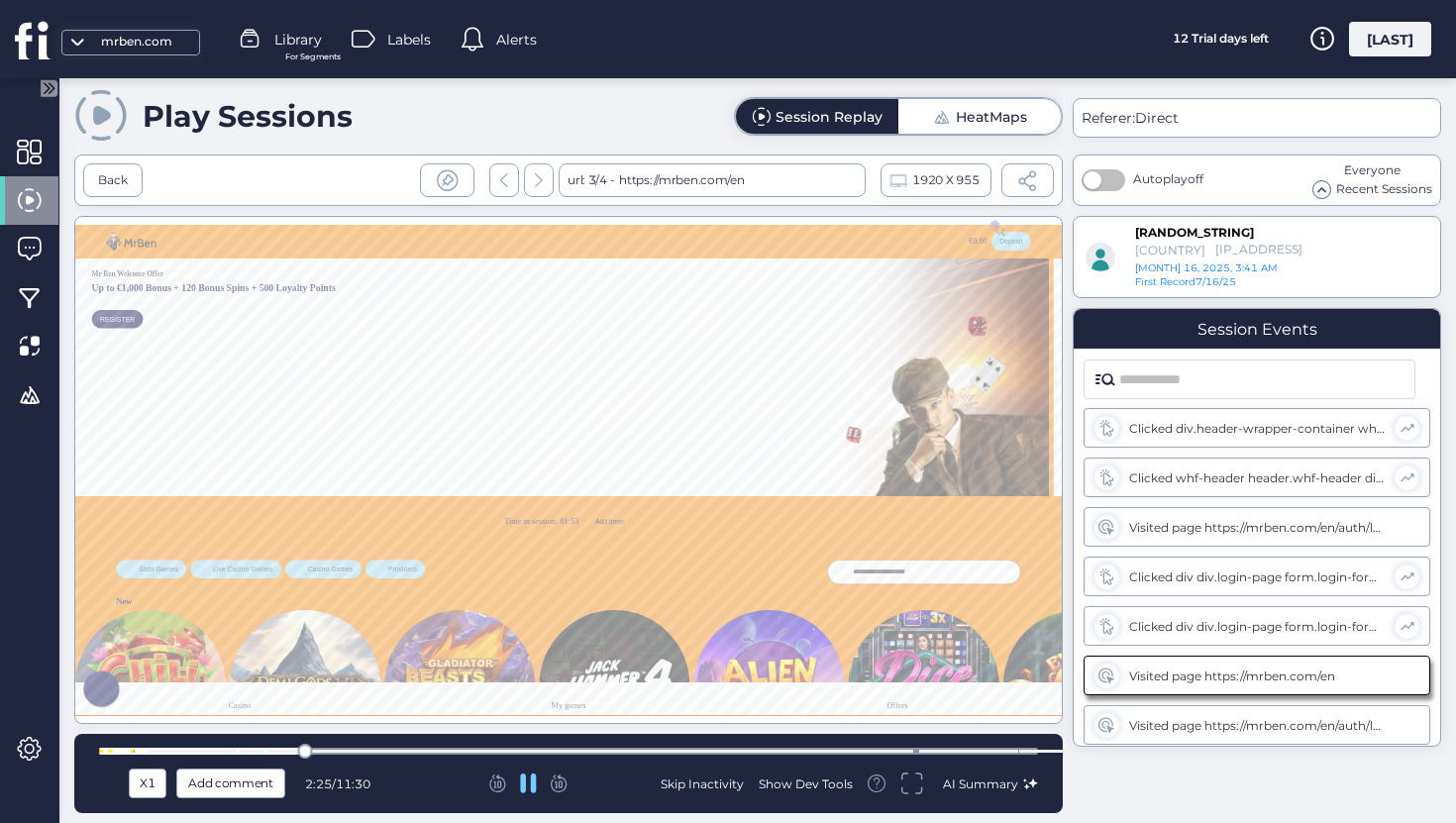click at bounding box center (569, 751) 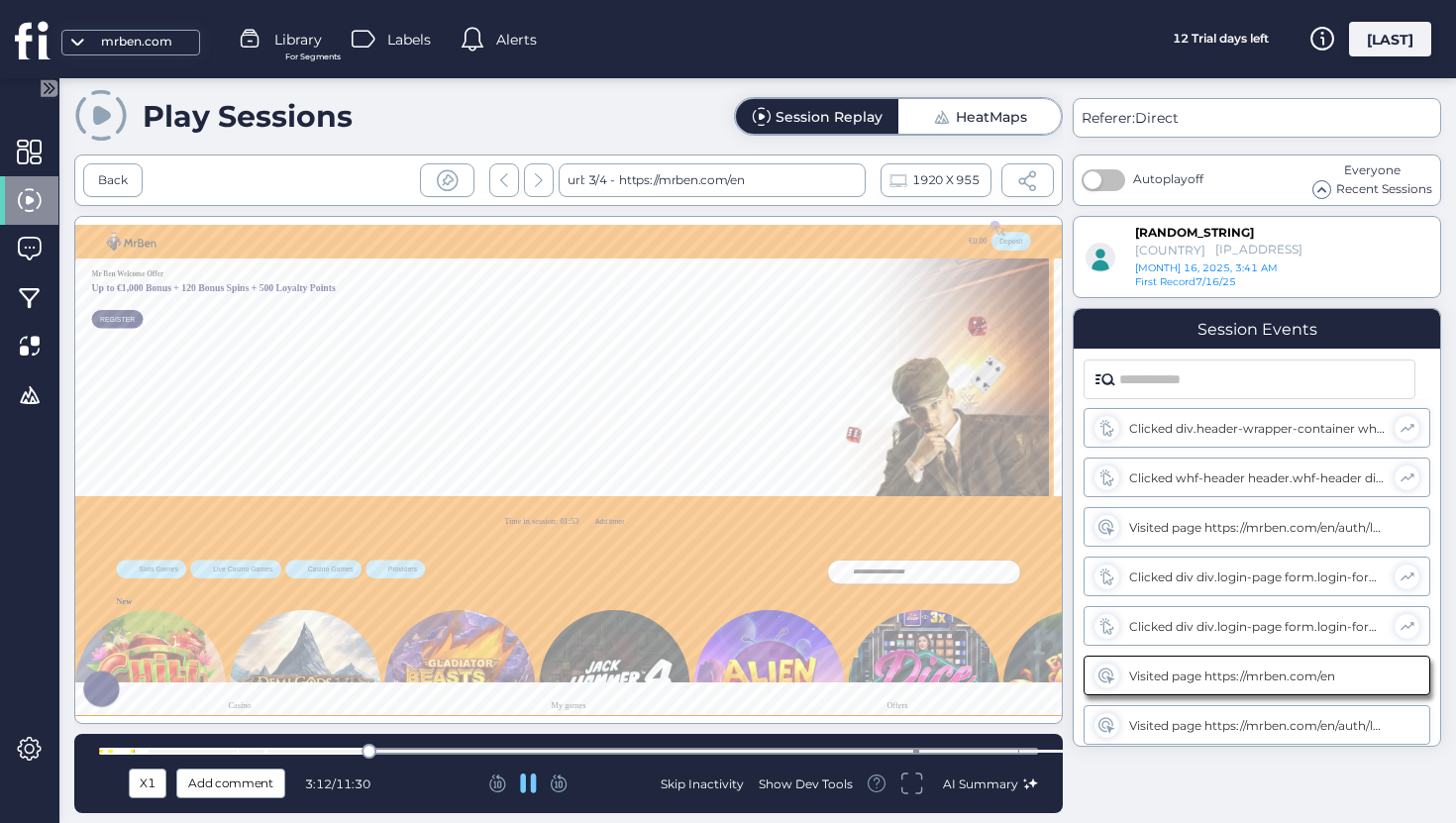 click at bounding box center [569, 751] 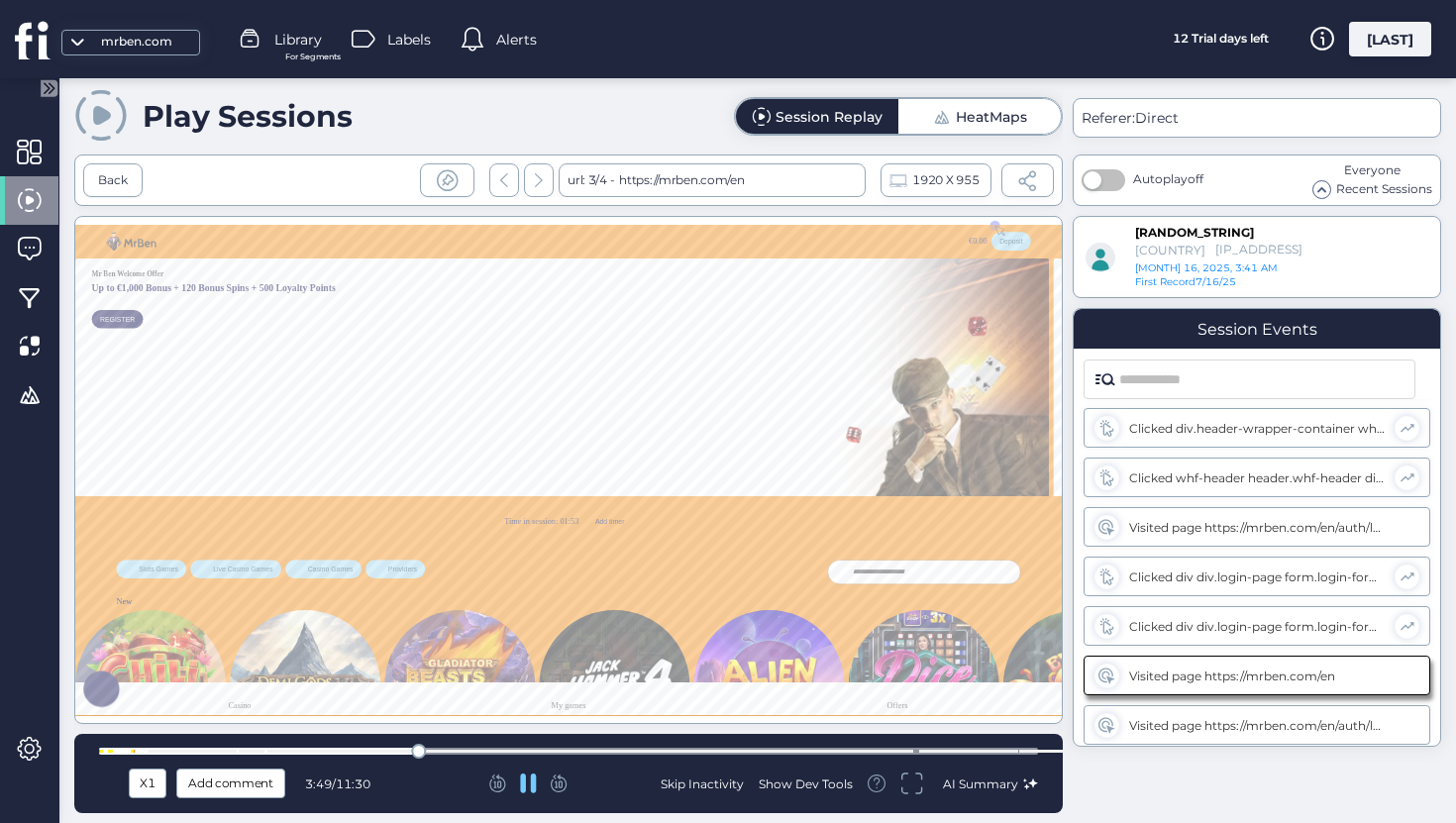 click at bounding box center (569, 751) 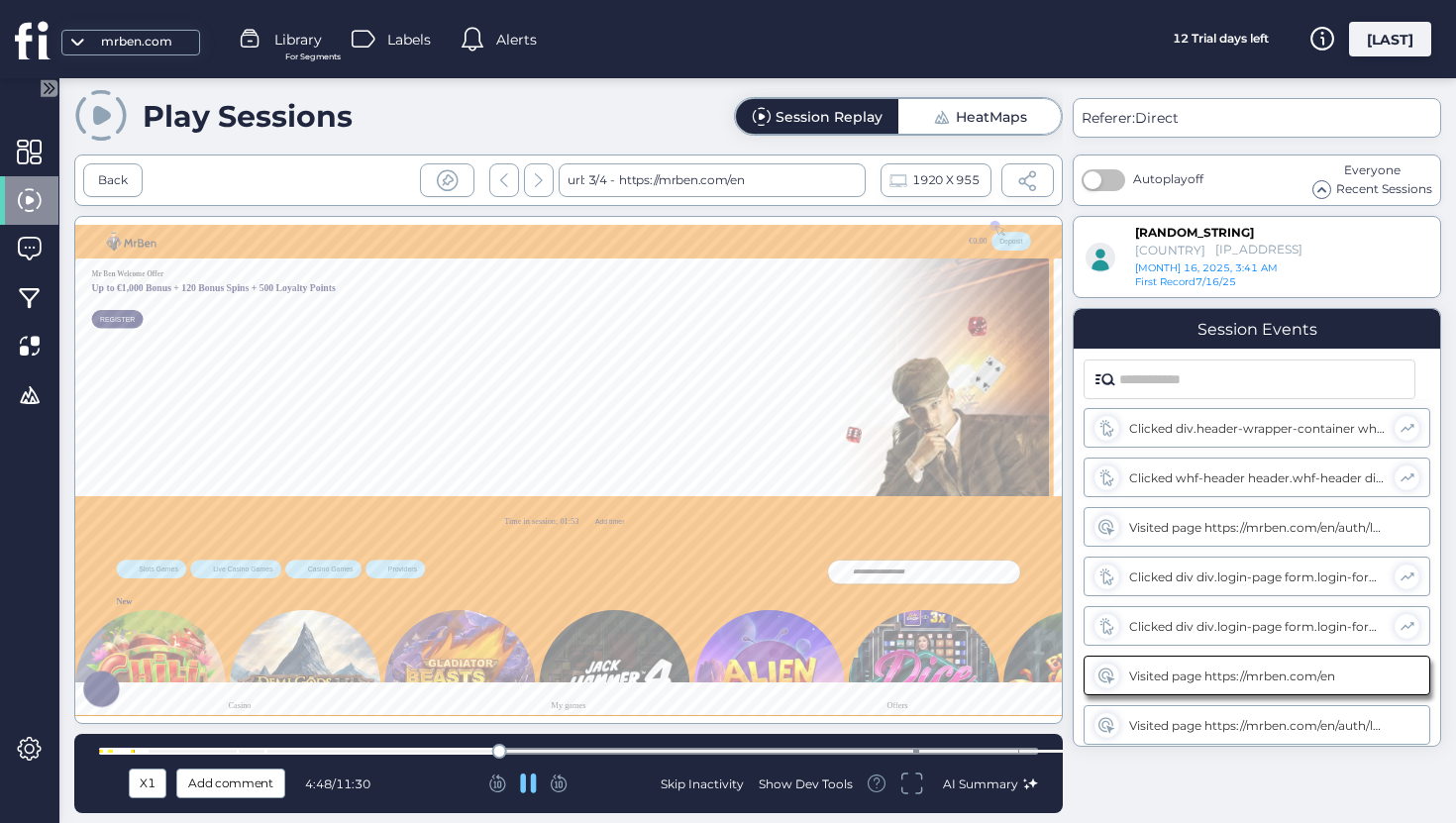 click at bounding box center (569, 751) 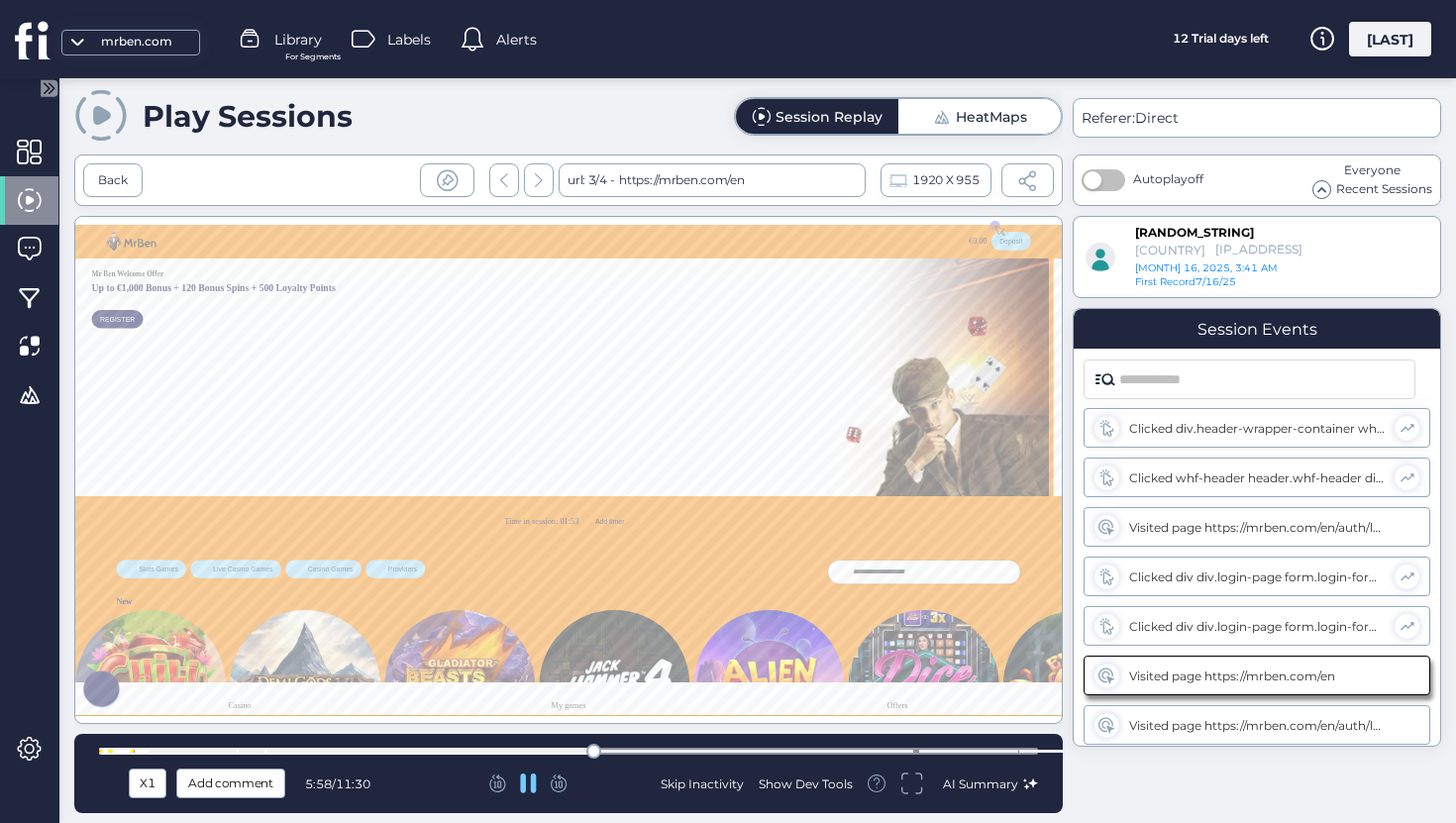 click at bounding box center (569, 751) 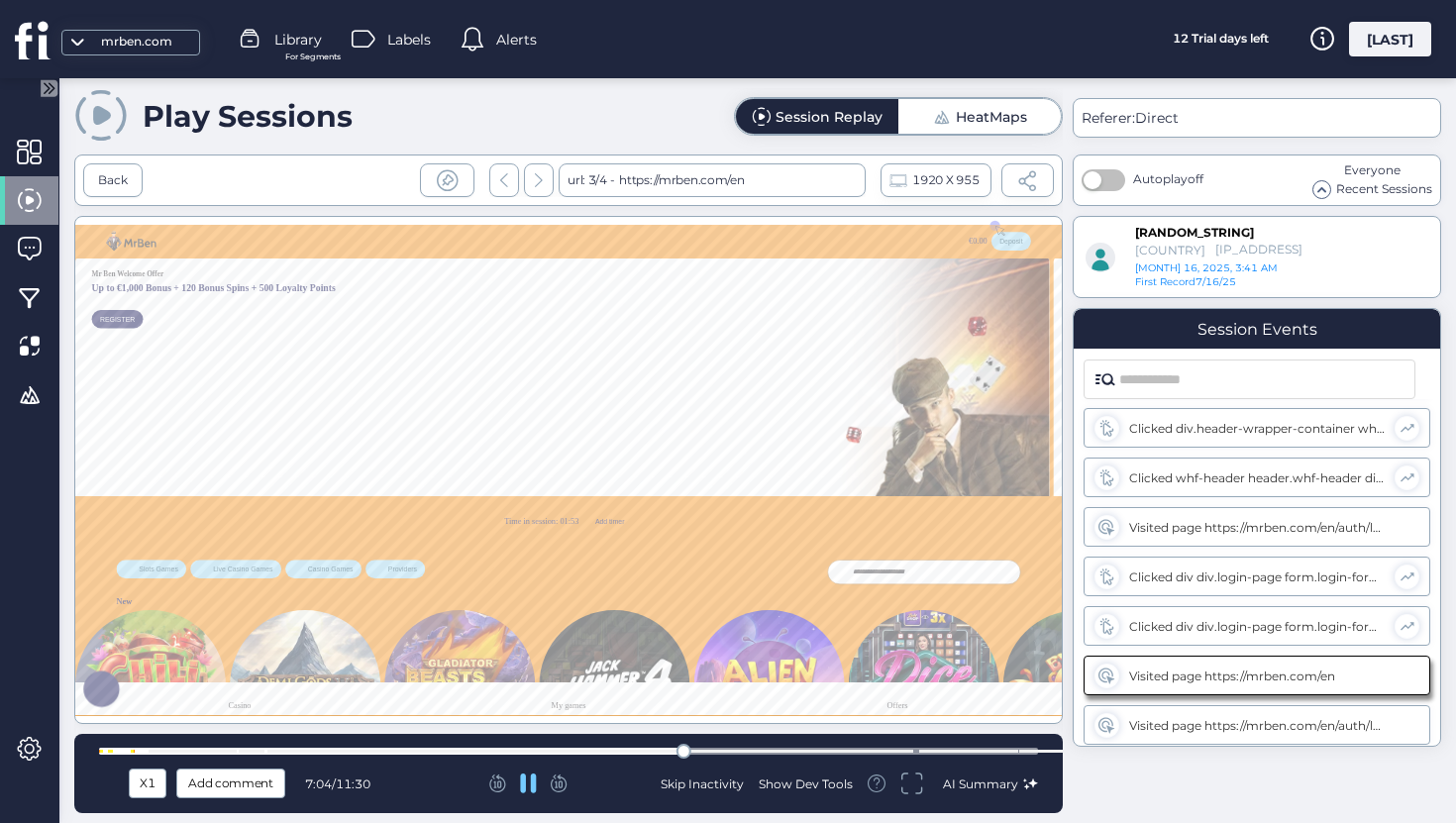 click at bounding box center [569, 751] 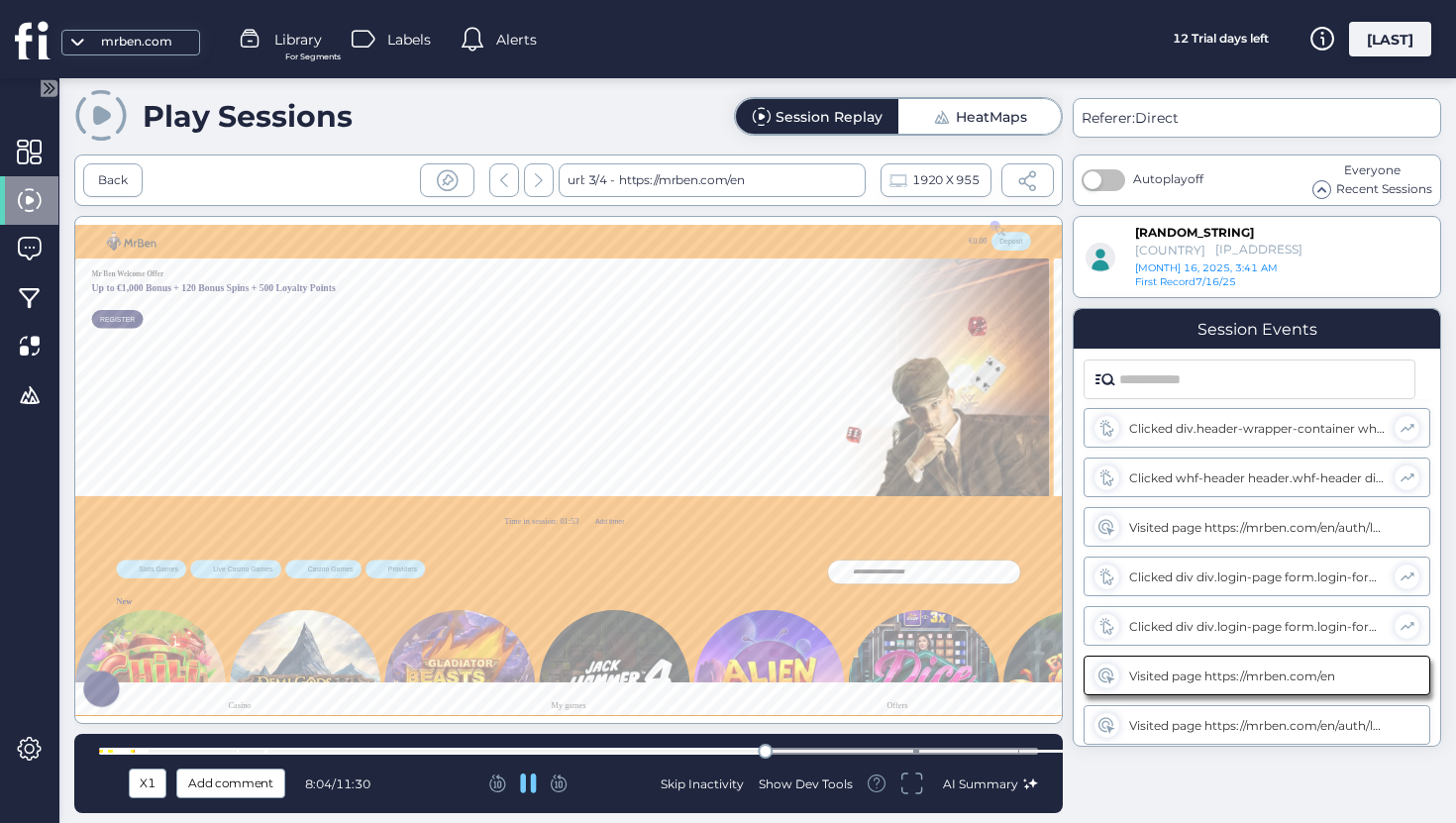 click at bounding box center (569, 751) 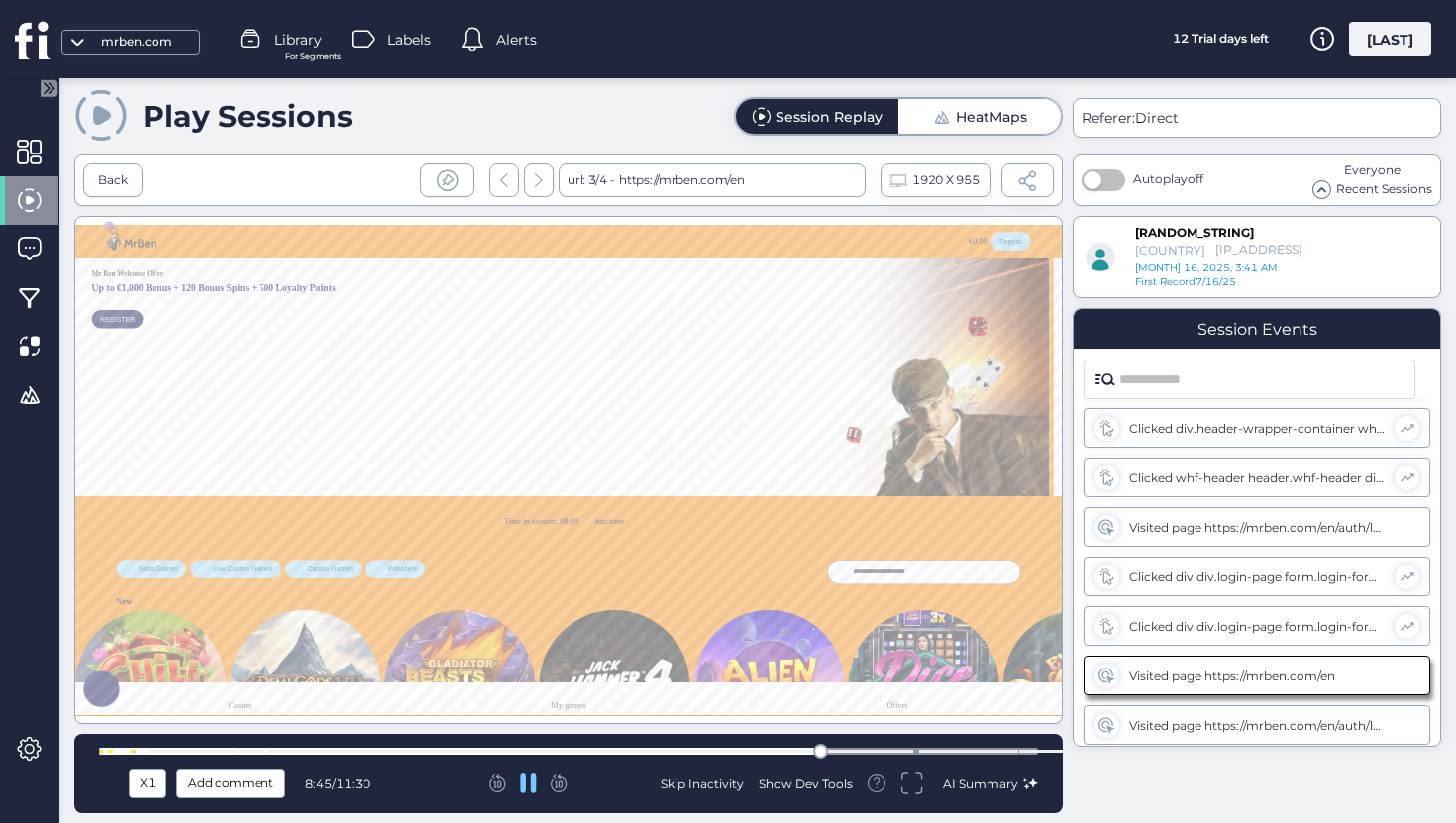 click at bounding box center [569, 751] 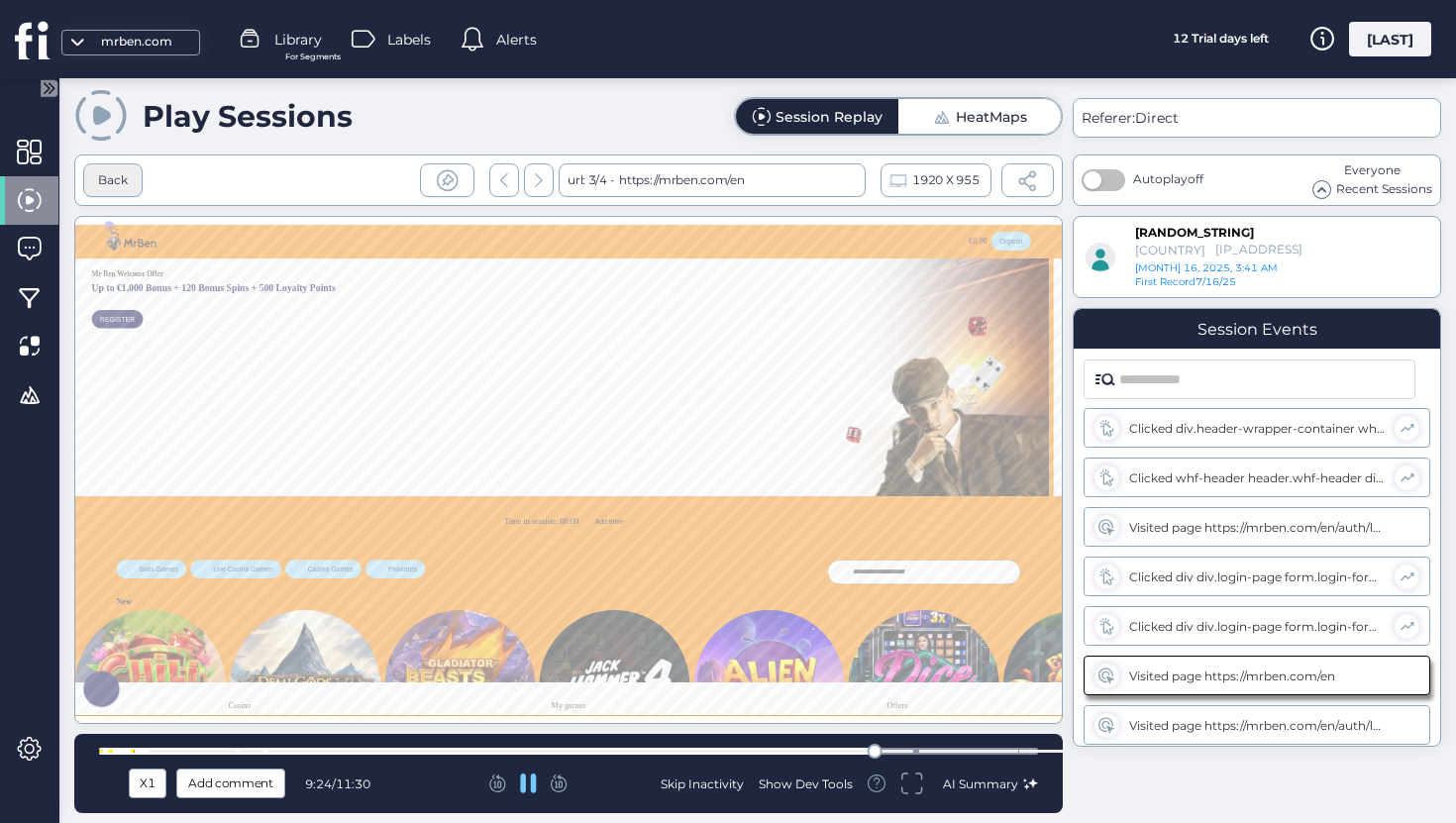 click on "Back" at bounding box center (113, 180) 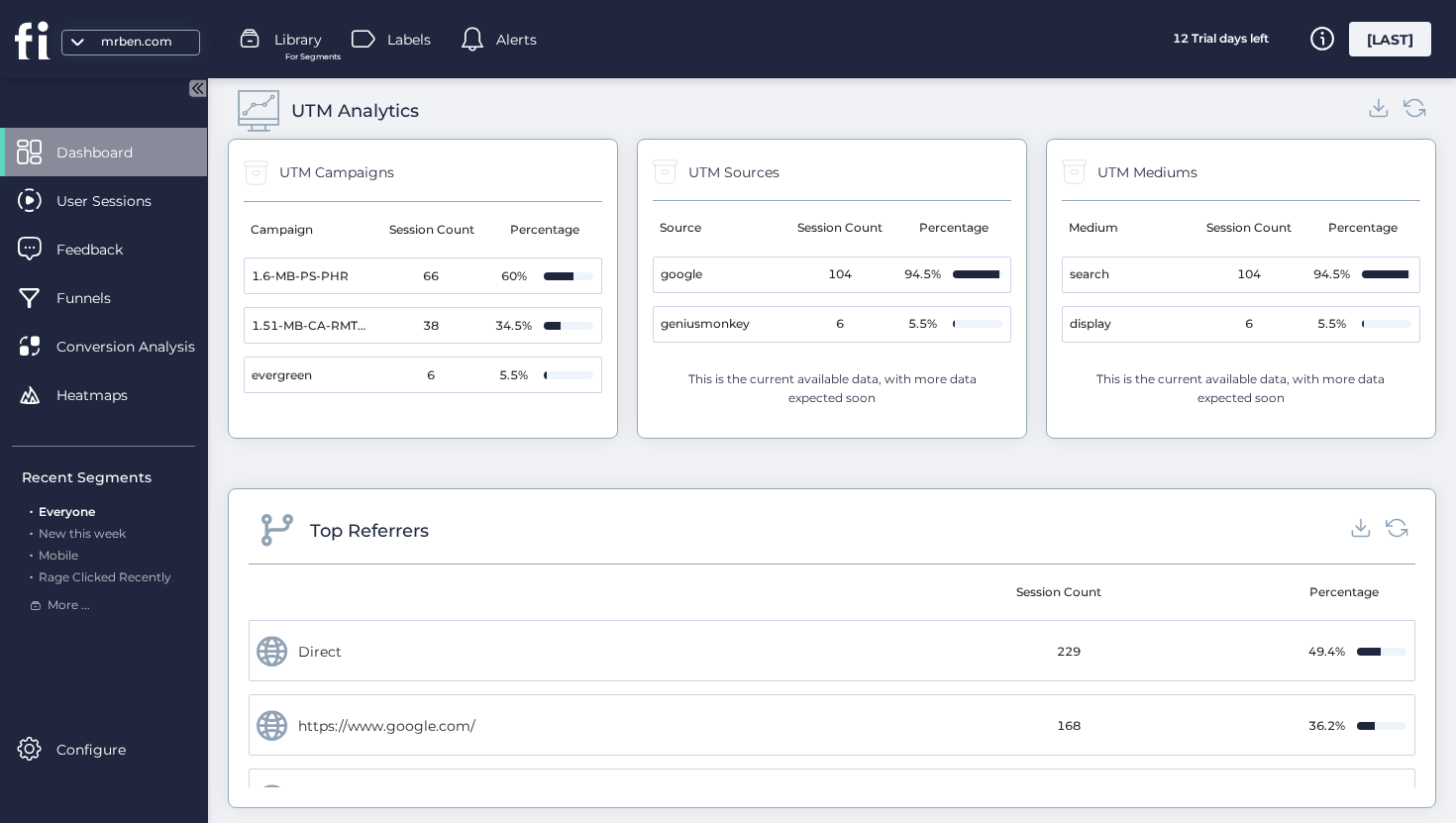 scroll, scrollTop: 2181, scrollLeft: 0, axis: vertical 